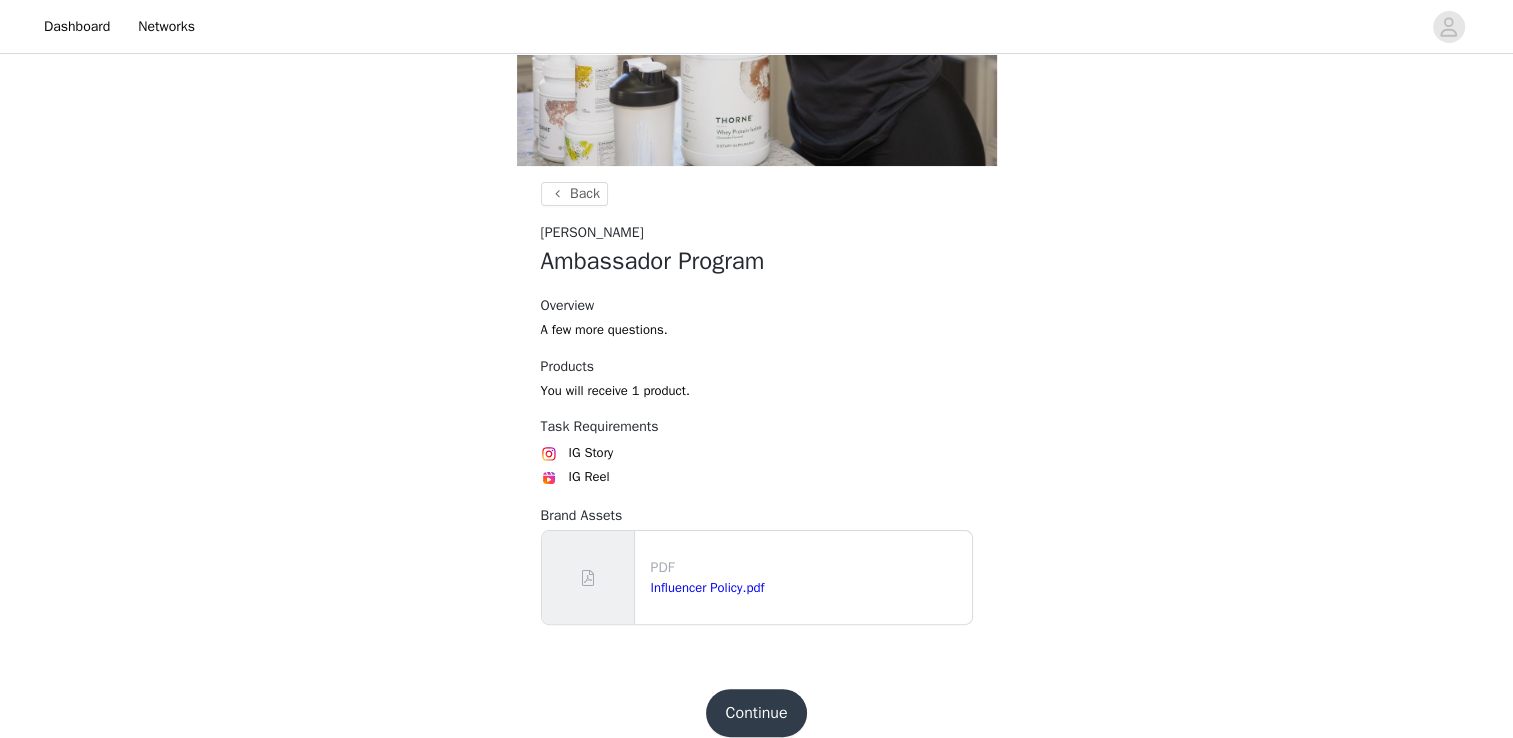 scroll, scrollTop: 394, scrollLeft: 0, axis: vertical 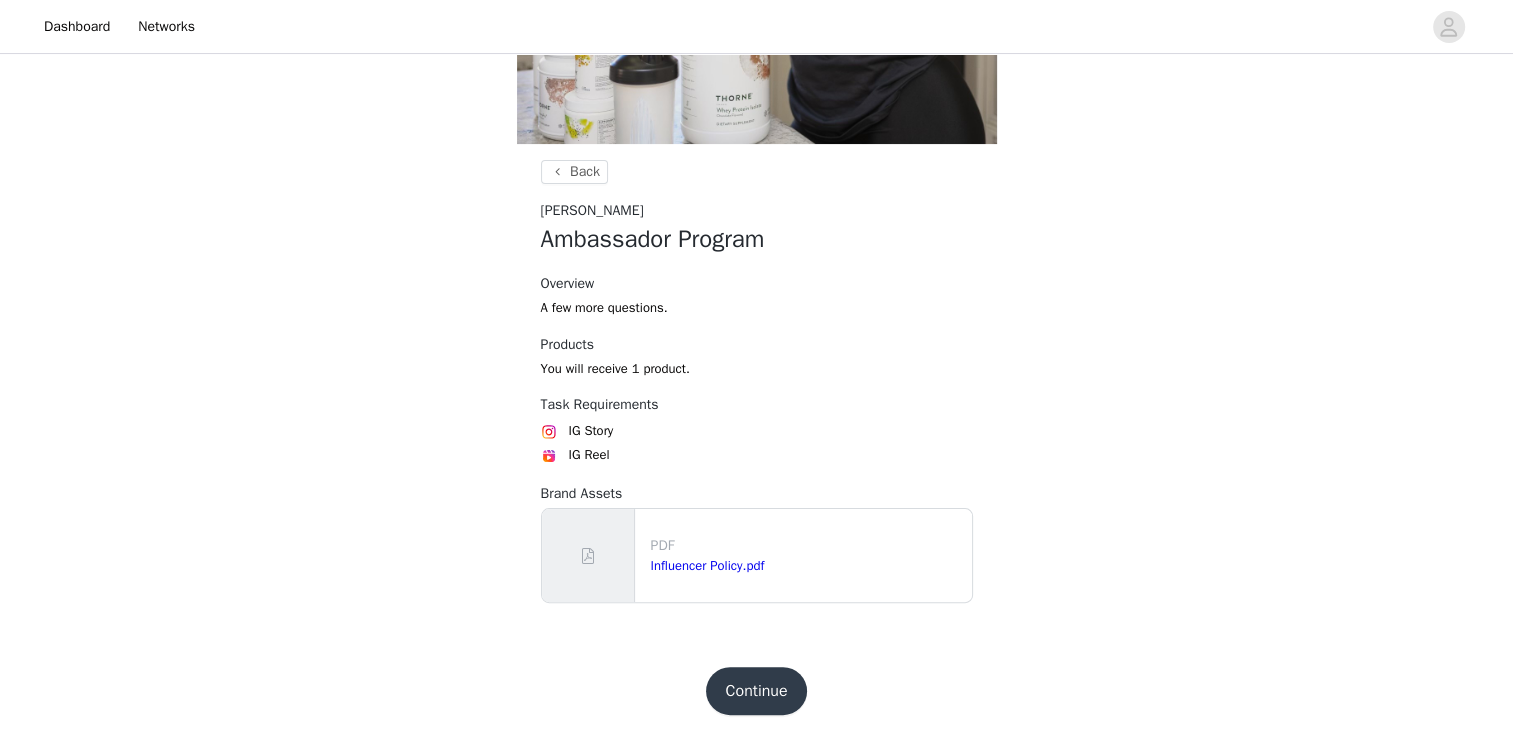 click on "Continue" at bounding box center [757, 691] 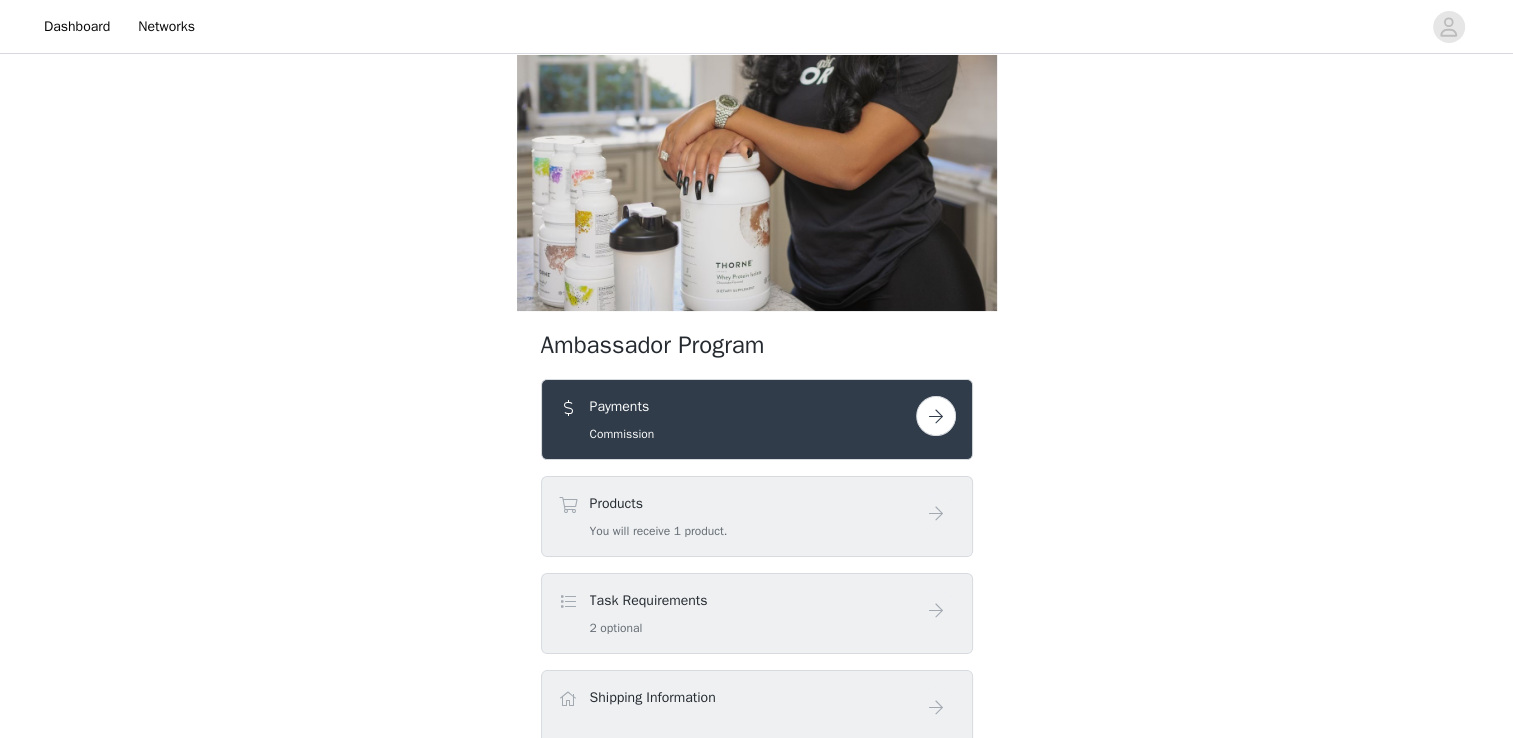 scroll, scrollTop: 300, scrollLeft: 0, axis: vertical 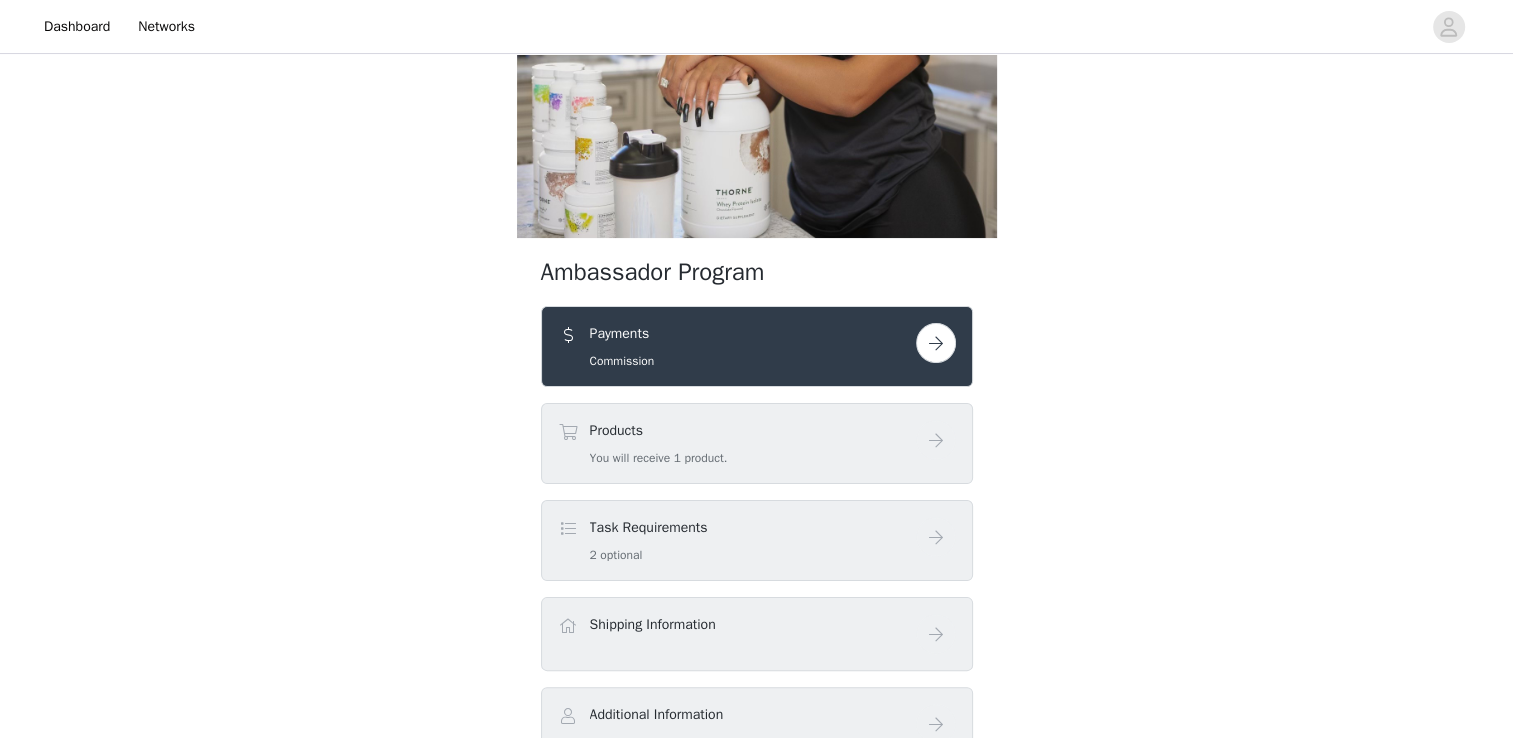 click at bounding box center [936, 343] 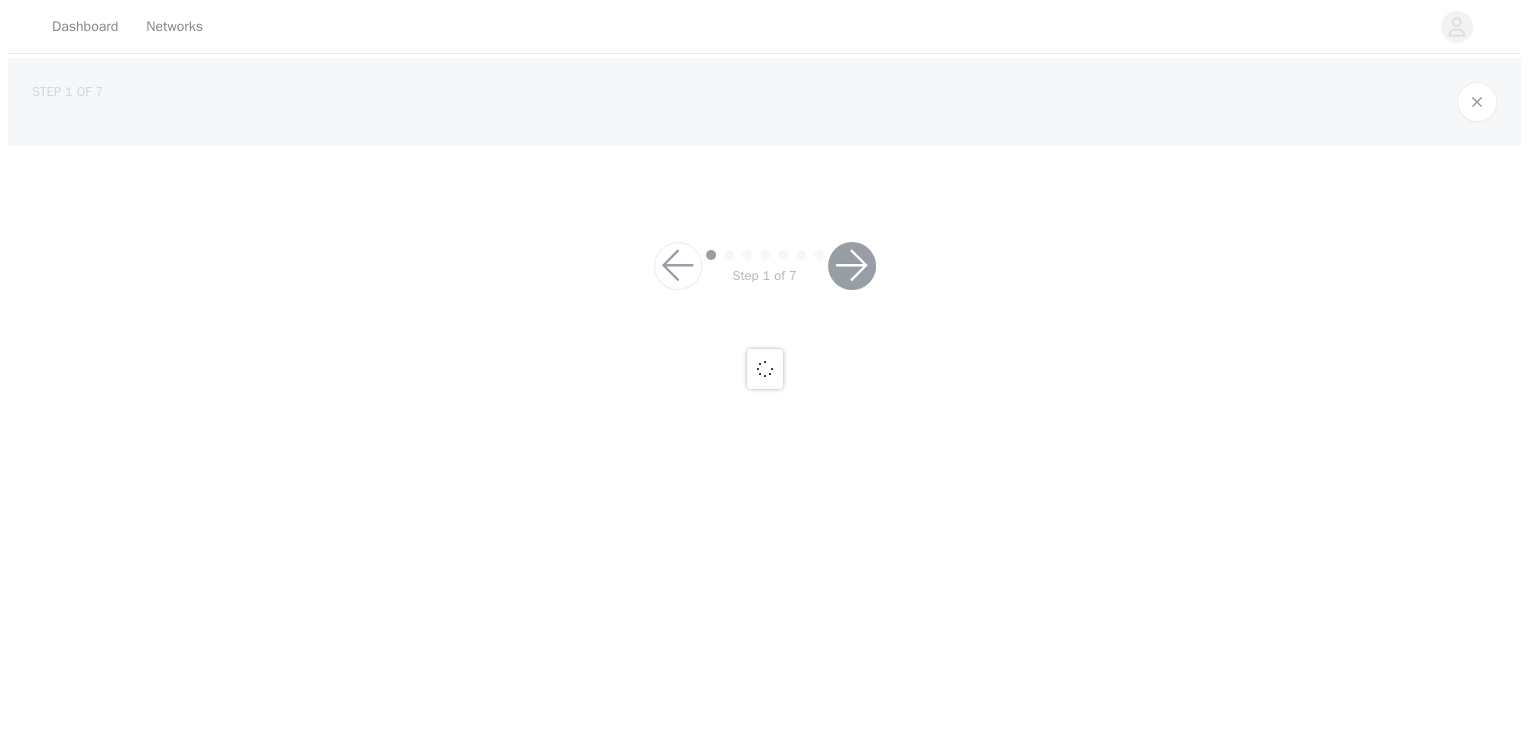 scroll, scrollTop: 0, scrollLeft: 0, axis: both 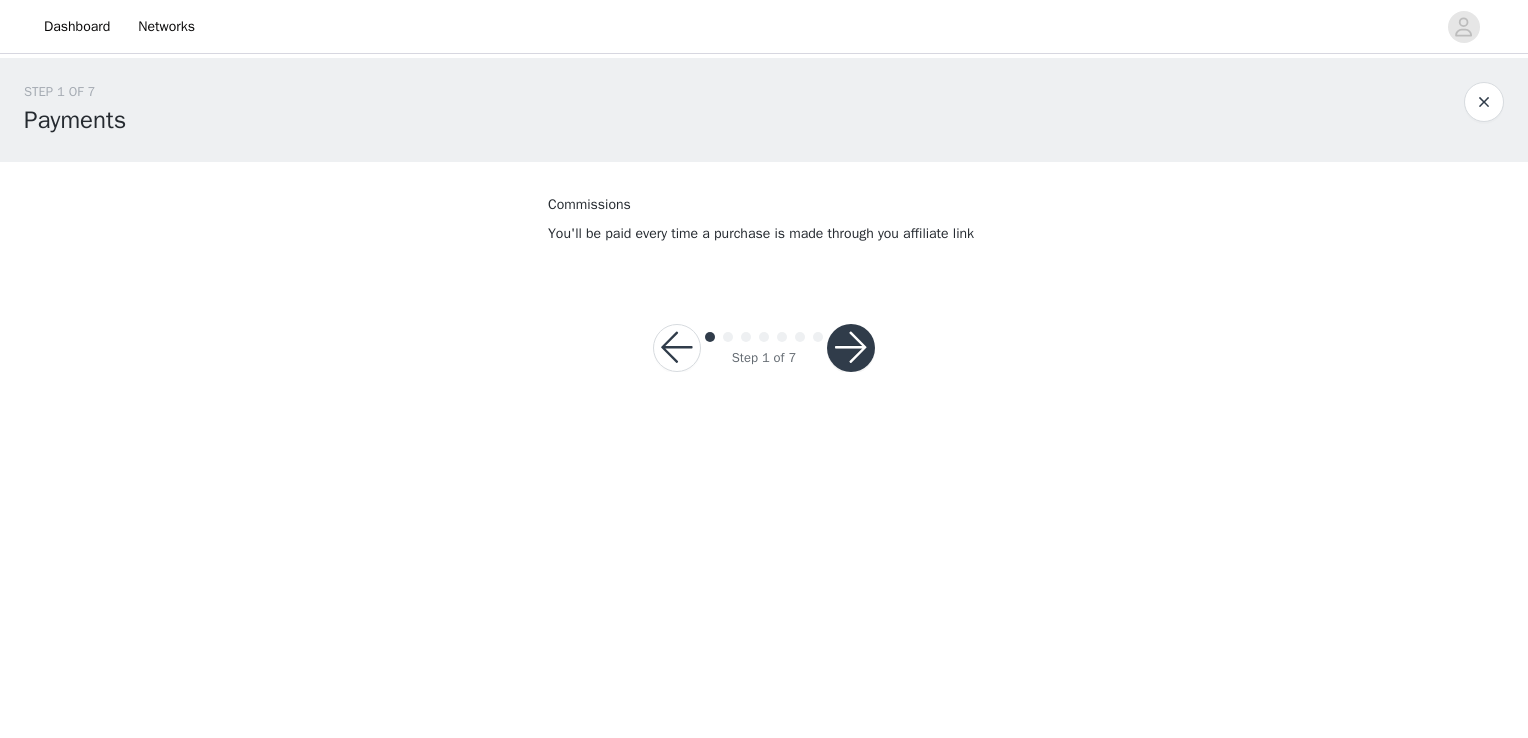 click at bounding box center [851, 348] 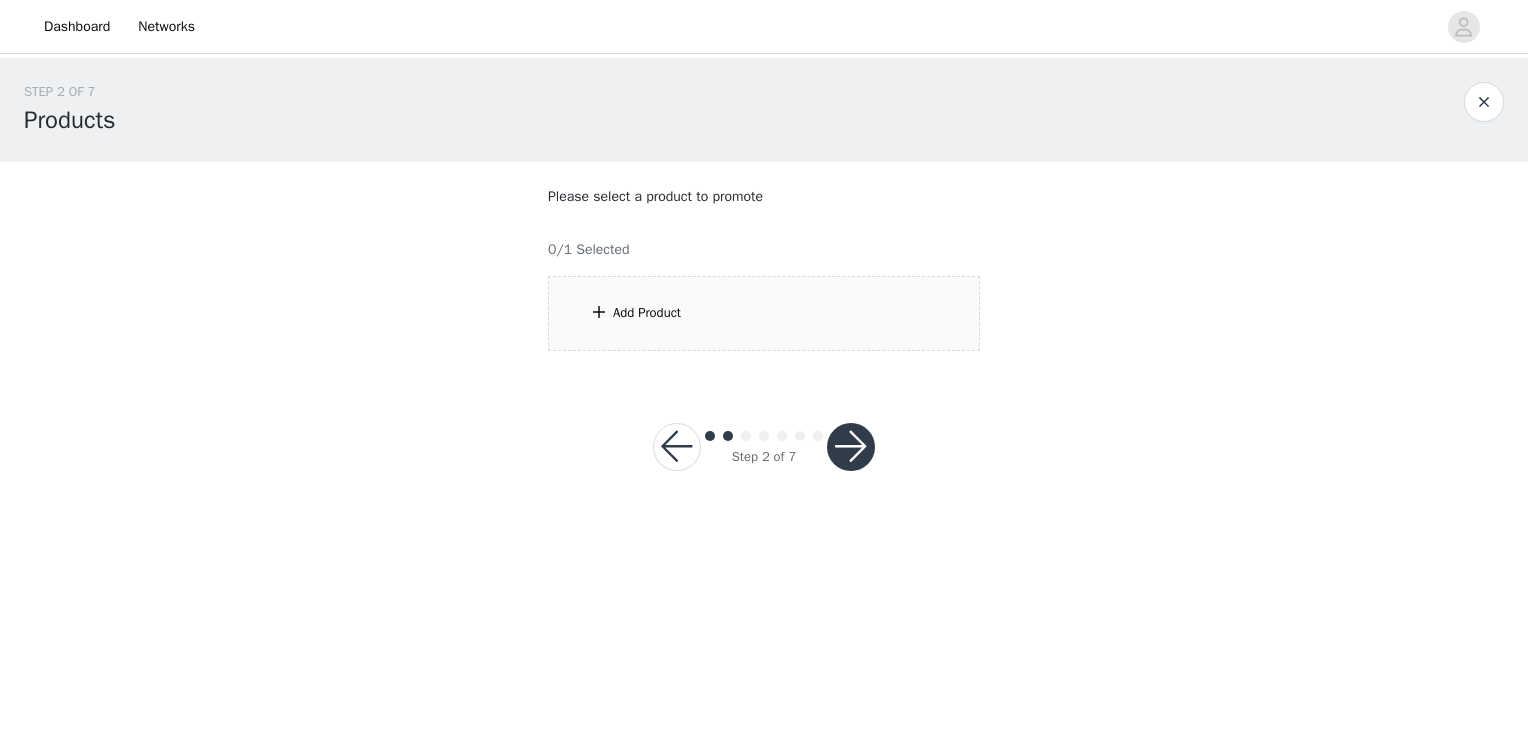 click on "Add Product" at bounding box center [764, 313] 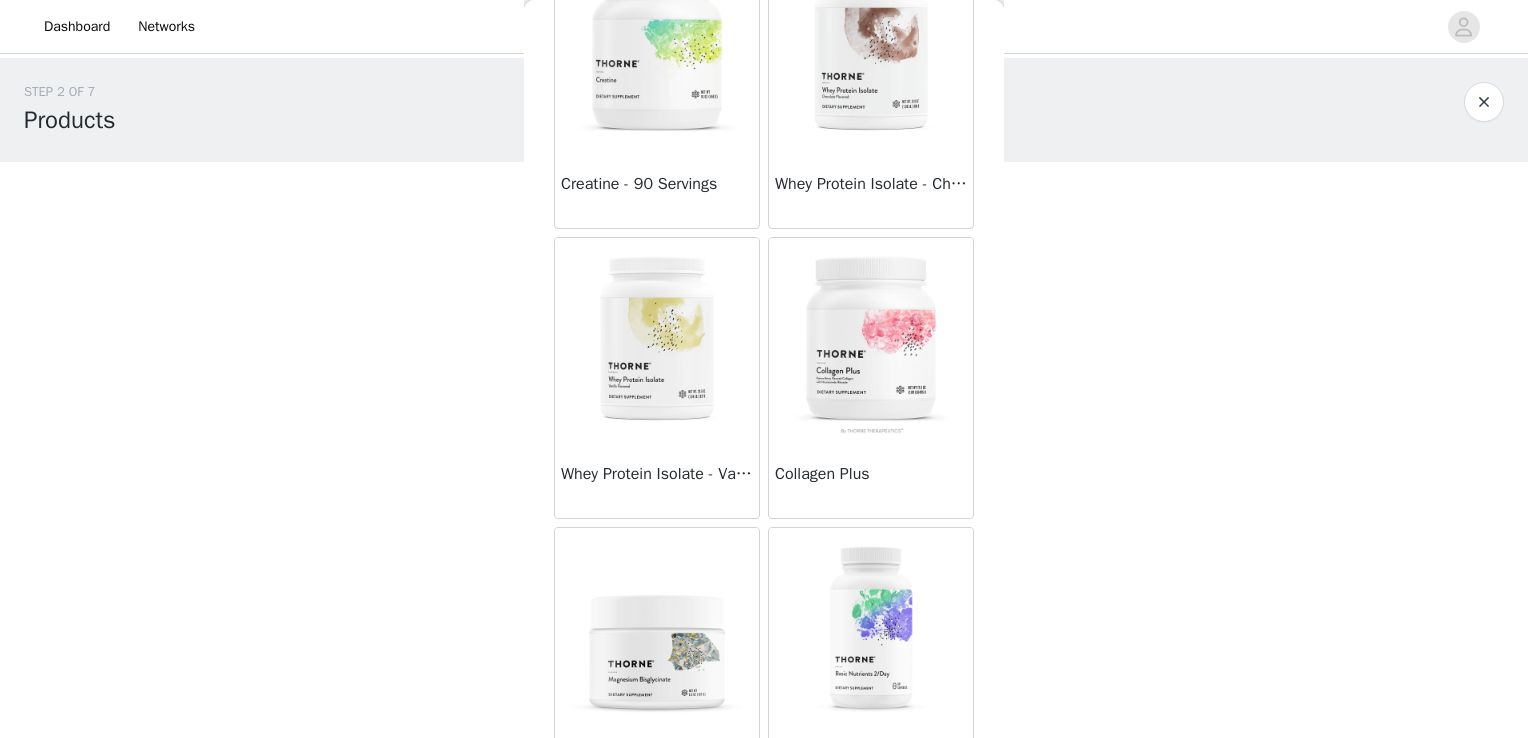 scroll, scrollTop: 16, scrollLeft: 0, axis: vertical 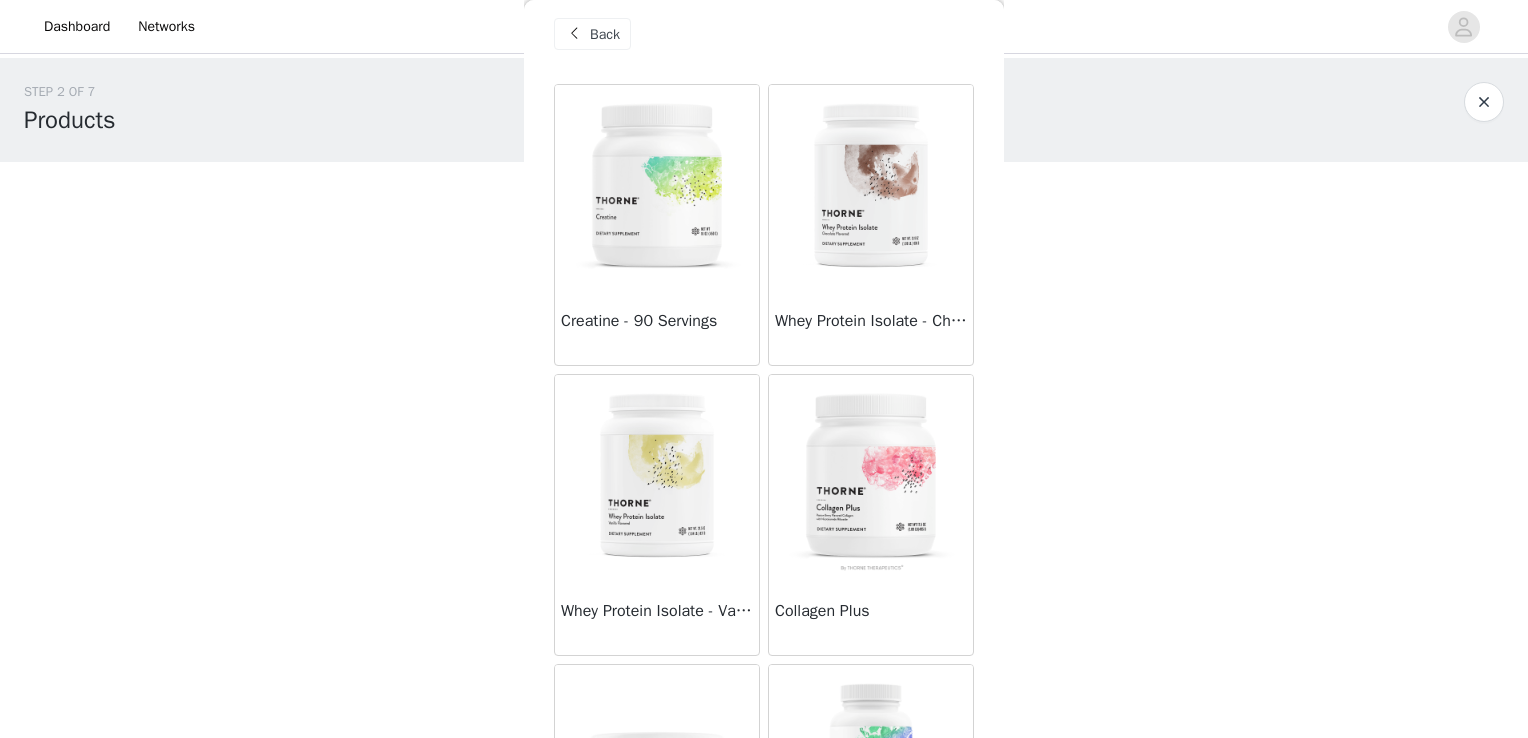 click at bounding box center [657, 185] 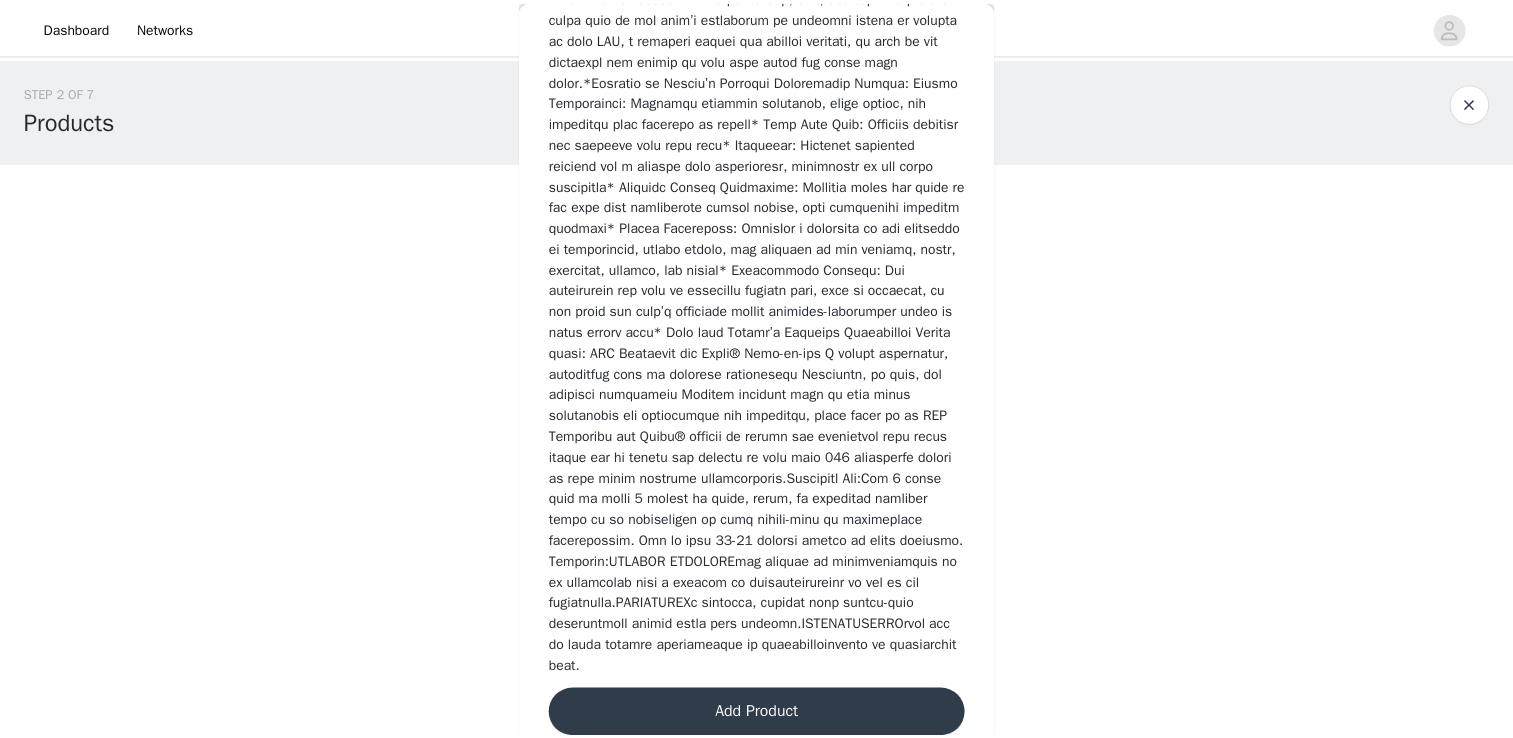 scroll, scrollTop: 718, scrollLeft: 0, axis: vertical 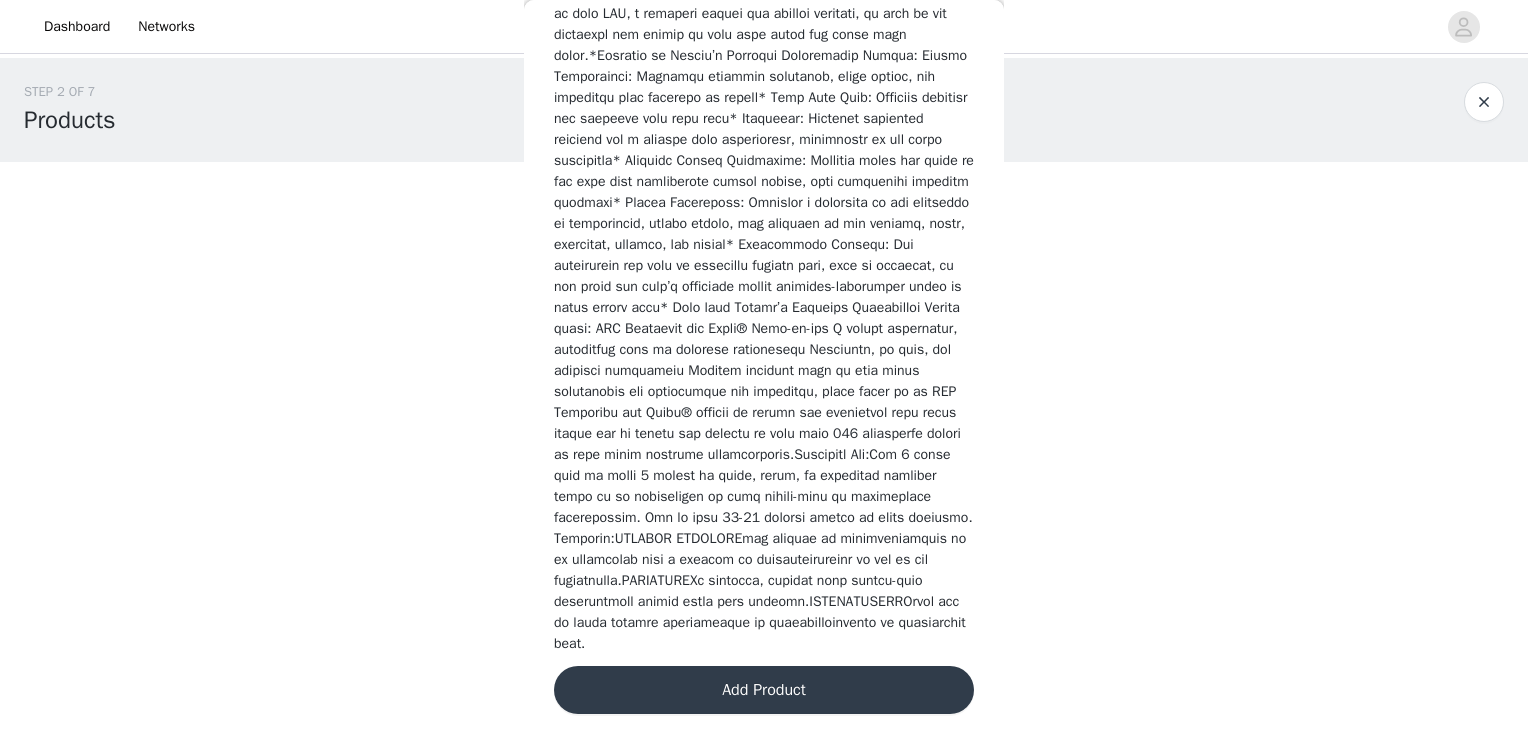 click on "Add Product" at bounding box center [764, 690] 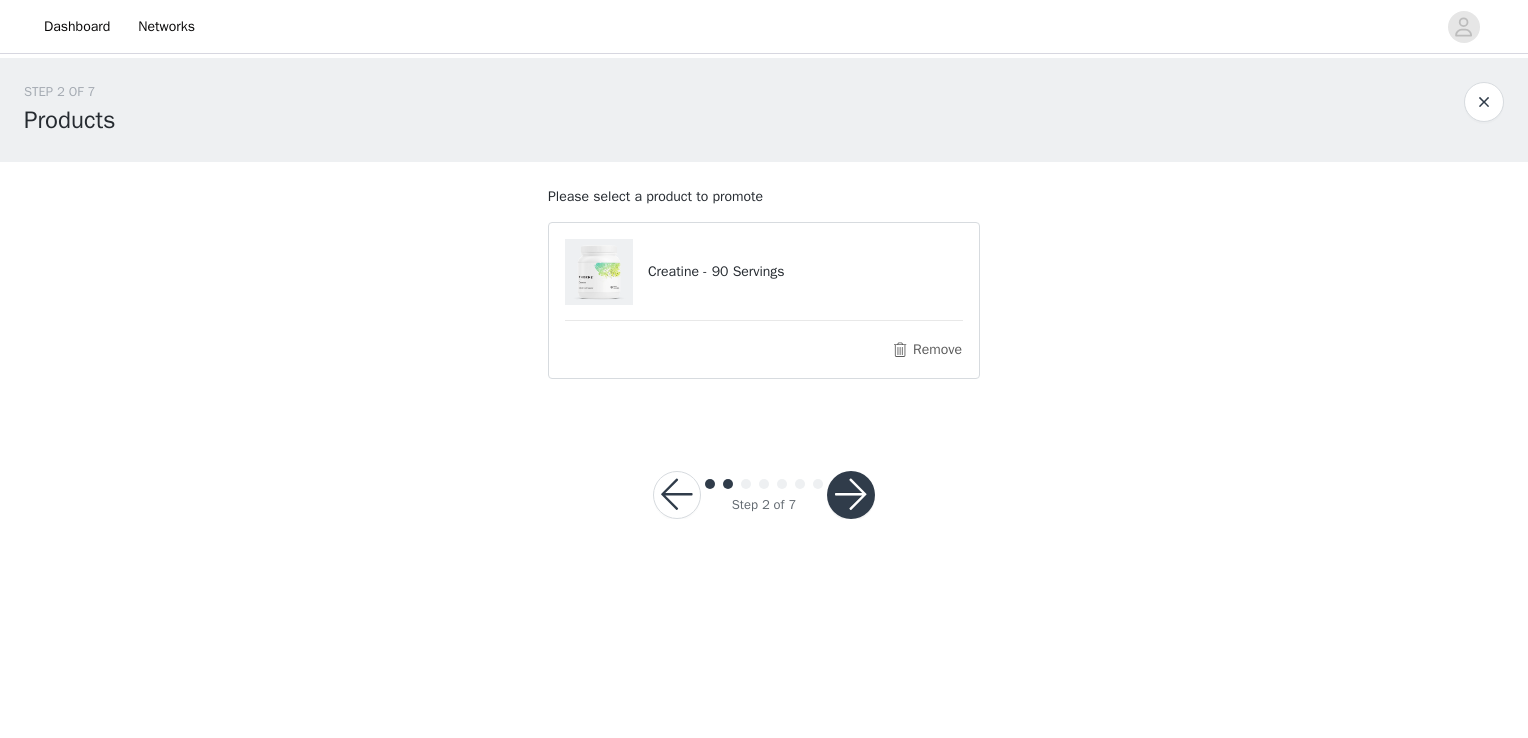 click at bounding box center [851, 495] 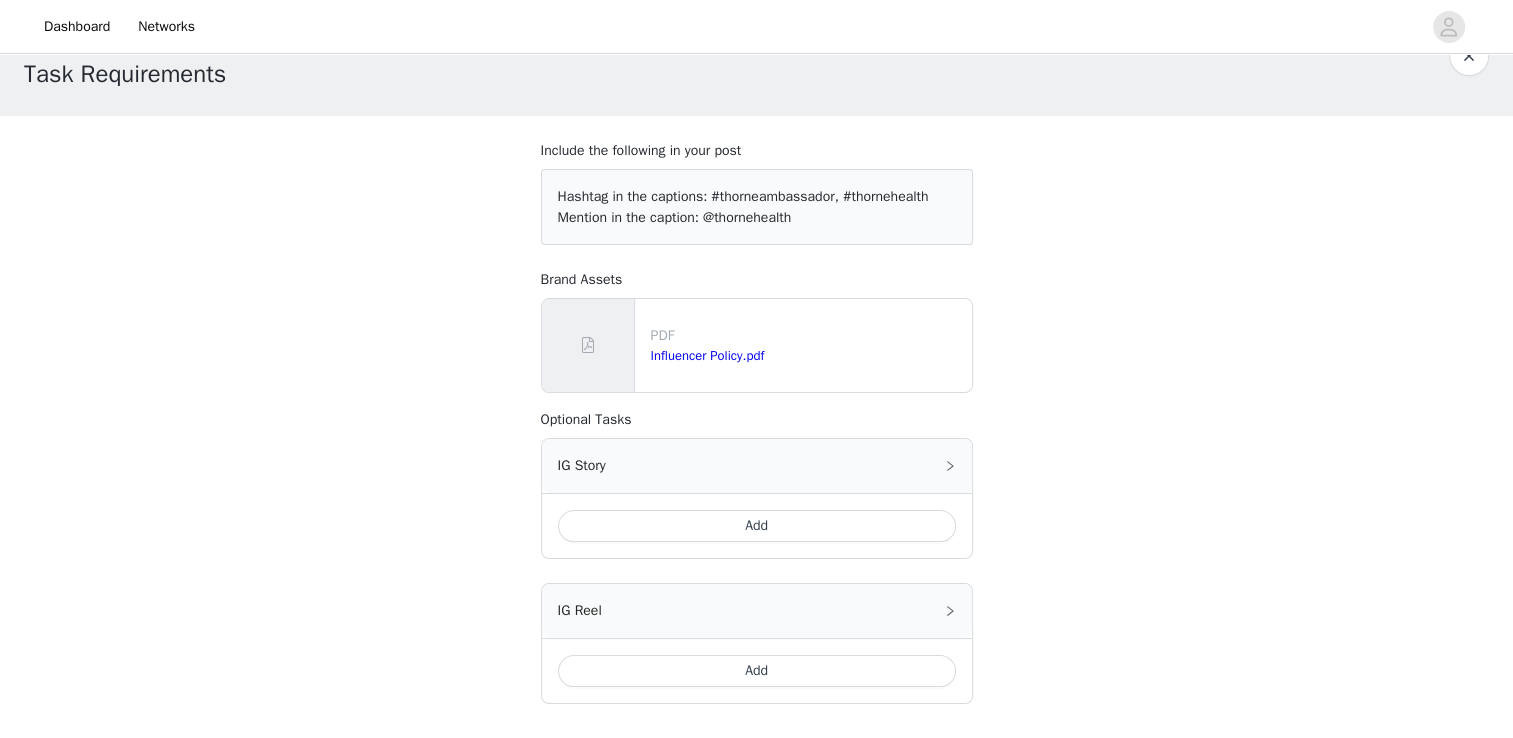 scroll, scrollTop: 200, scrollLeft: 0, axis: vertical 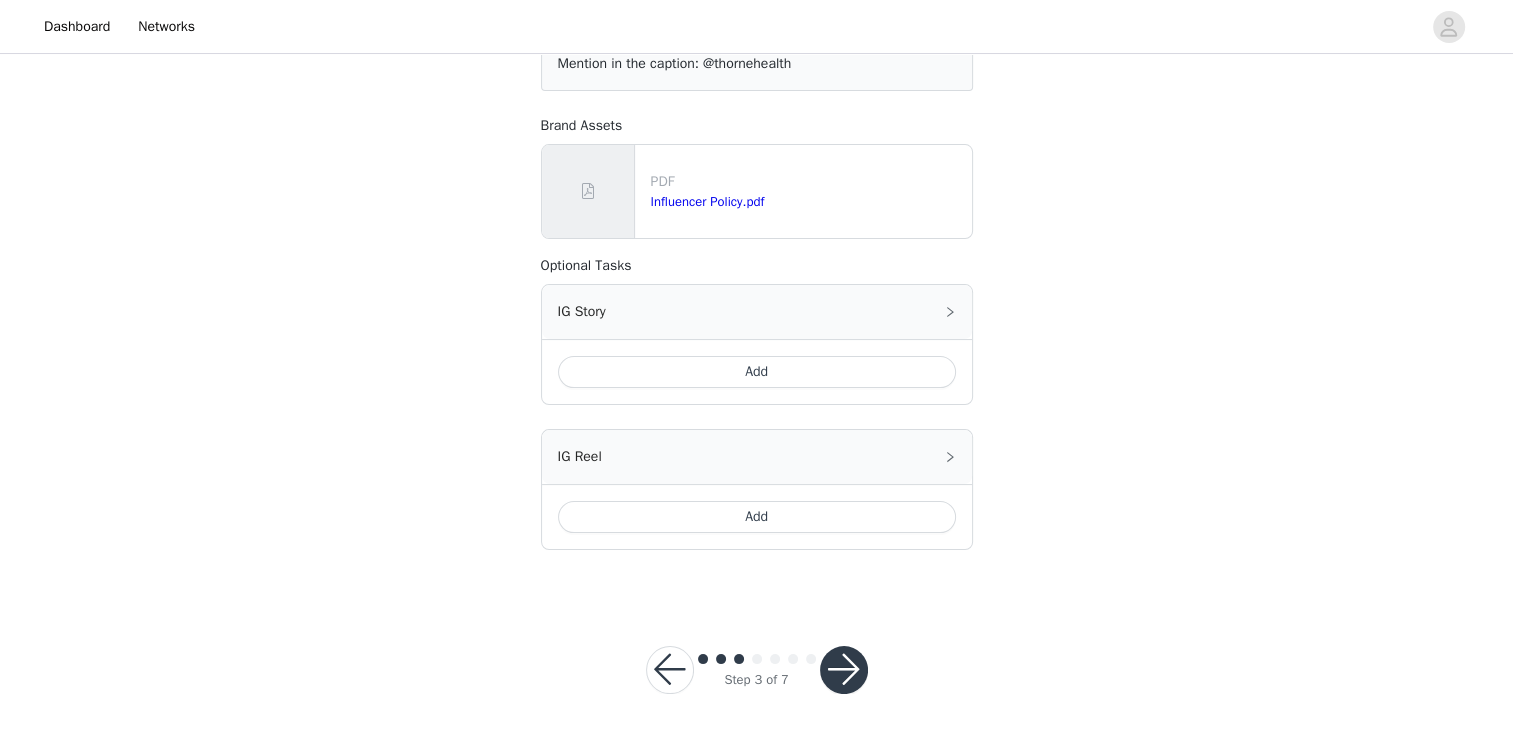 click at bounding box center [844, 670] 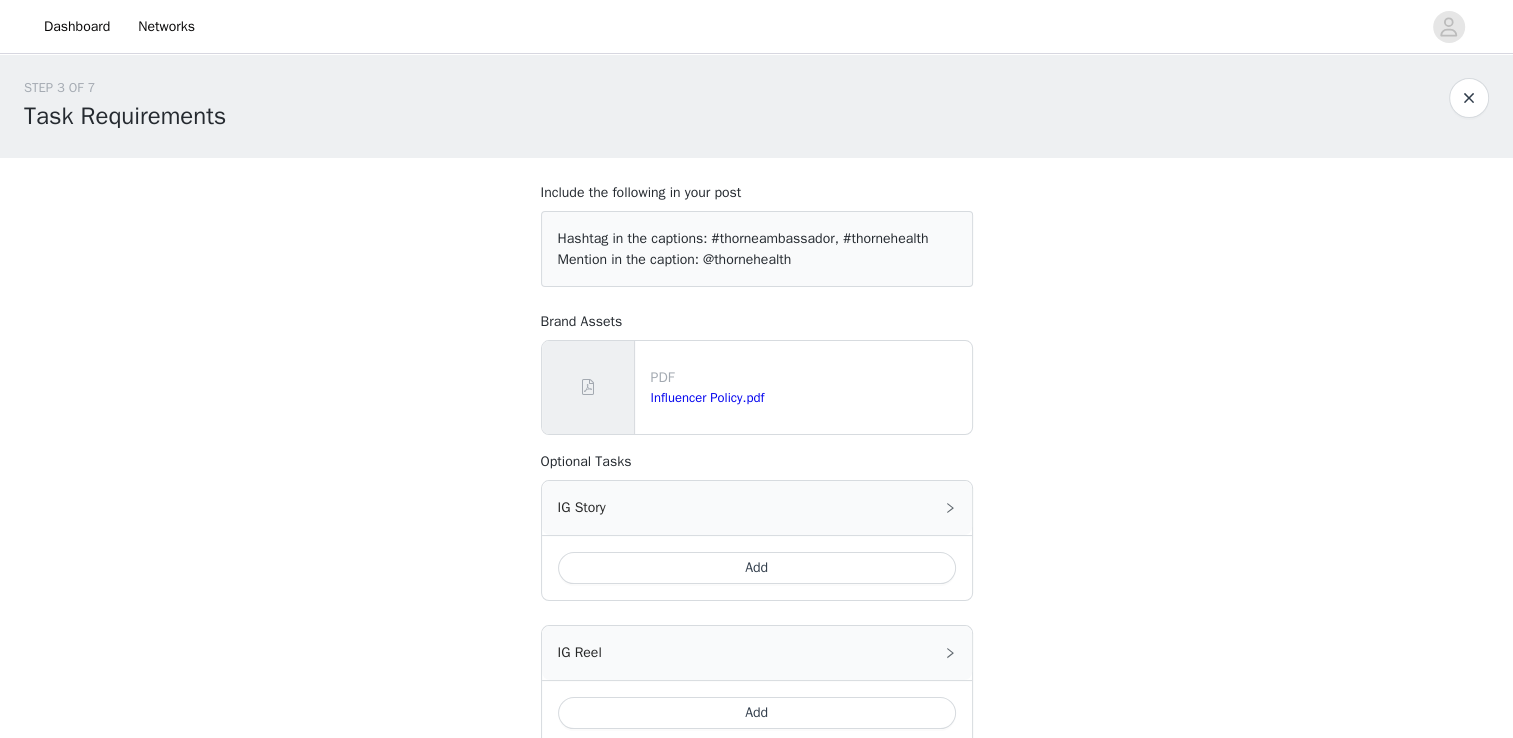 scroll, scrollTop: 0, scrollLeft: 0, axis: both 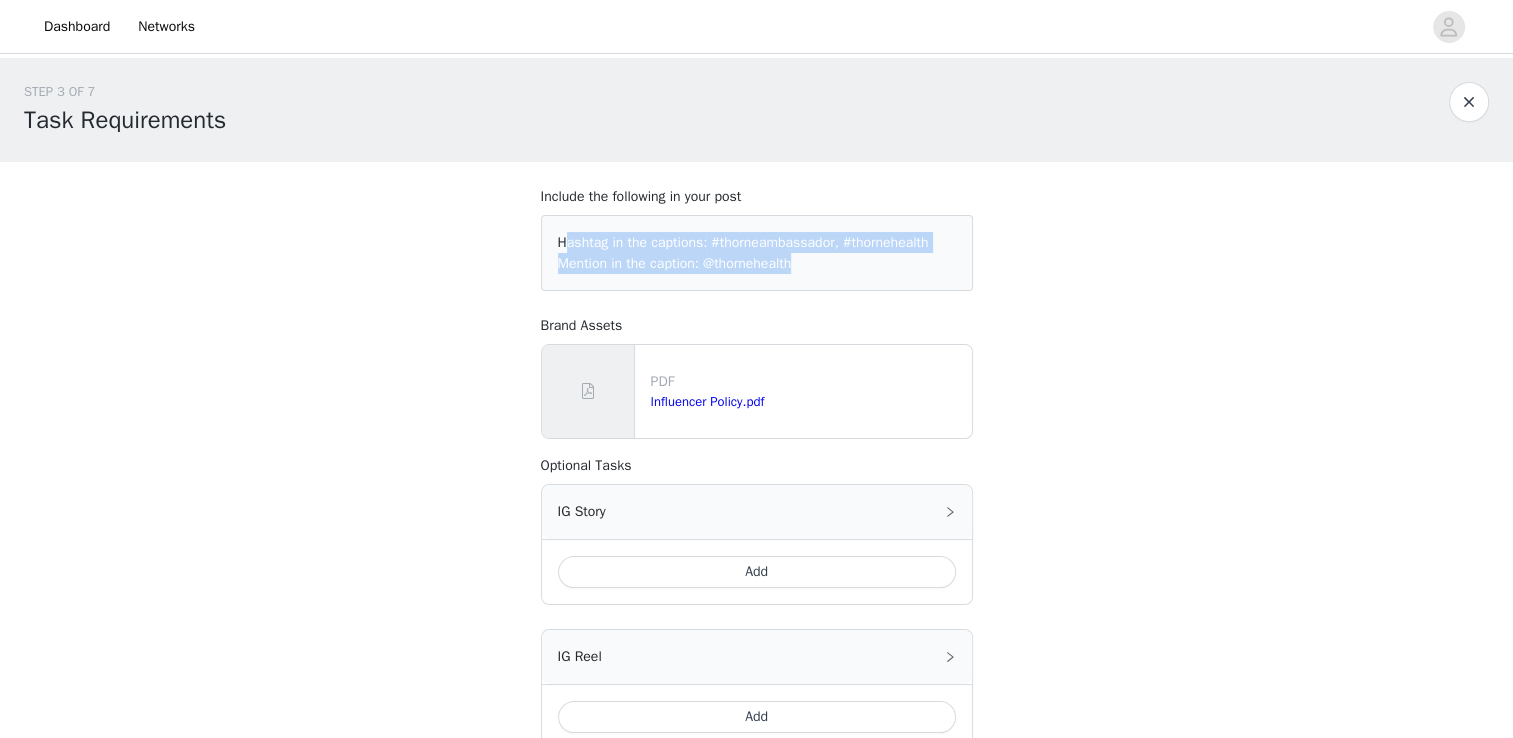 drag, startPoint x: 824, startPoint y: 259, endPoint x: 559, endPoint y: 241, distance: 265.61063 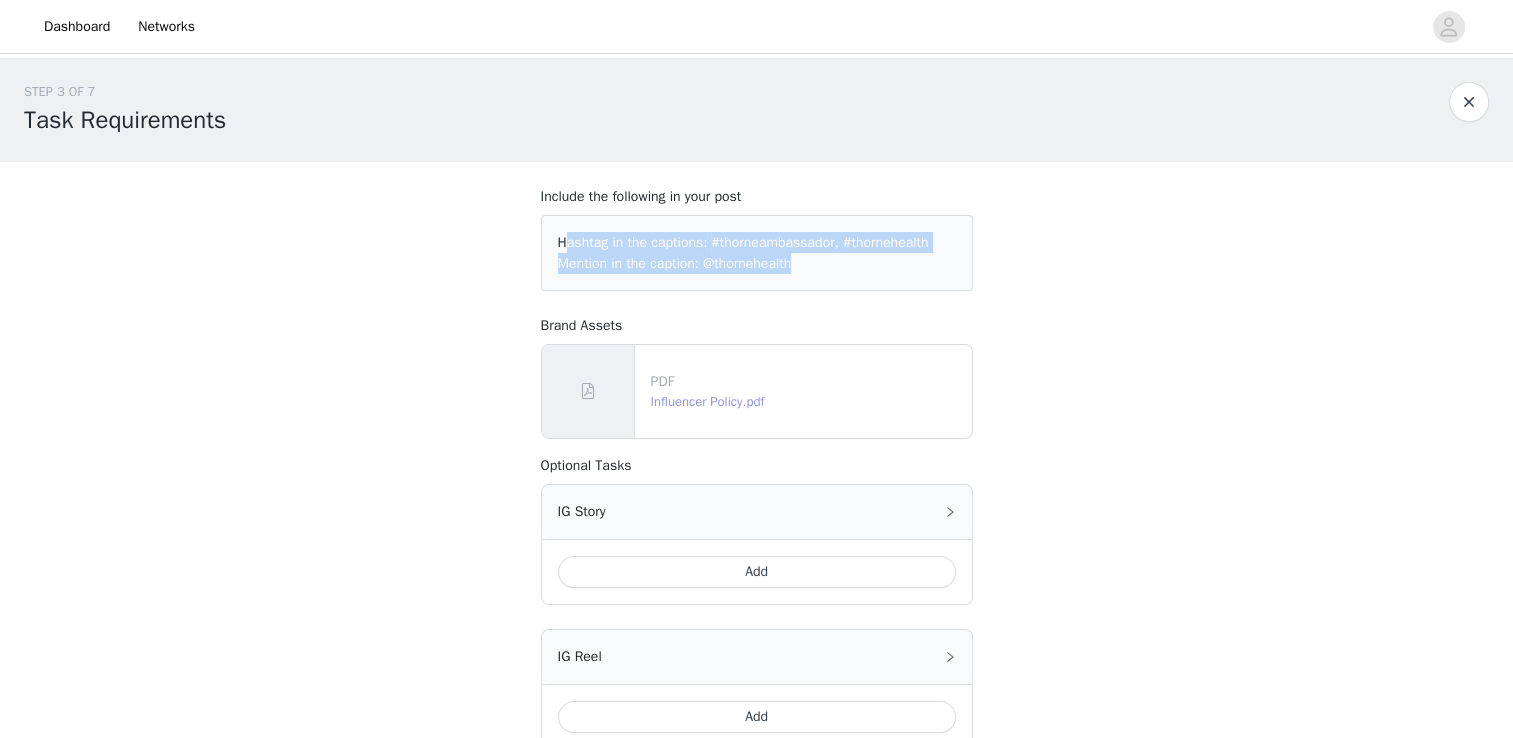 click on "Influencer Policy.pdf" at bounding box center [708, 401] 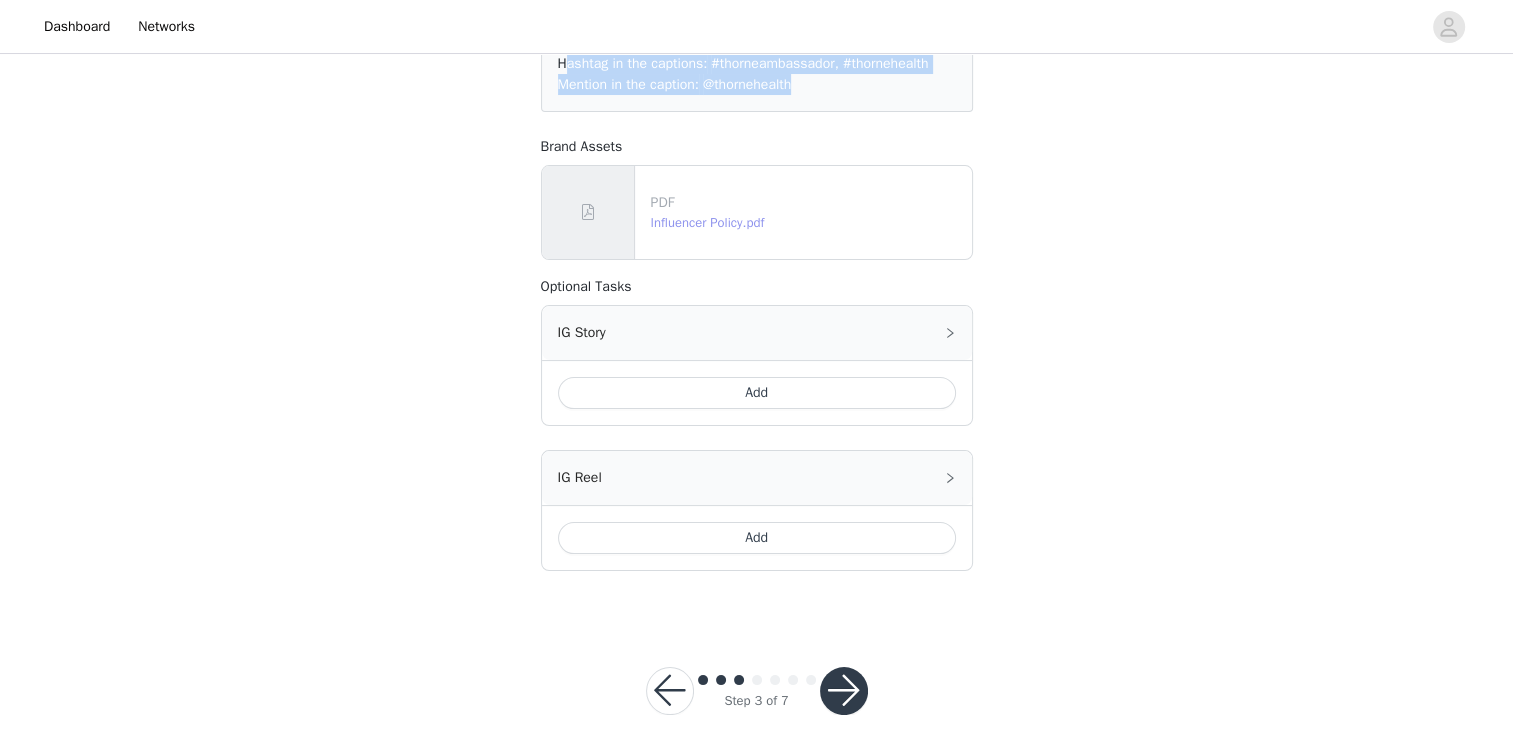 scroll, scrollTop: 200, scrollLeft: 0, axis: vertical 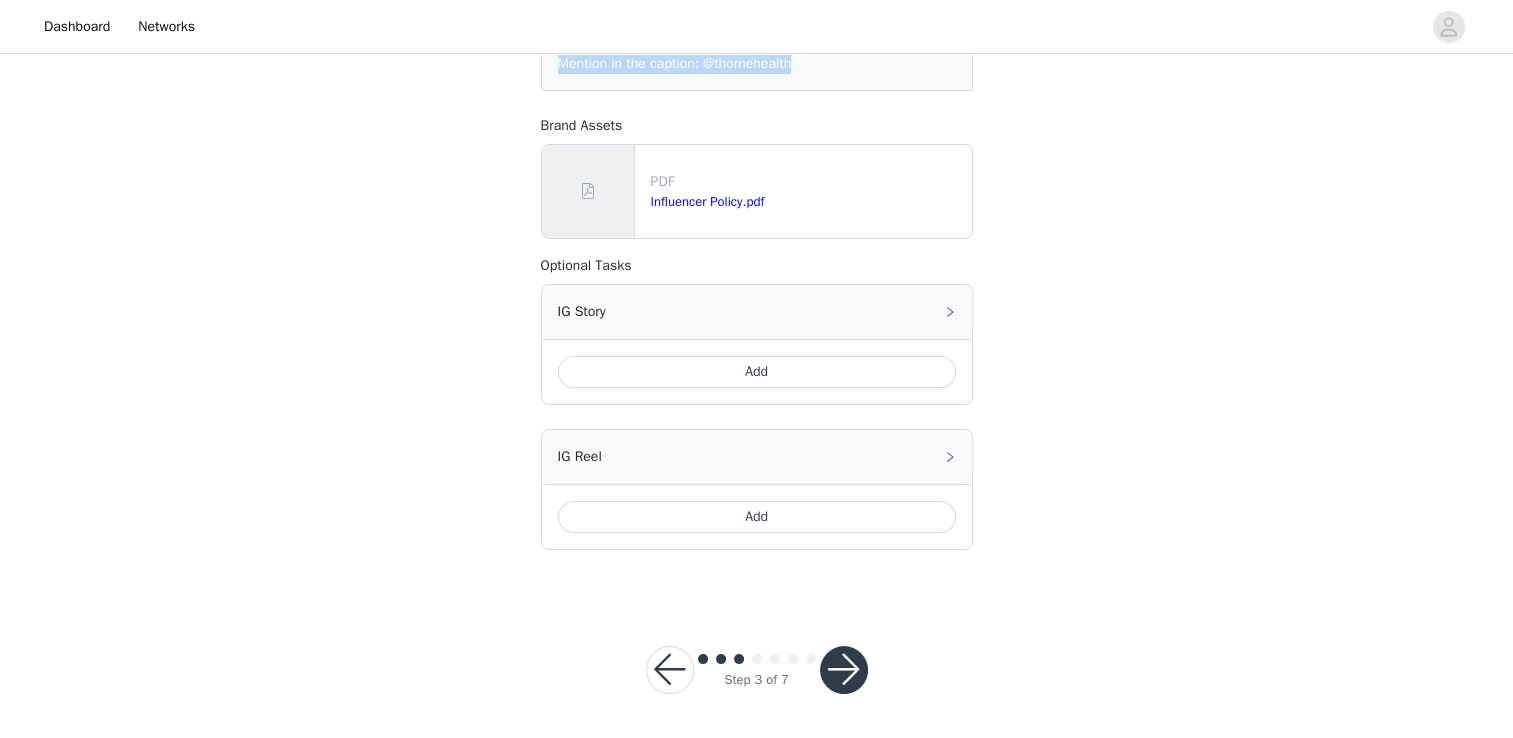 click at bounding box center (844, 670) 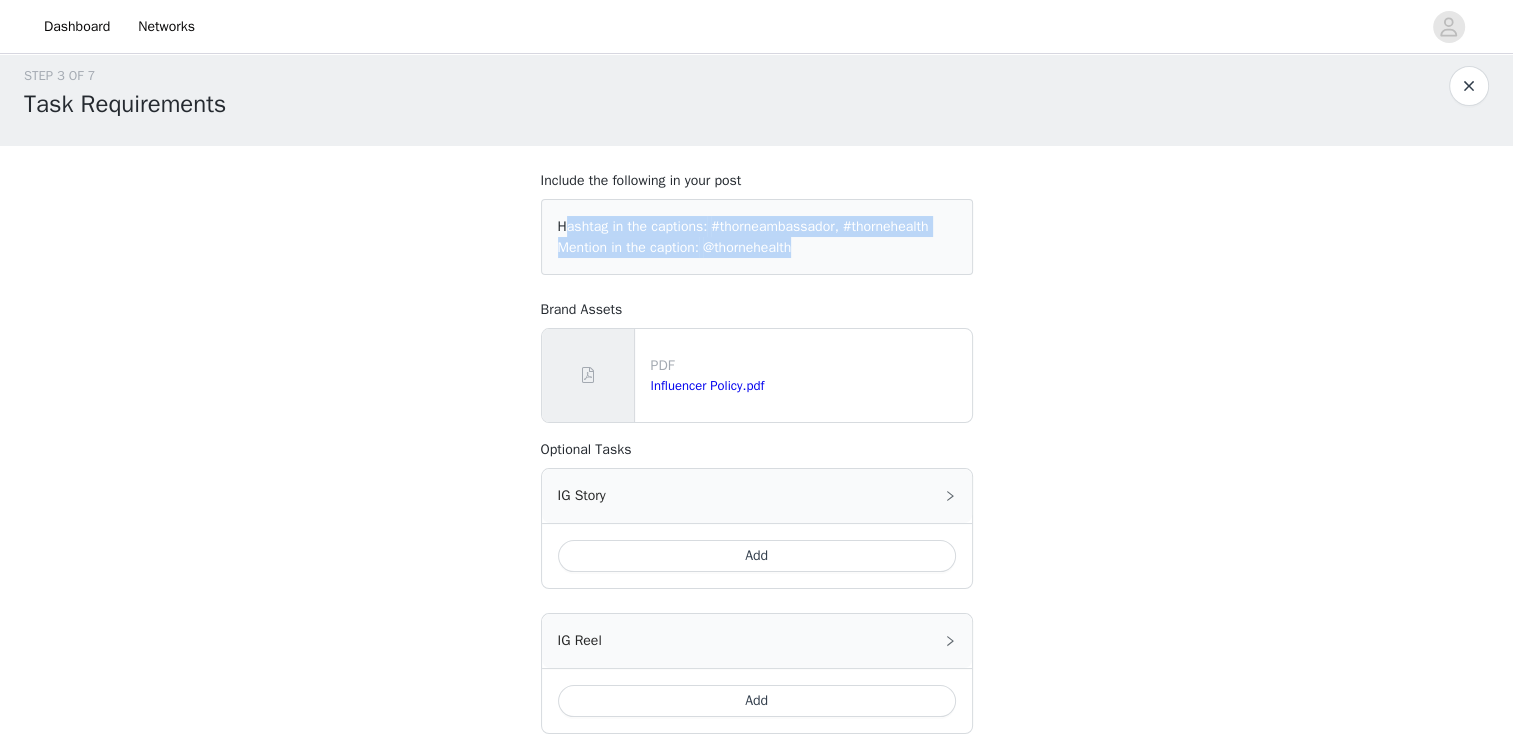 scroll, scrollTop: 0, scrollLeft: 0, axis: both 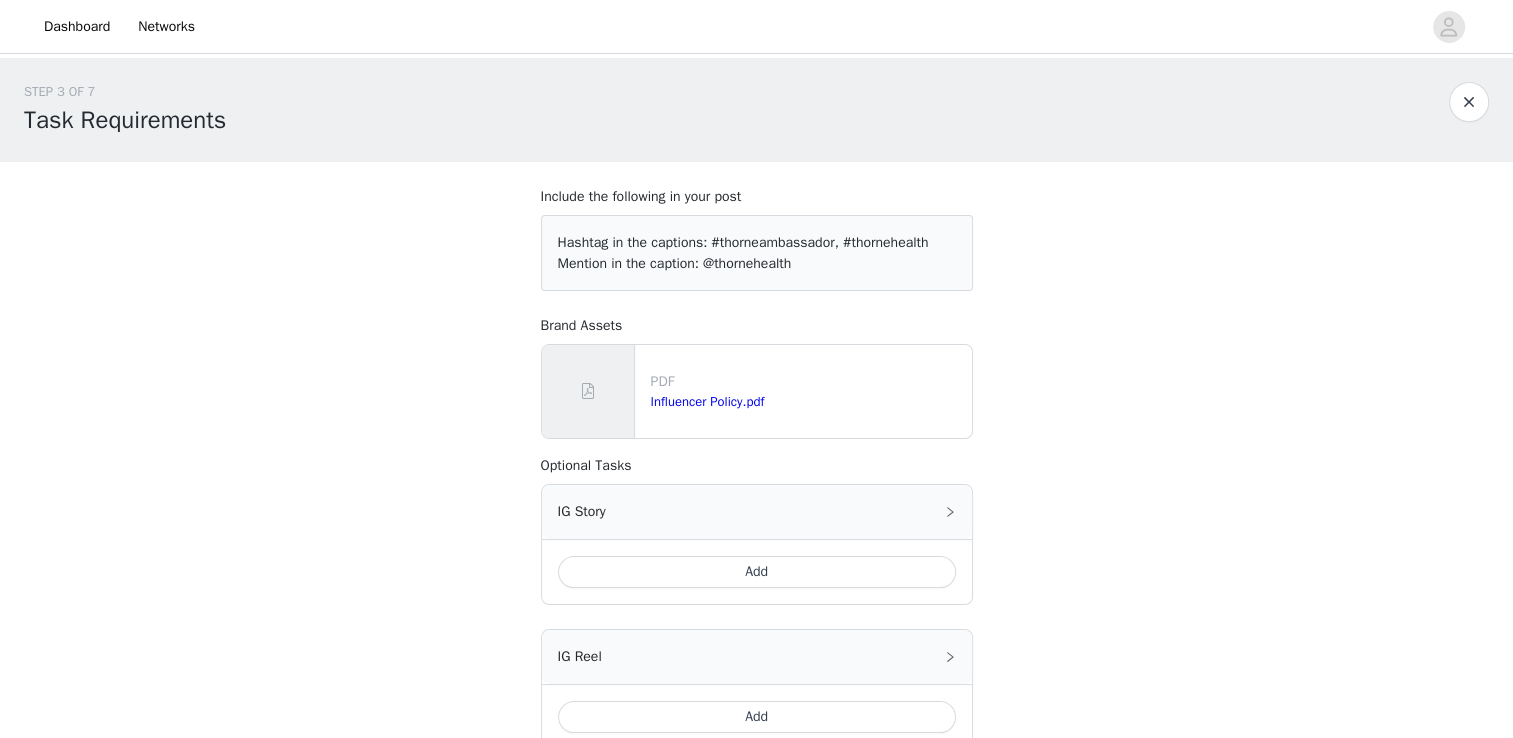 click on "STEP 3 OF 7
Task Requirements
Include the following in your post    Hashtag in the captions:    #thorneambassador, #thornehealth    Mention in the caption:    @thornehealth         Brand Assets     PDF   Influencer Policy.pdf             Optional Tasks     IG Story   Add   IG Reel   Add" at bounding box center [756, 428] 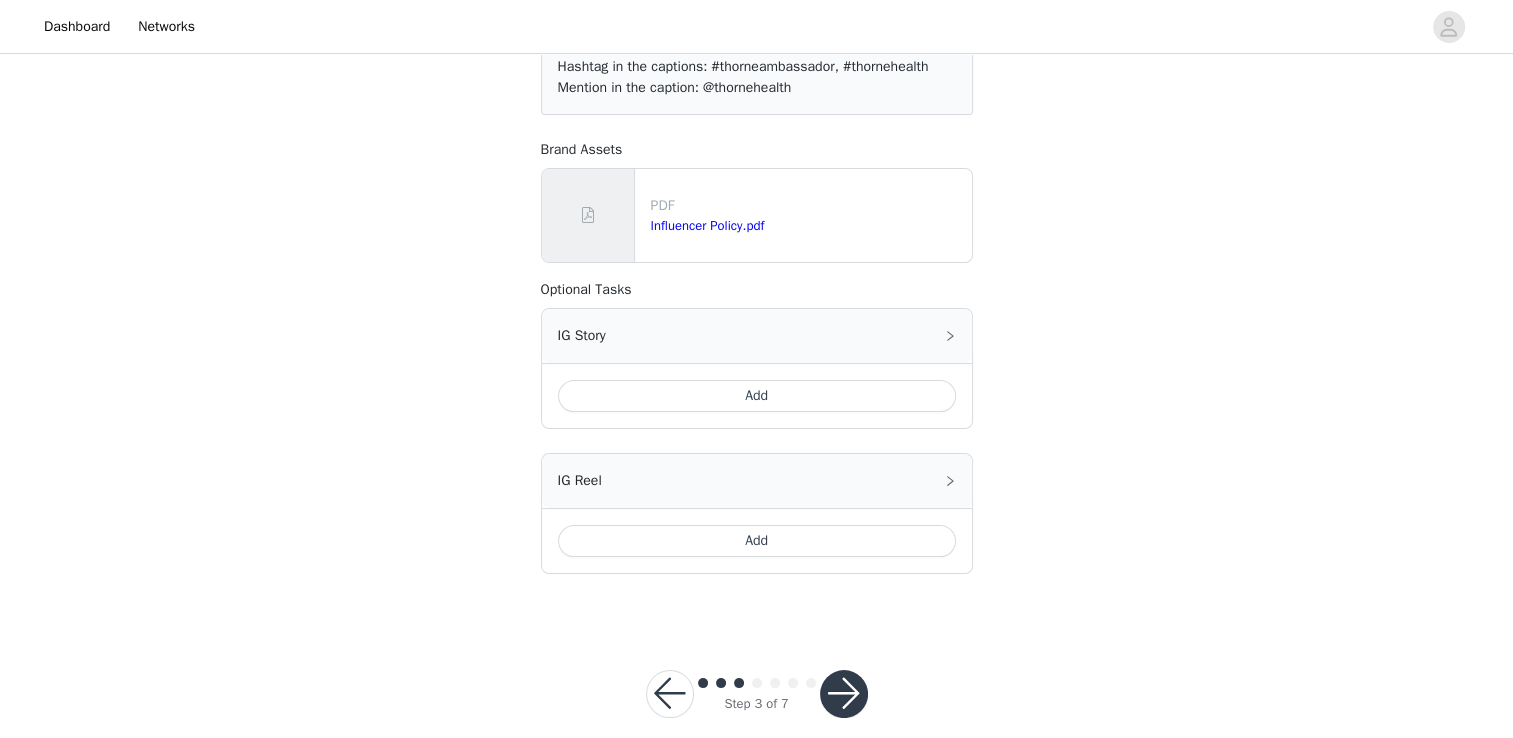 scroll, scrollTop: 200, scrollLeft: 0, axis: vertical 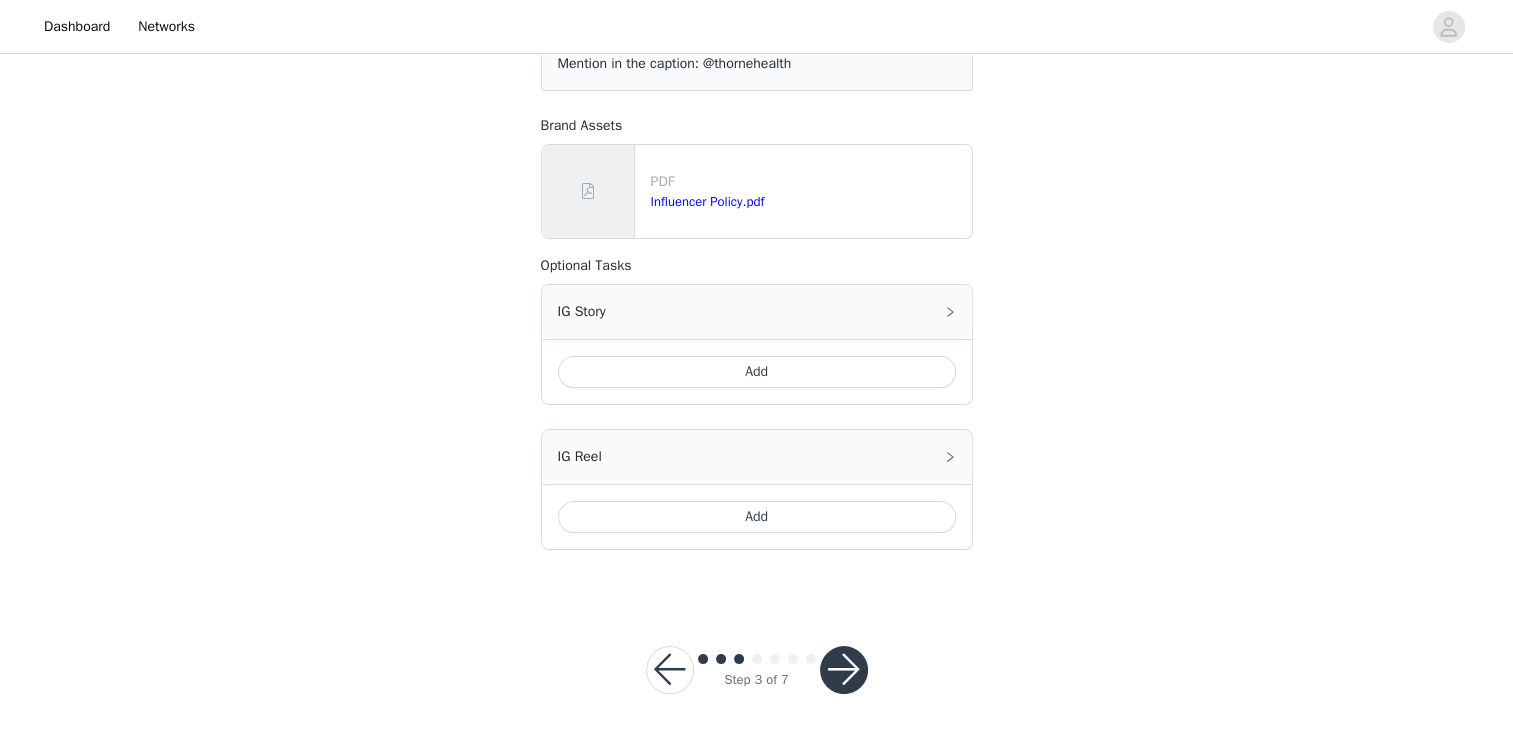 click at bounding box center [844, 670] 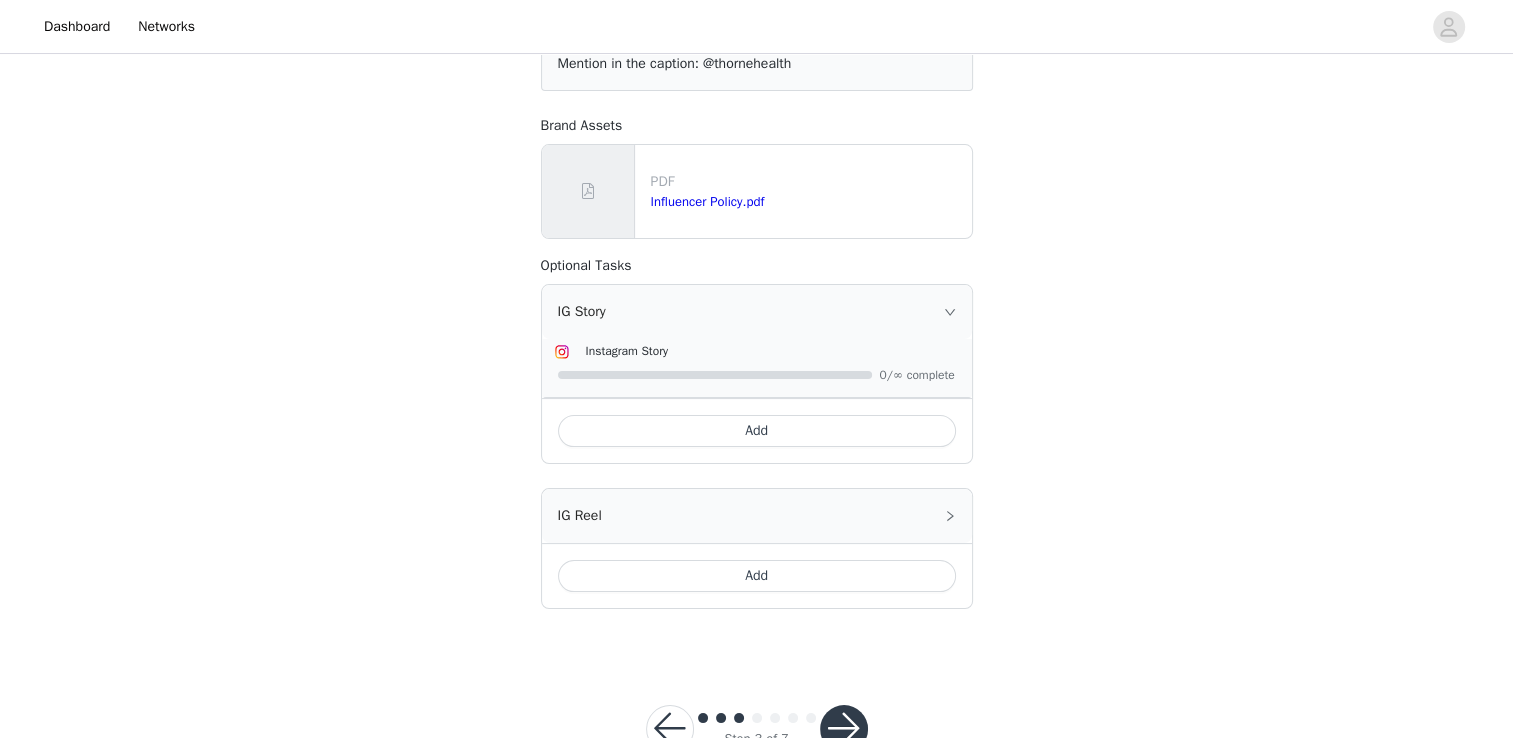click on "IG Reel" at bounding box center (757, 516) 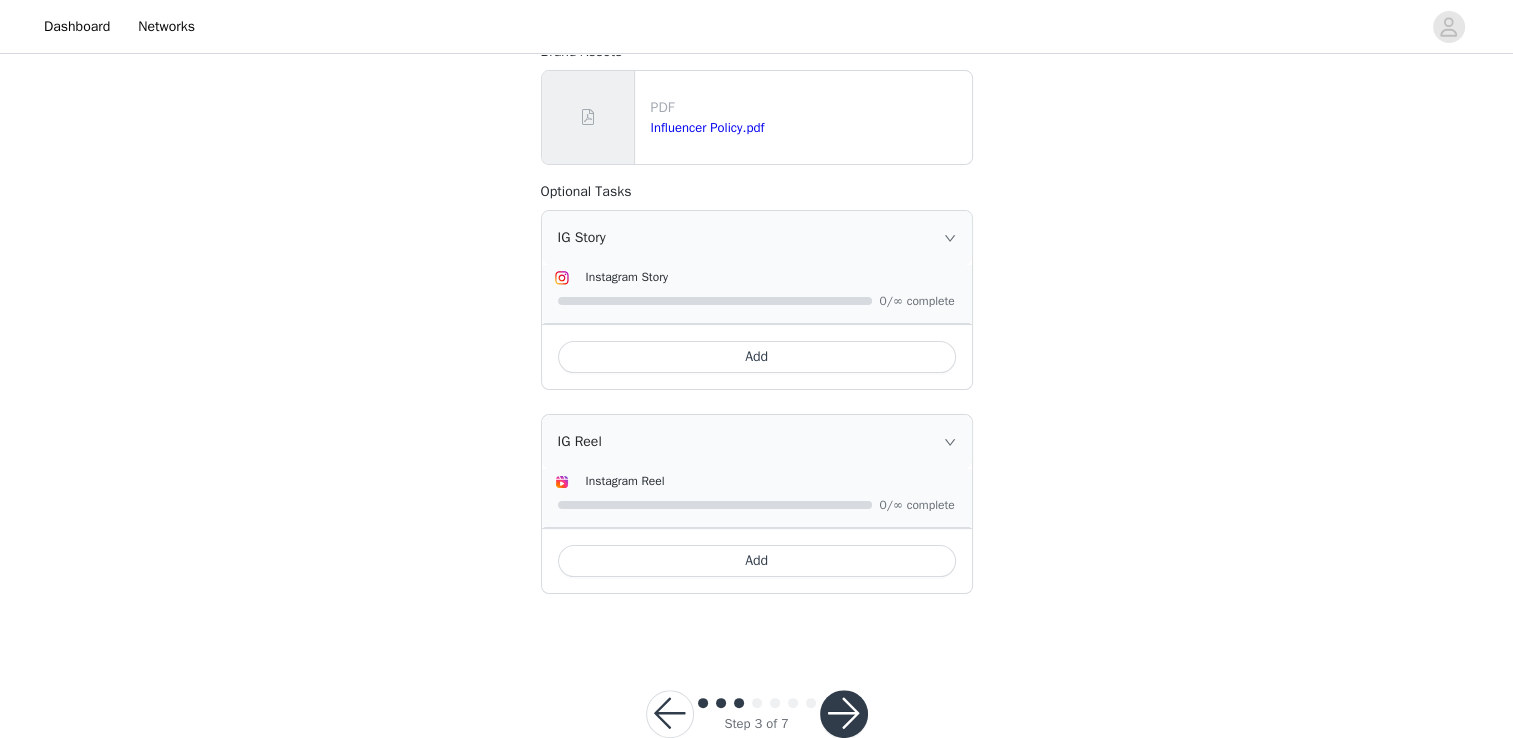 scroll, scrollTop: 318, scrollLeft: 0, axis: vertical 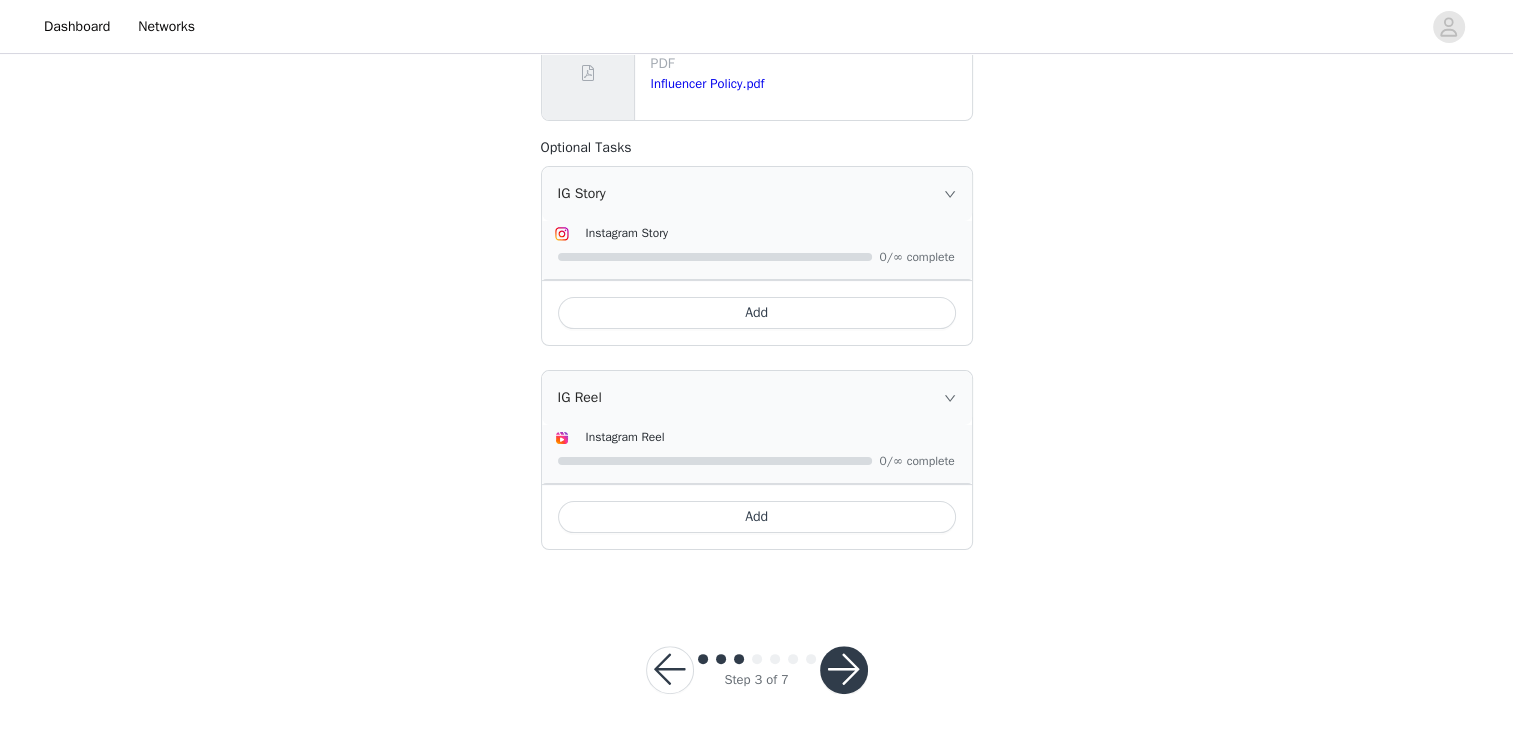 click at bounding box center (844, 670) 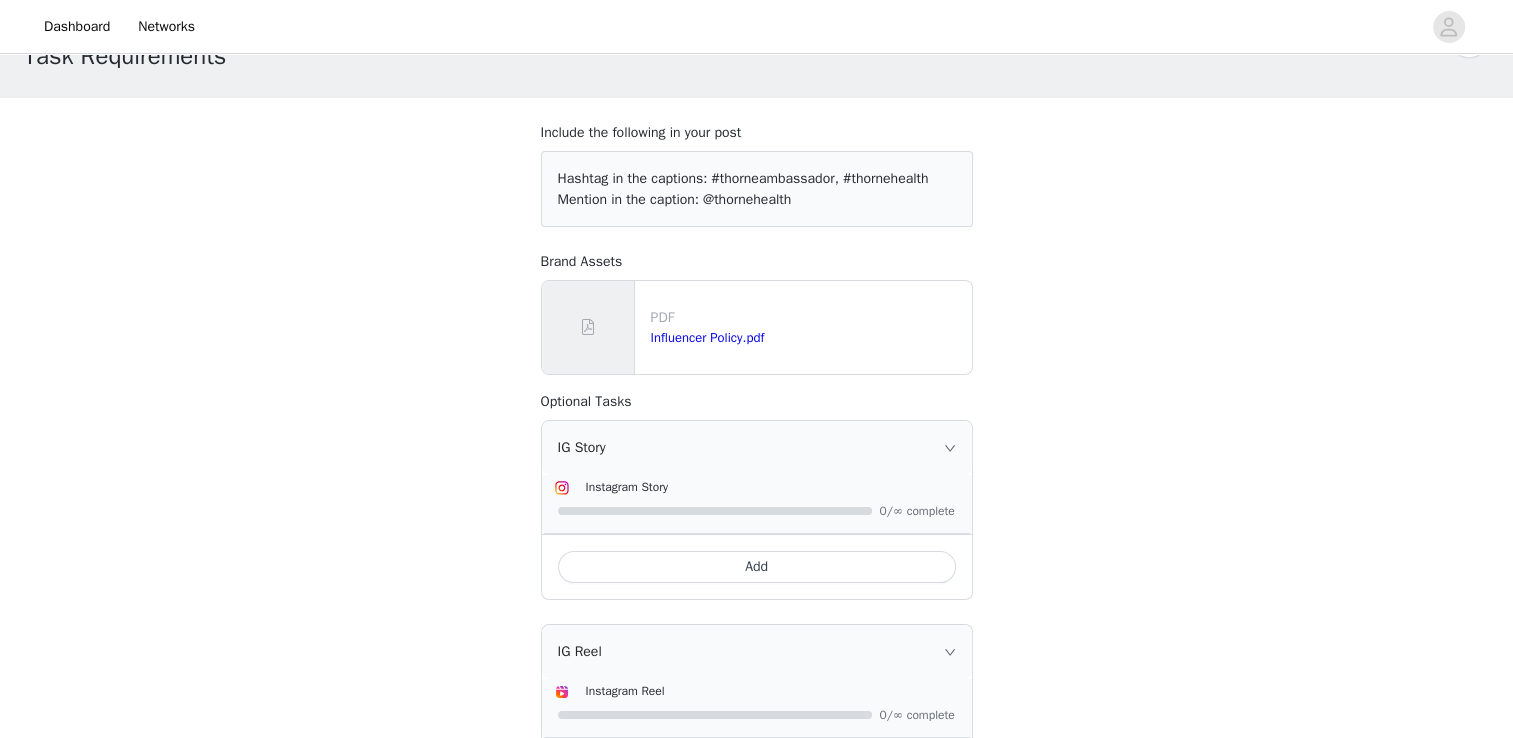 scroll, scrollTop: 18, scrollLeft: 0, axis: vertical 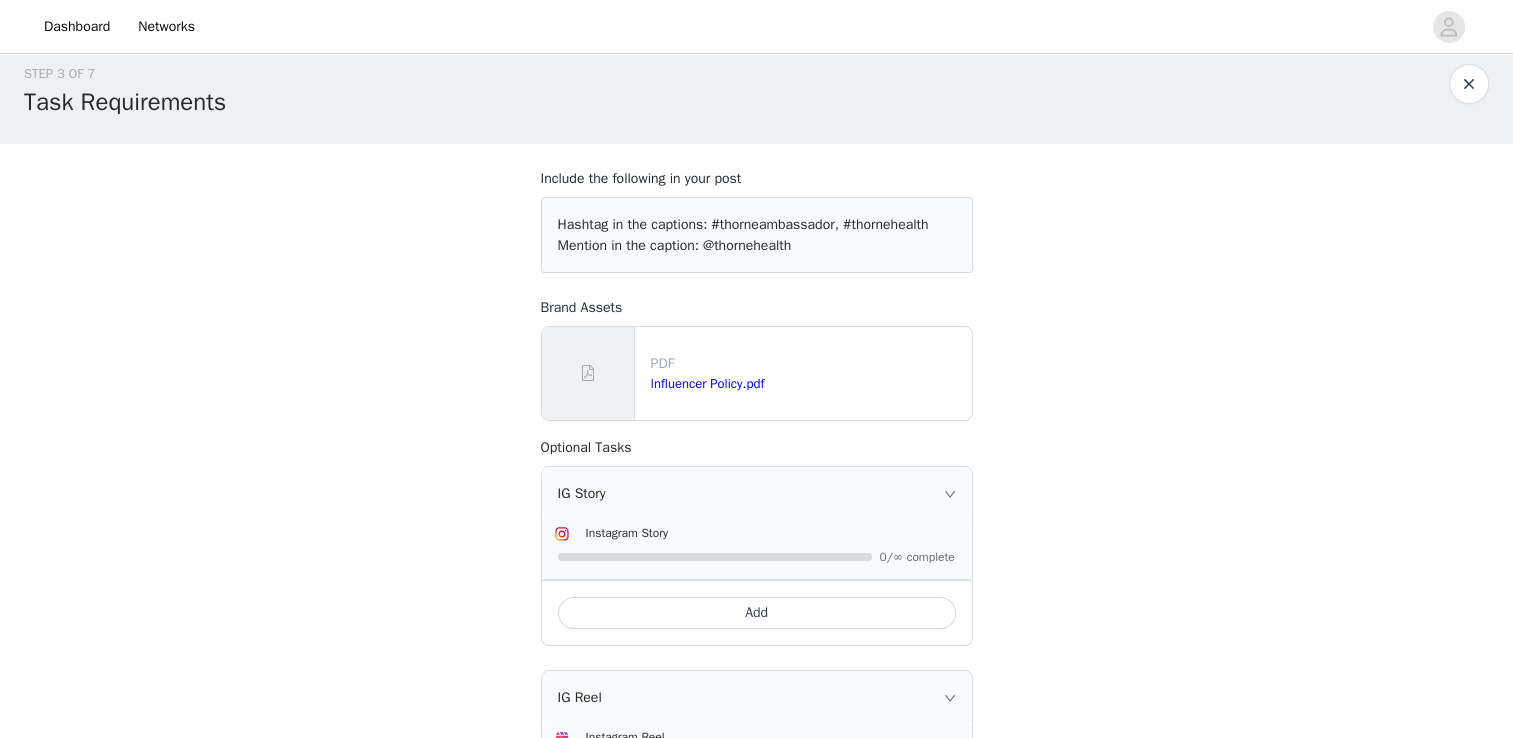 click on "PDF" at bounding box center (807, 363) 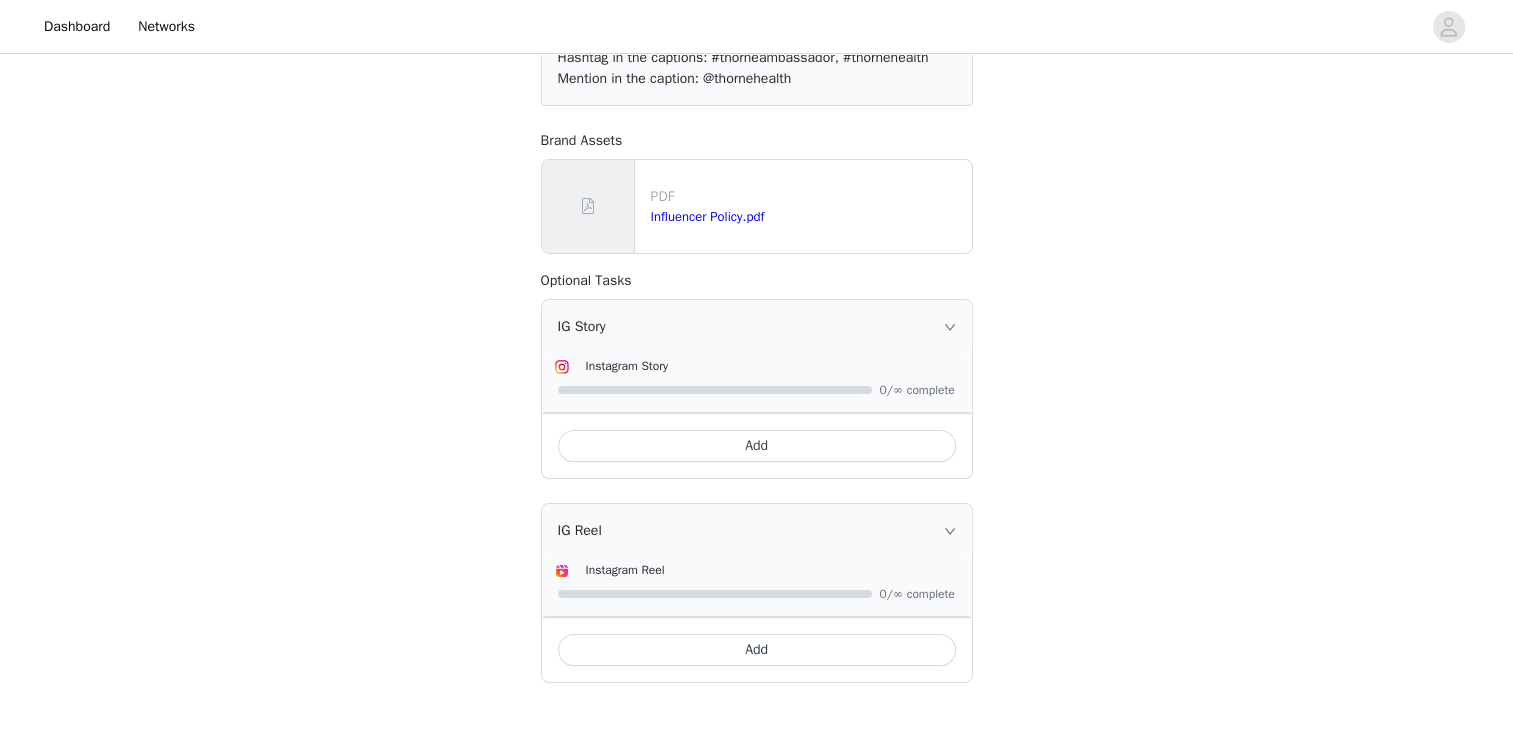 scroll, scrollTop: 318, scrollLeft: 0, axis: vertical 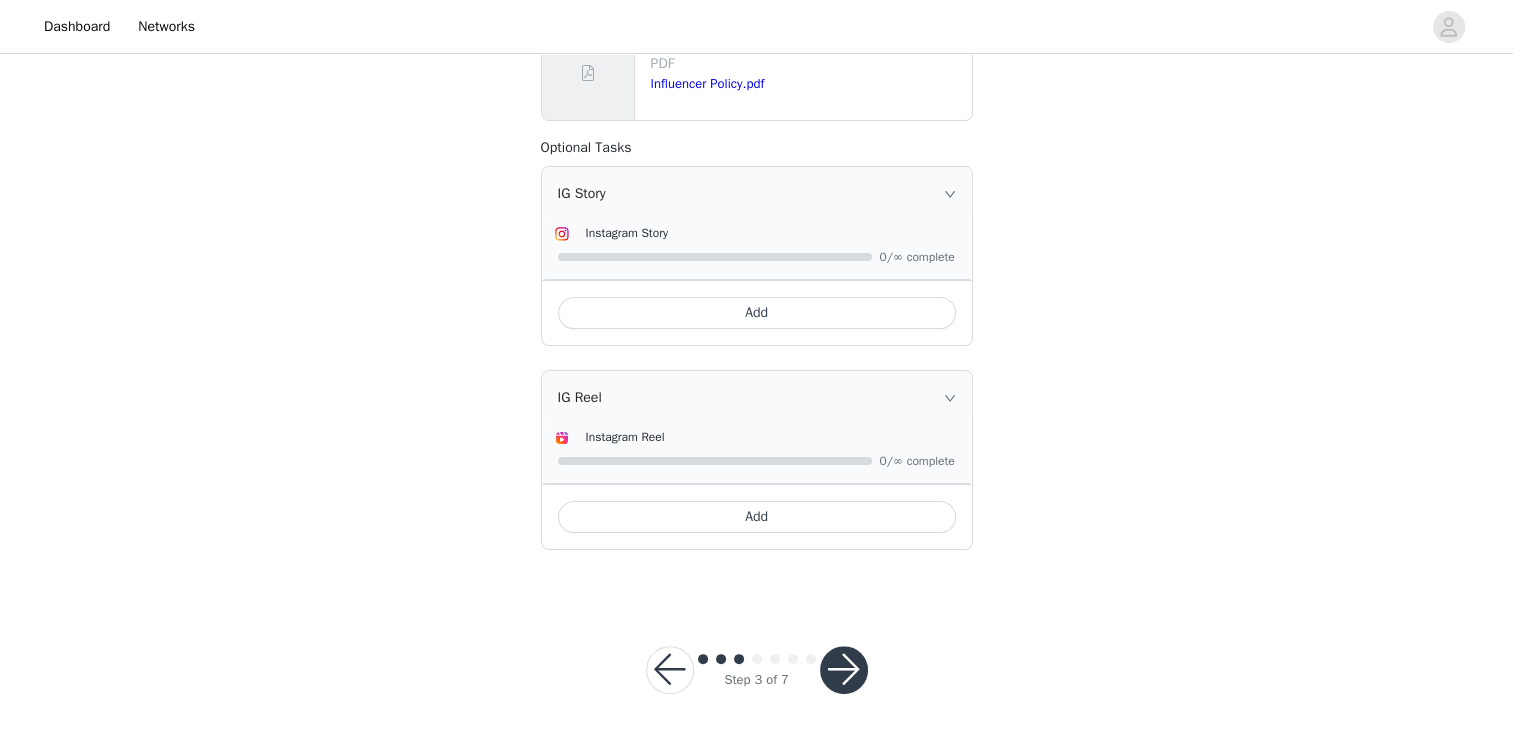 click at bounding box center (670, 670) 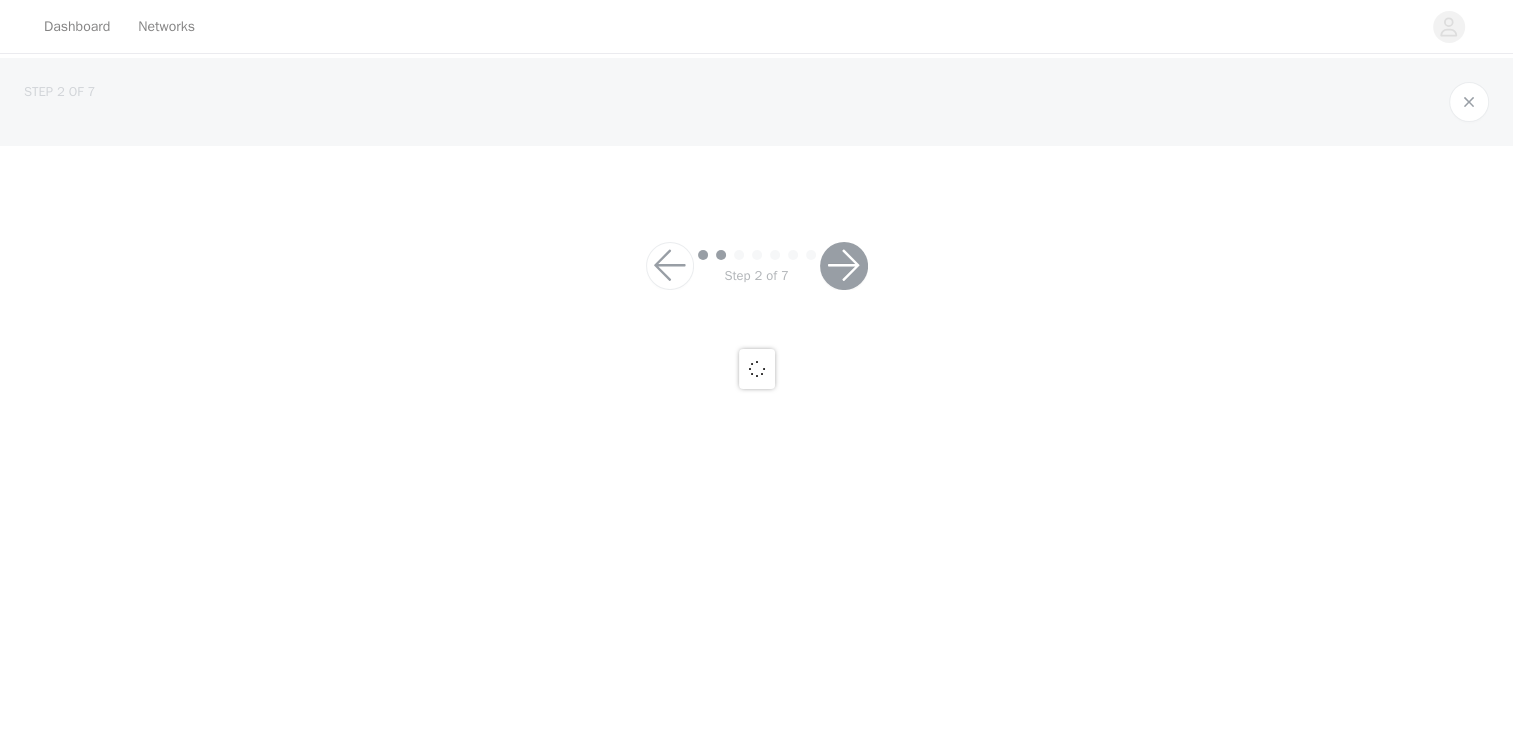 scroll, scrollTop: 0, scrollLeft: 0, axis: both 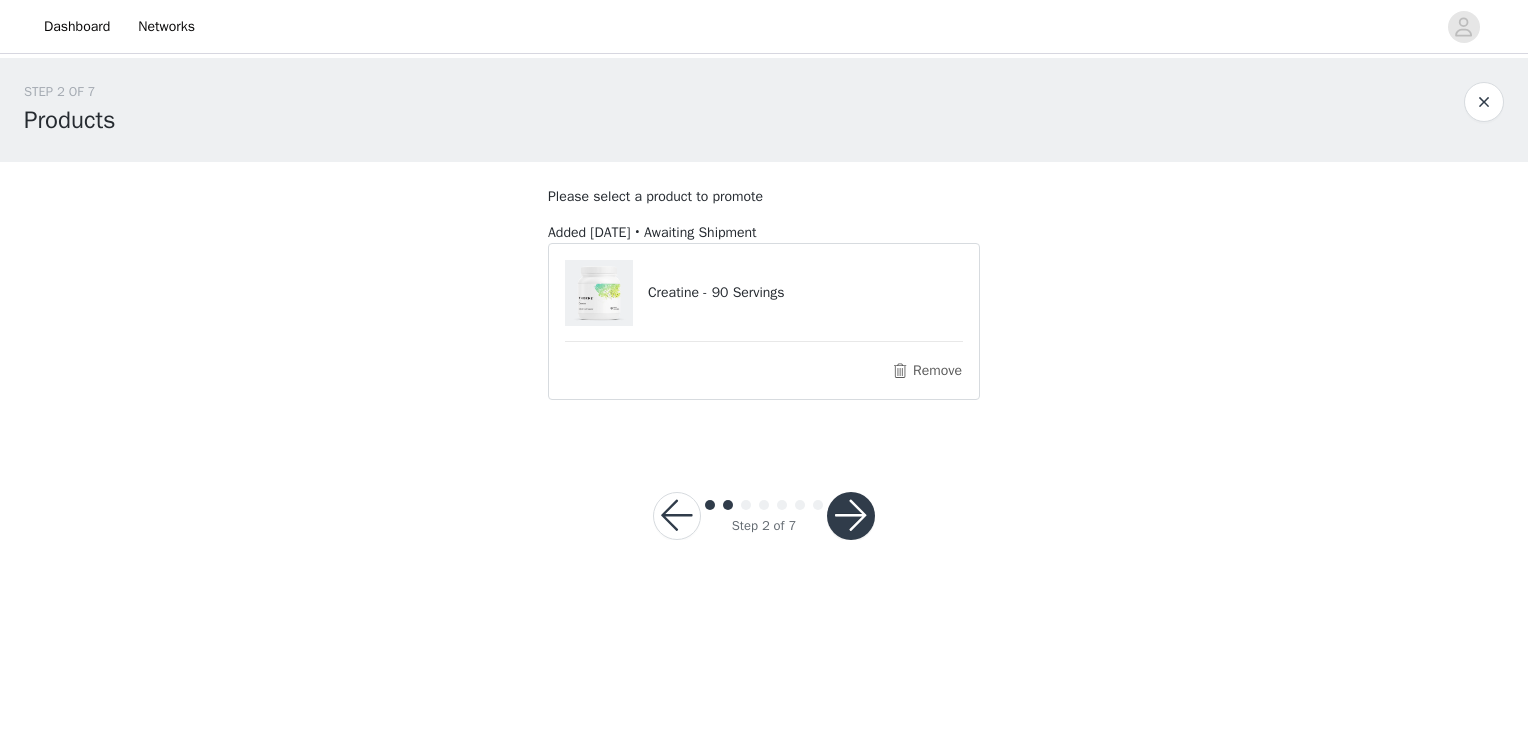 click at bounding box center [851, 516] 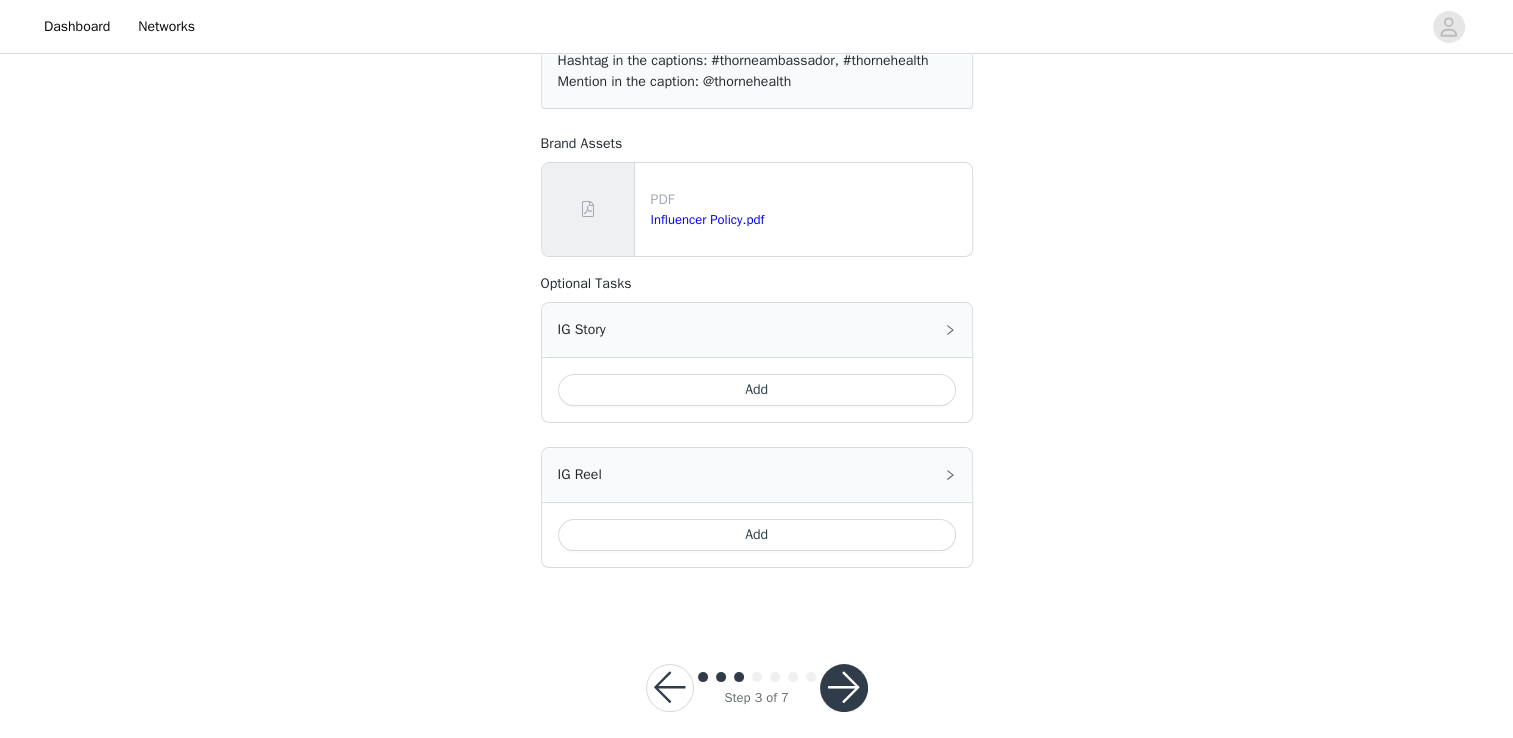 scroll, scrollTop: 200, scrollLeft: 0, axis: vertical 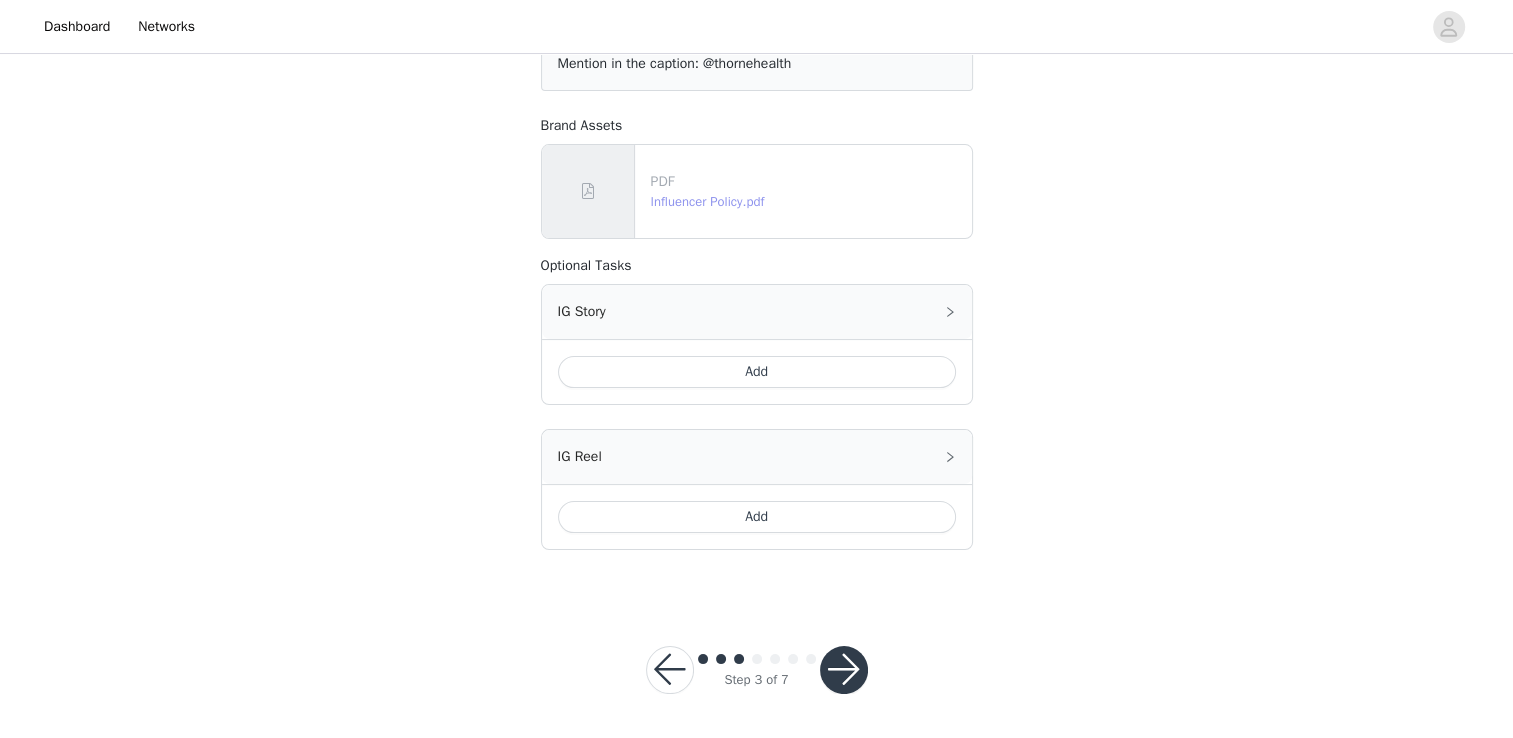click on "Influencer Policy.pdf" at bounding box center [708, 201] 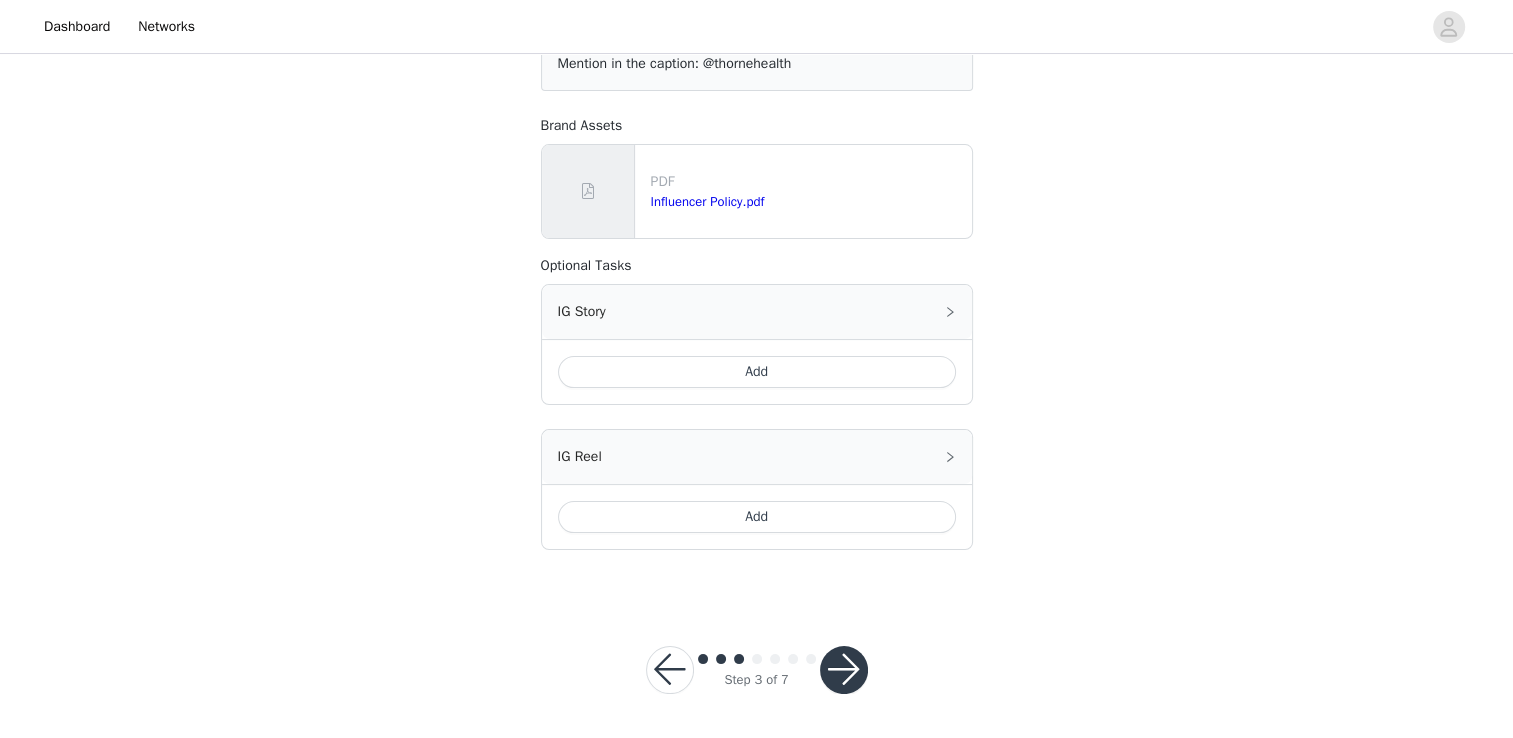 click at bounding box center [844, 670] 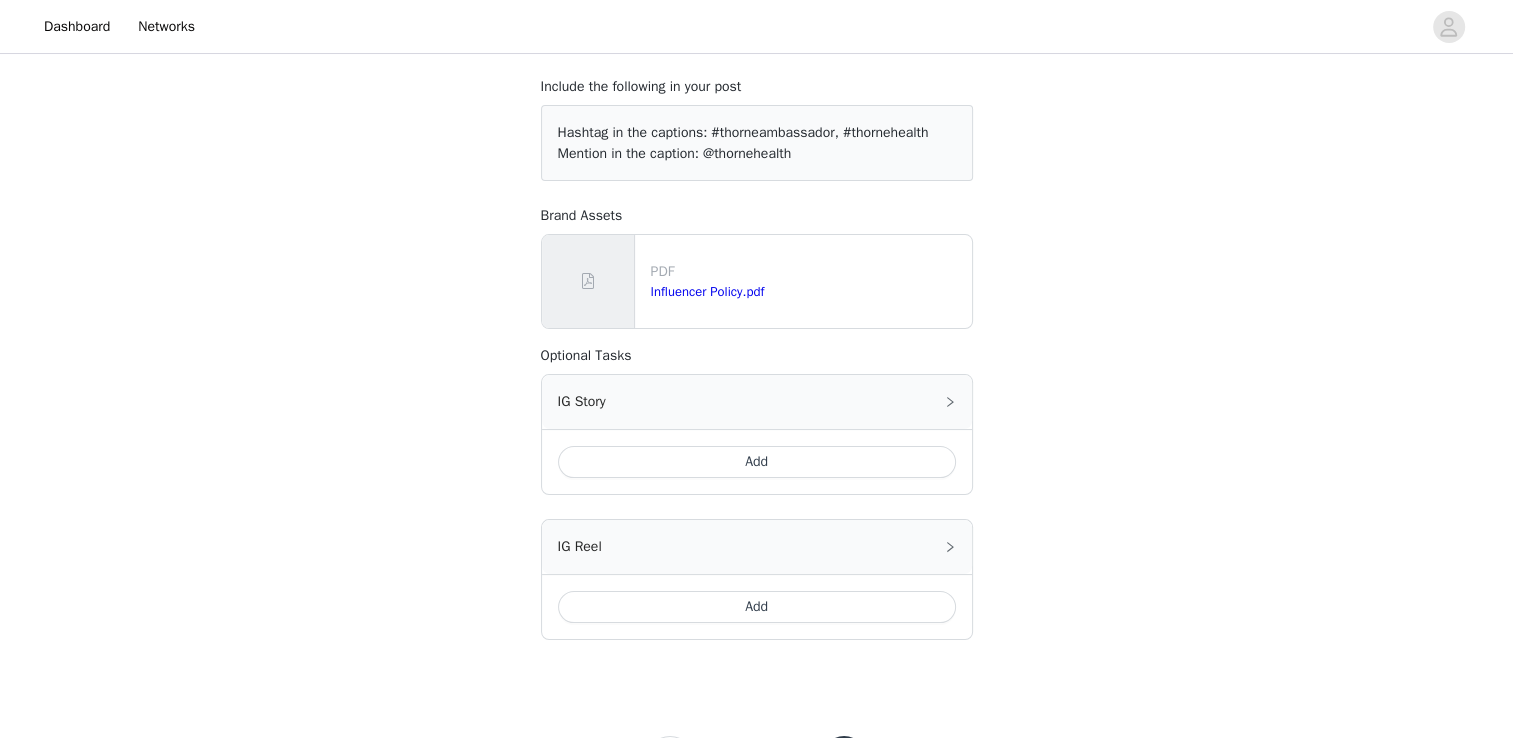scroll, scrollTop: 0, scrollLeft: 0, axis: both 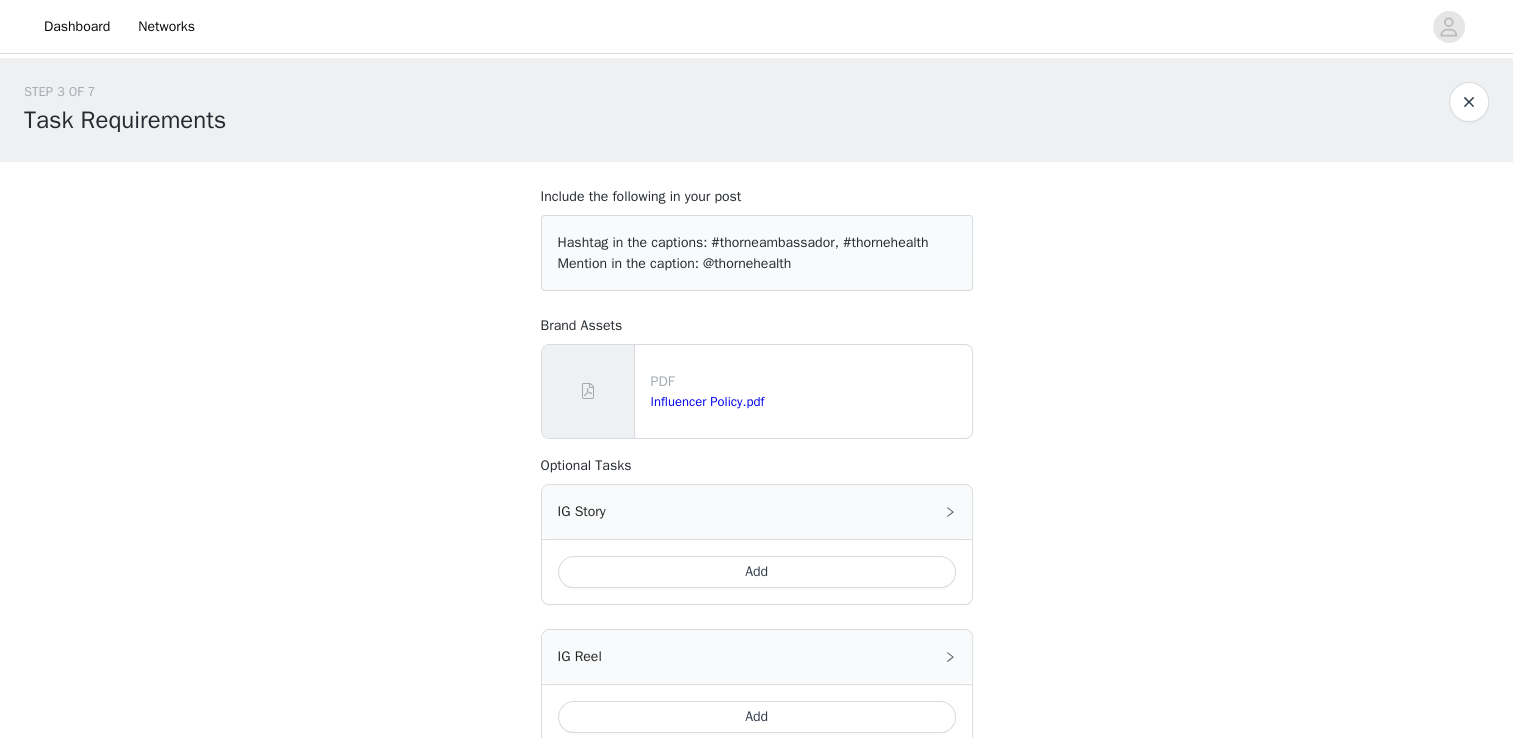 click 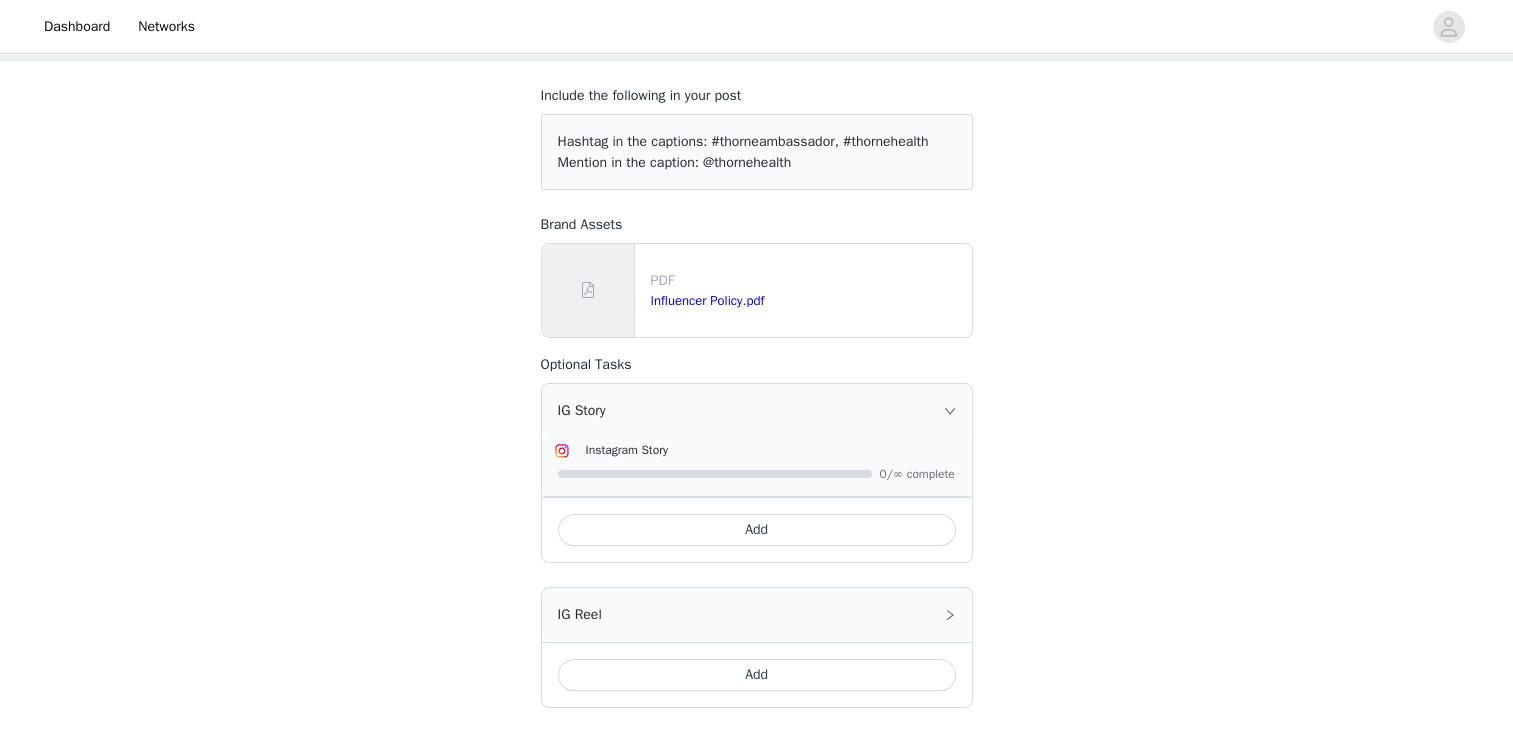scroll, scrollTop: 200, scrollLeft: 0, axis: vertical 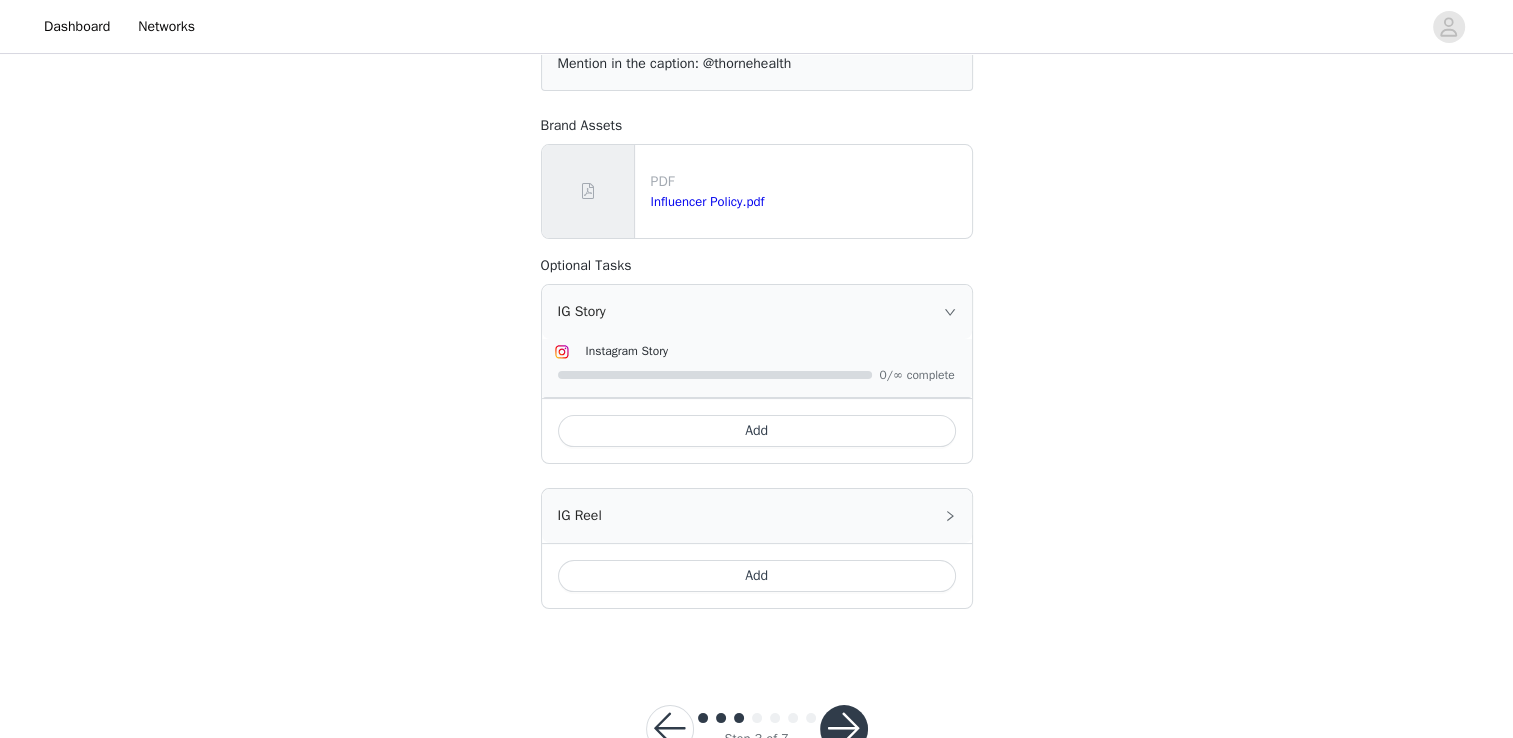 click on "IG Reel" at bounding box center [757, 516] 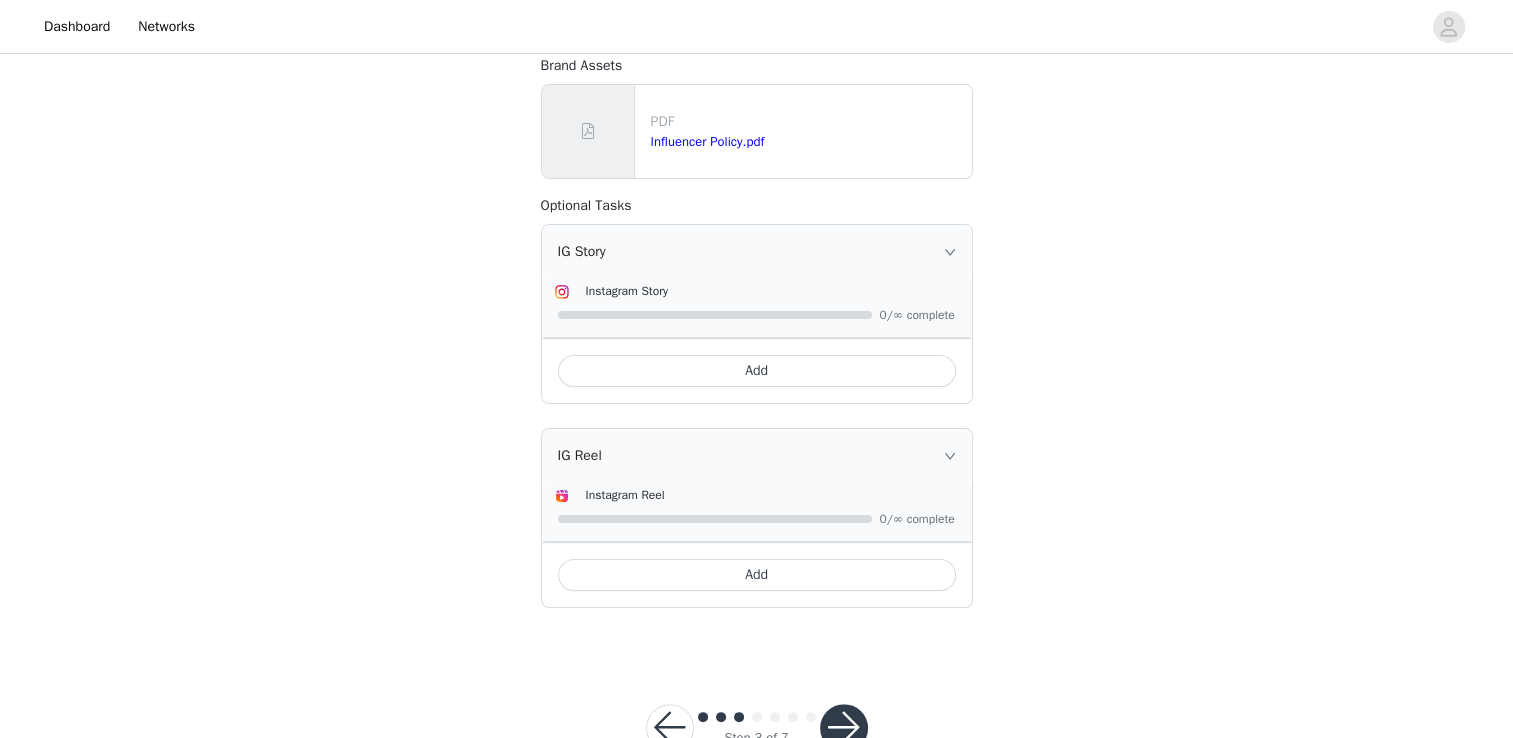scroll, scrollTop: 300, scrollLeft: 0, axis: vertical 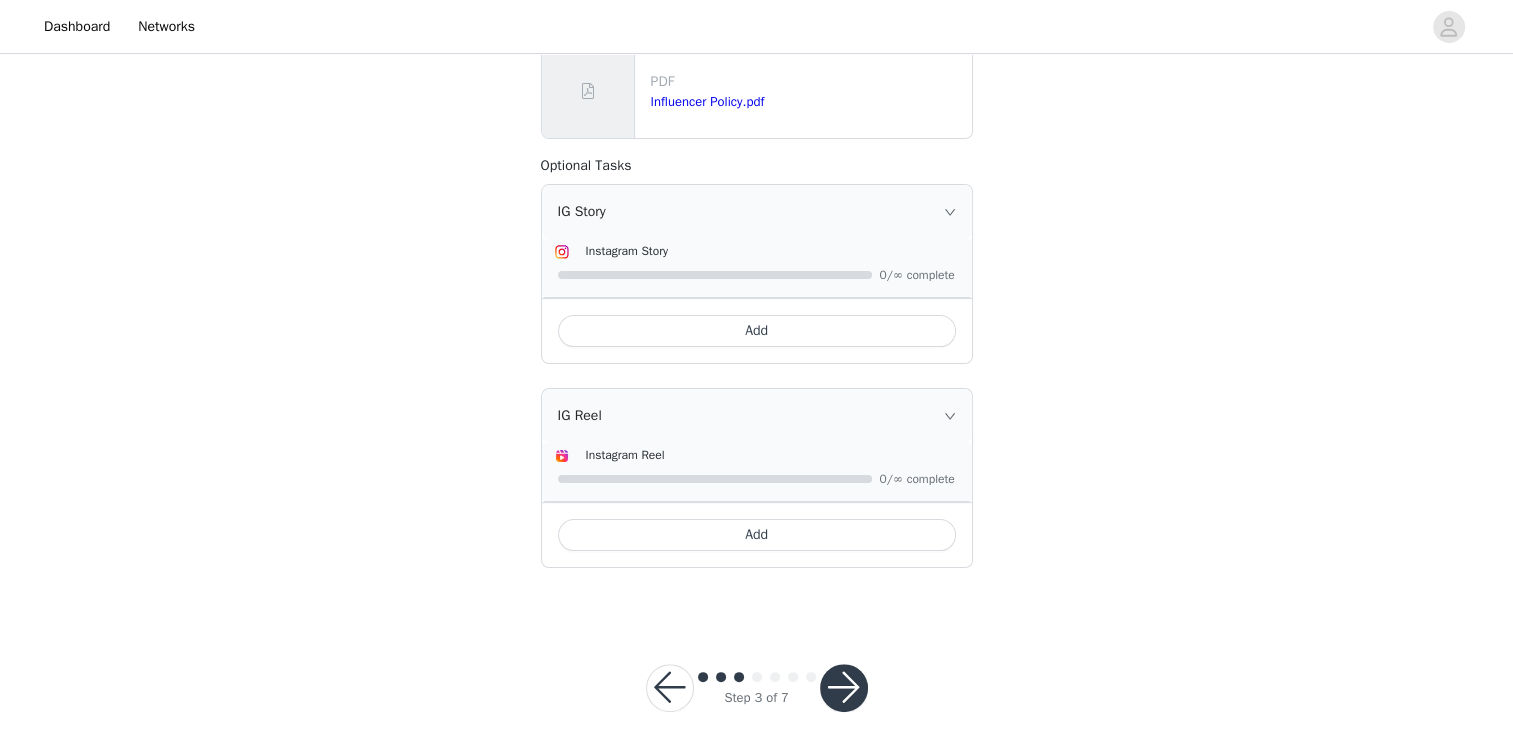 click at bounding box center (844, 688) 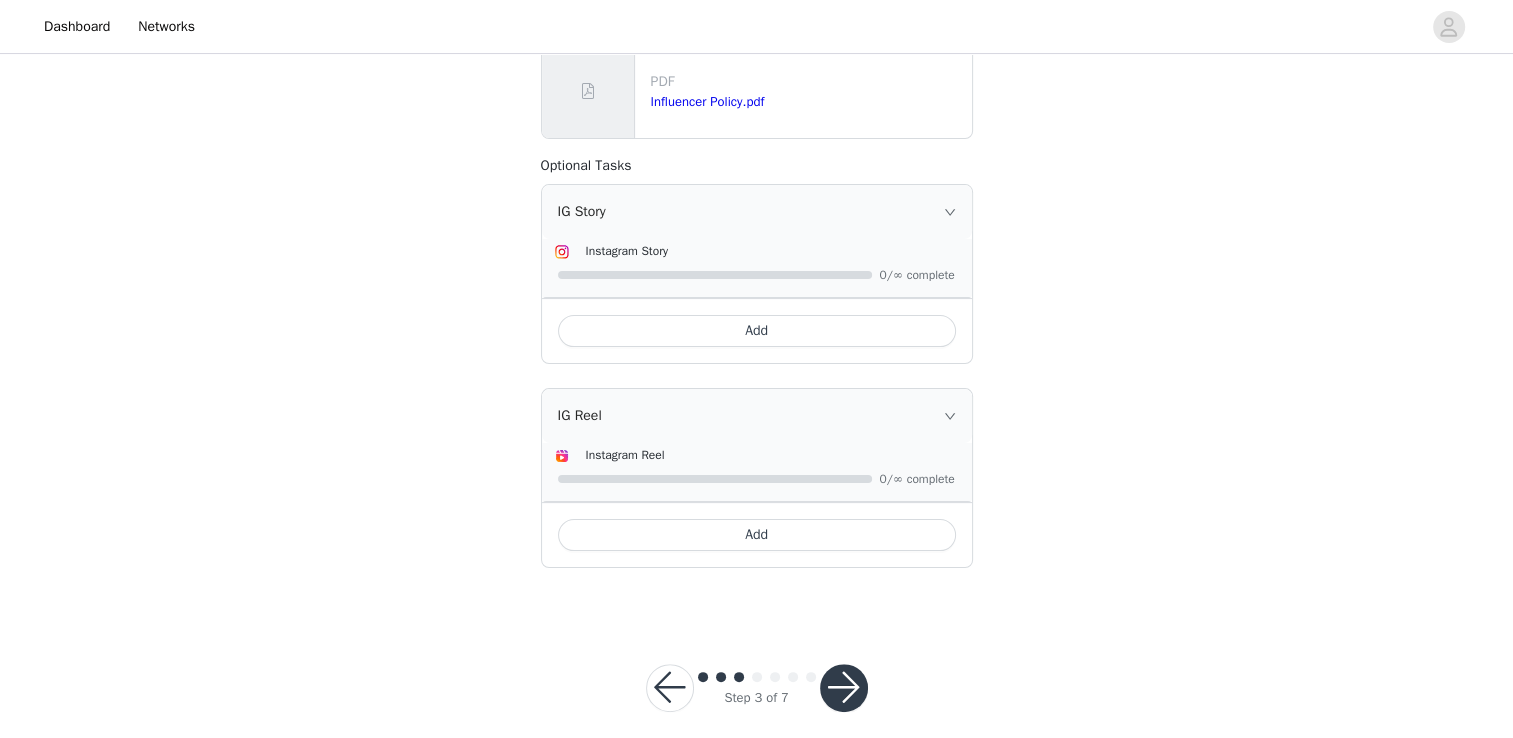 click on "Add" at bounding box center (757, 535) 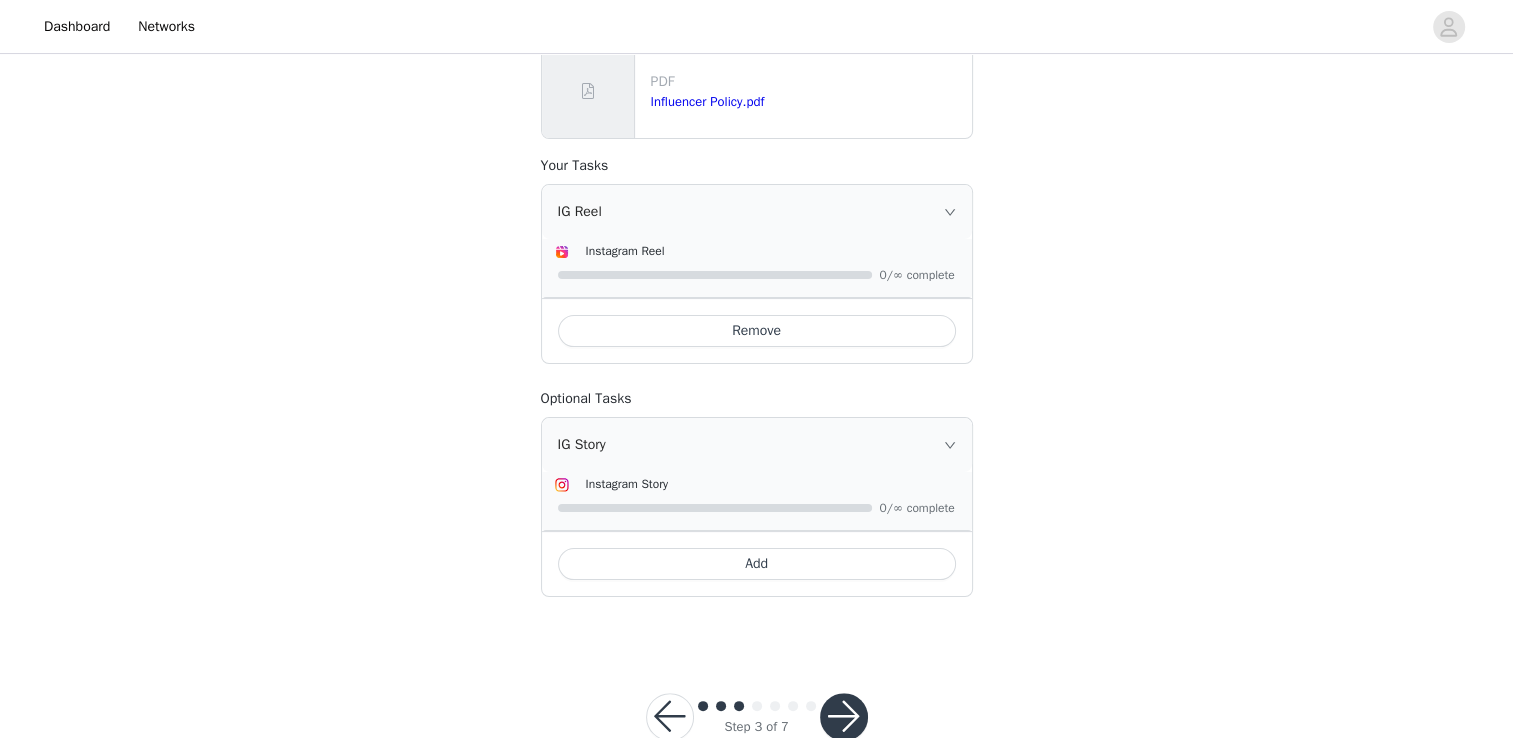 scroll, scrollTop: 300, scrollLeft: 0, axis: vertical 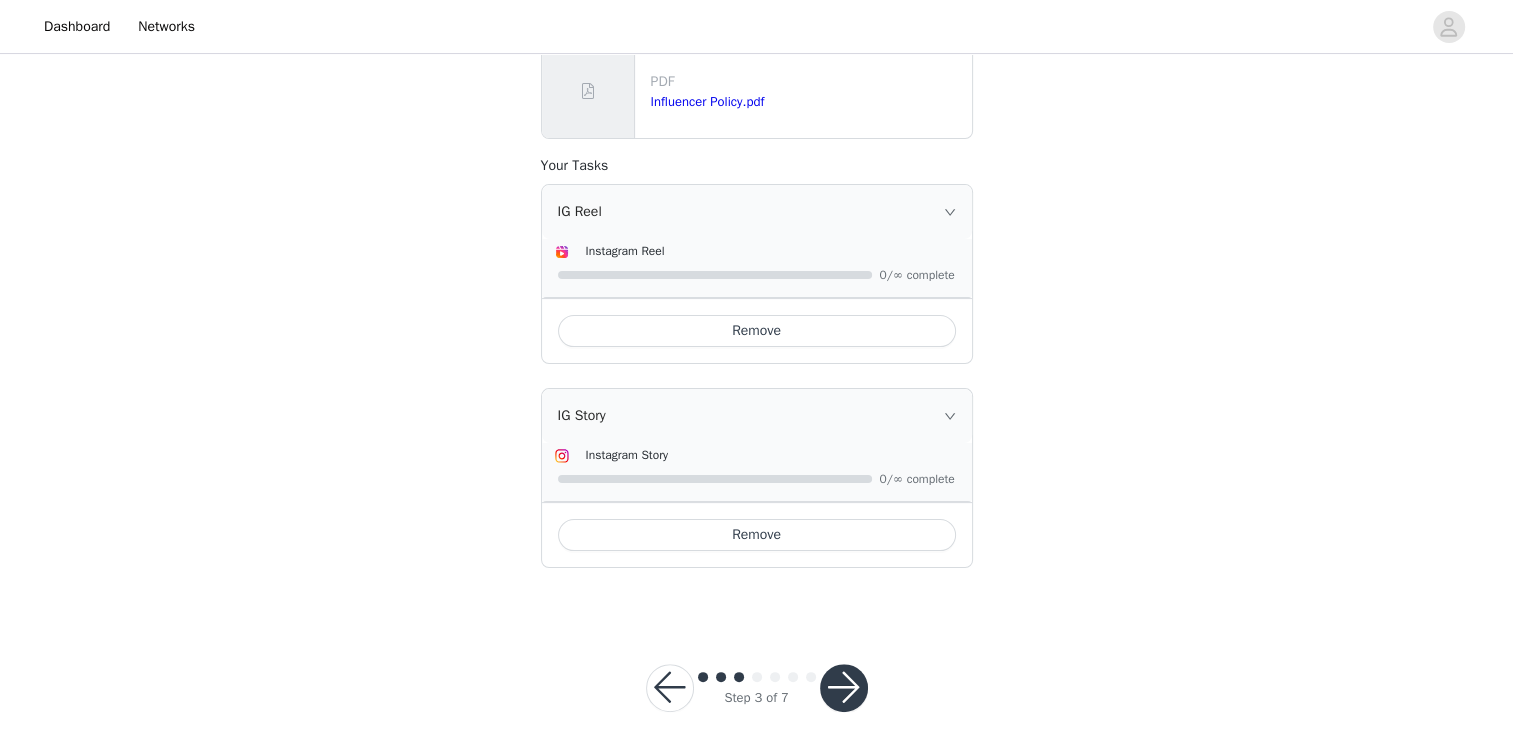 click at bounding box center [844, 688] 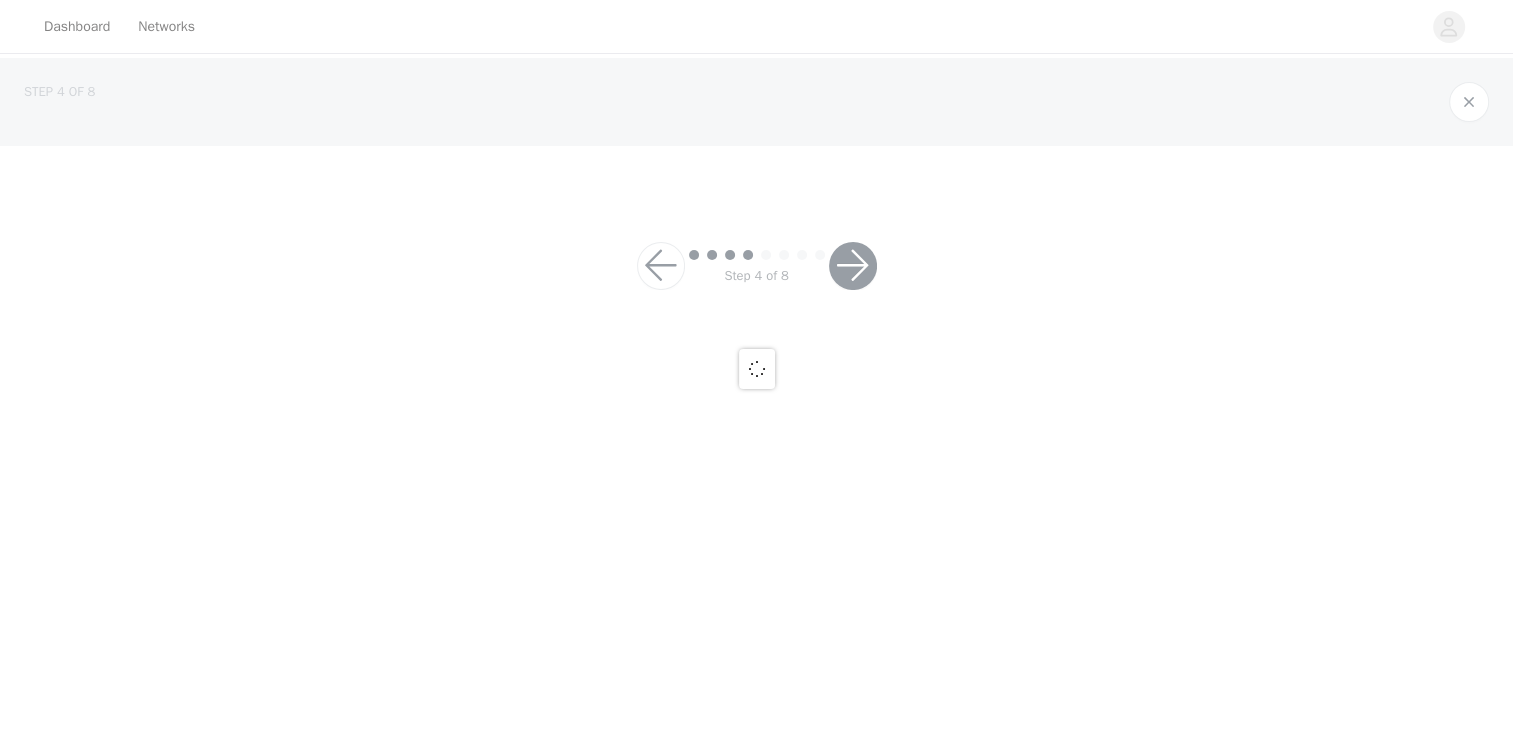 scroll, scrollTop: 0, scrollLeft: 0, axis: both 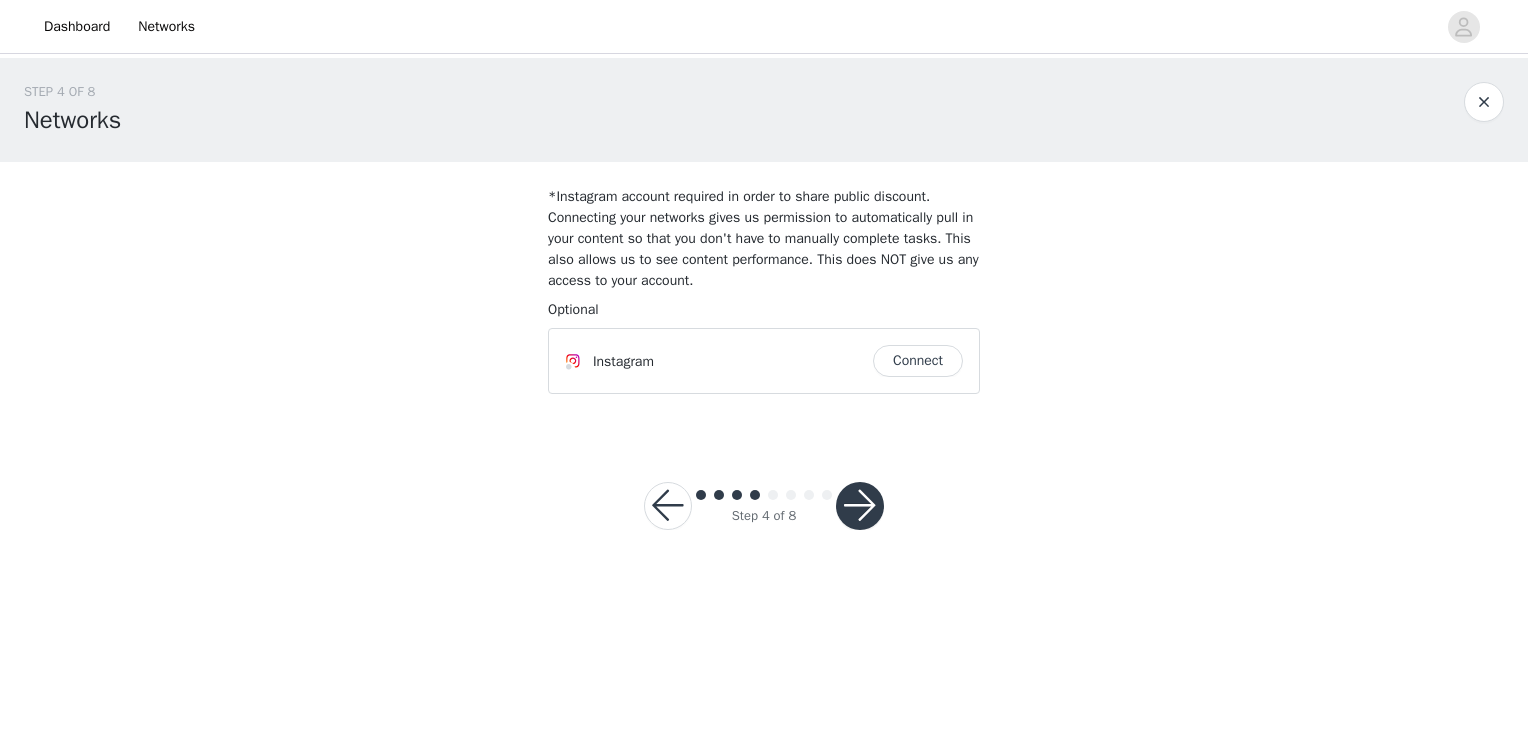click on "Connect" at bounding box center (918, 361) 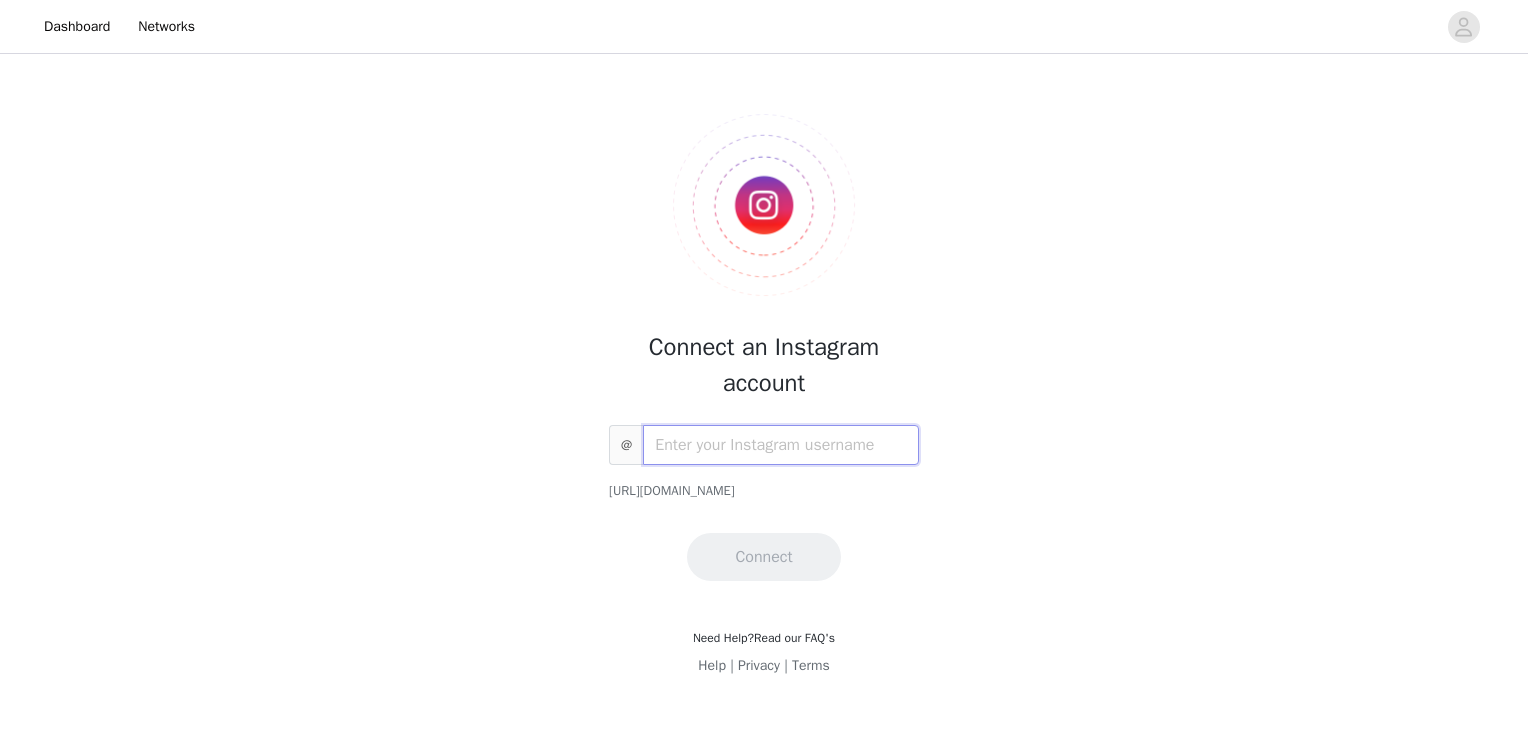 click at bounding box center [781, 445] 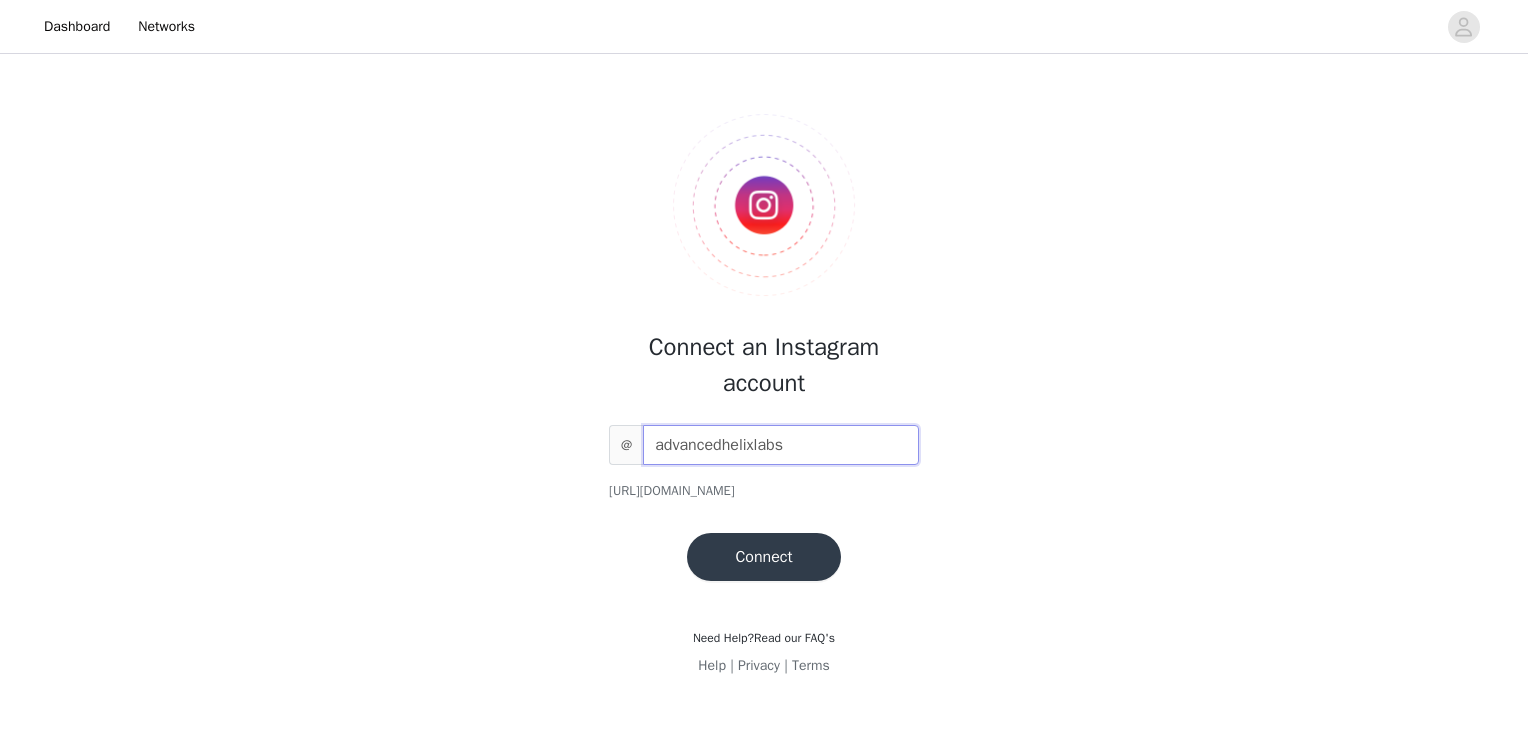 type on "advancedhelixlabs" 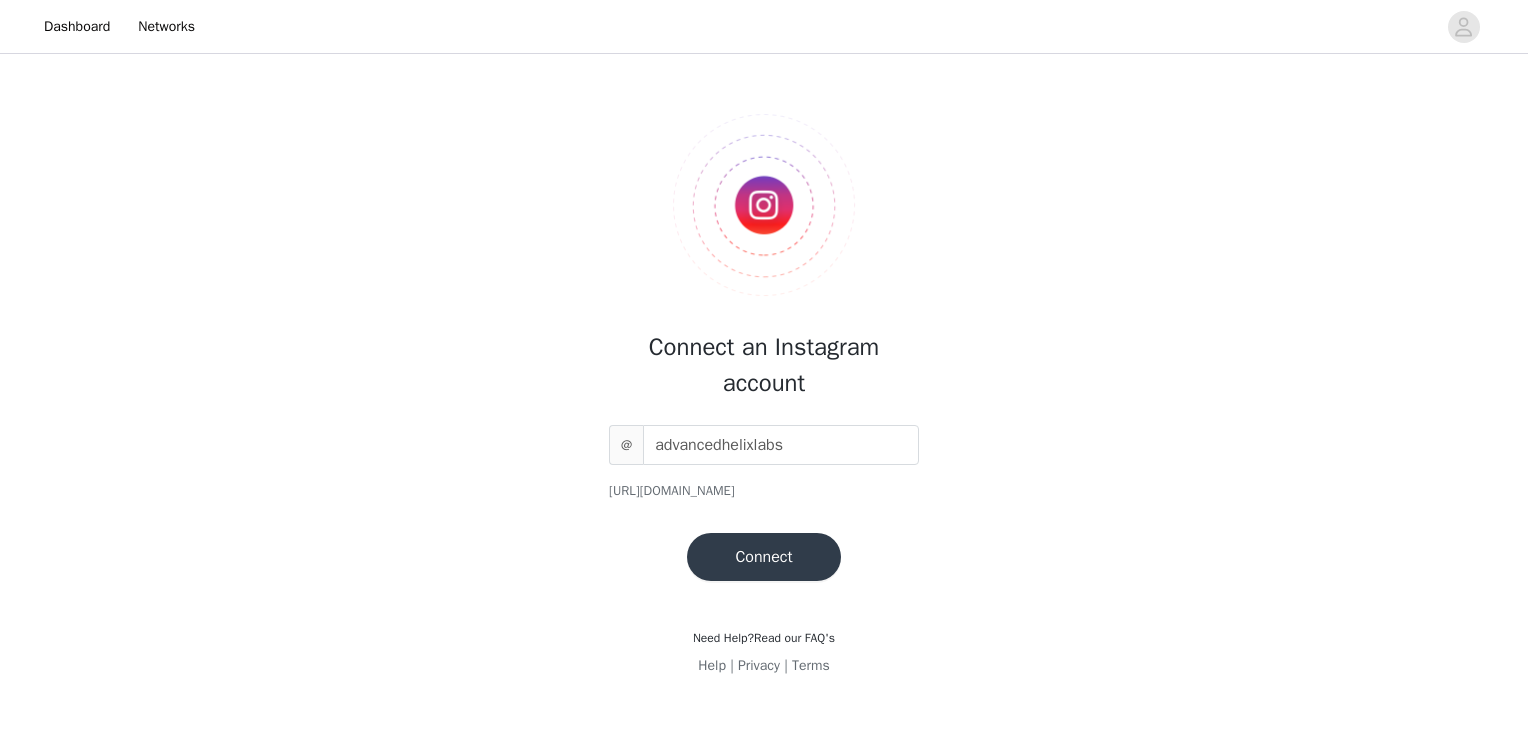 click on "Connect" at bounding box center (763, 557) 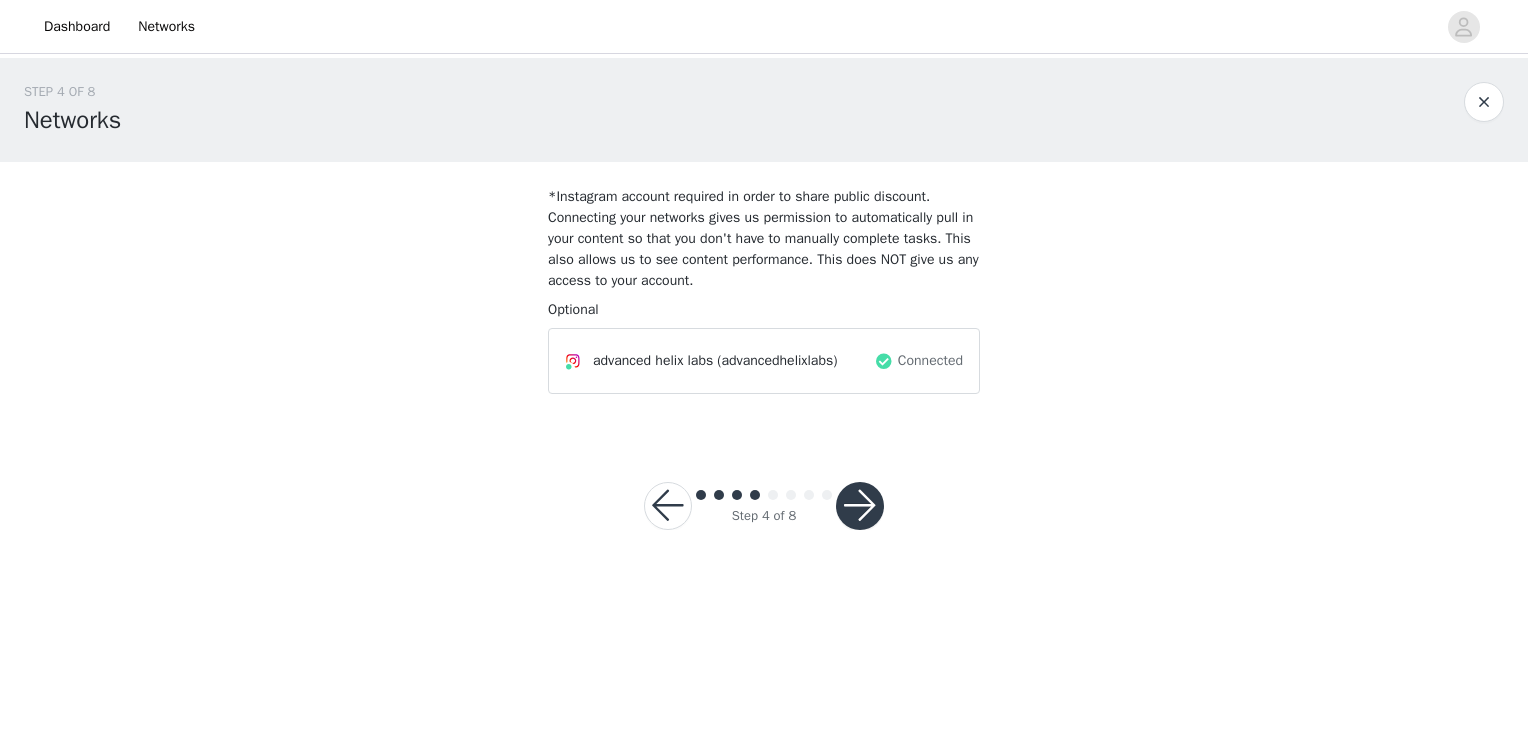 click at bounding box center (860, 506) 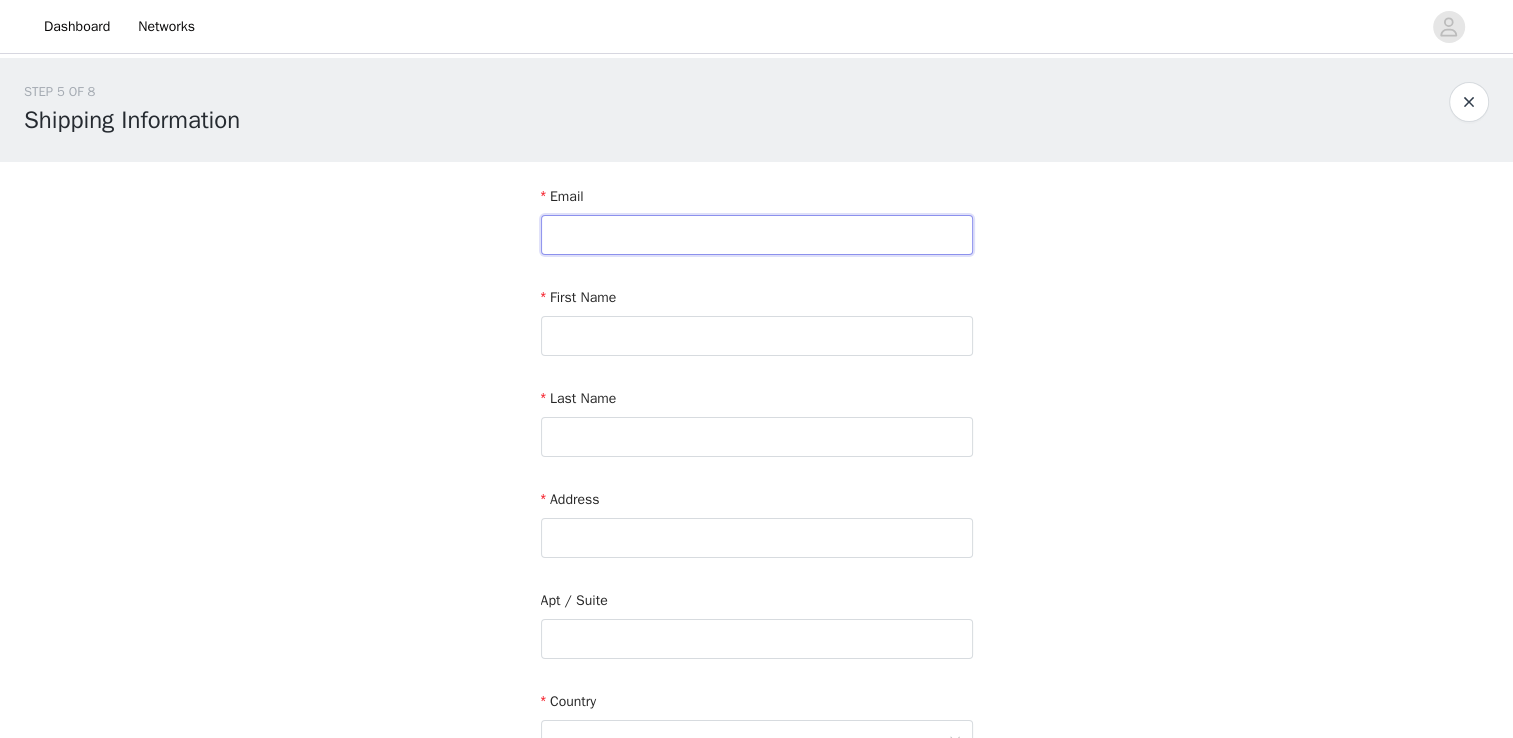 click at bounding box center (757, 235) 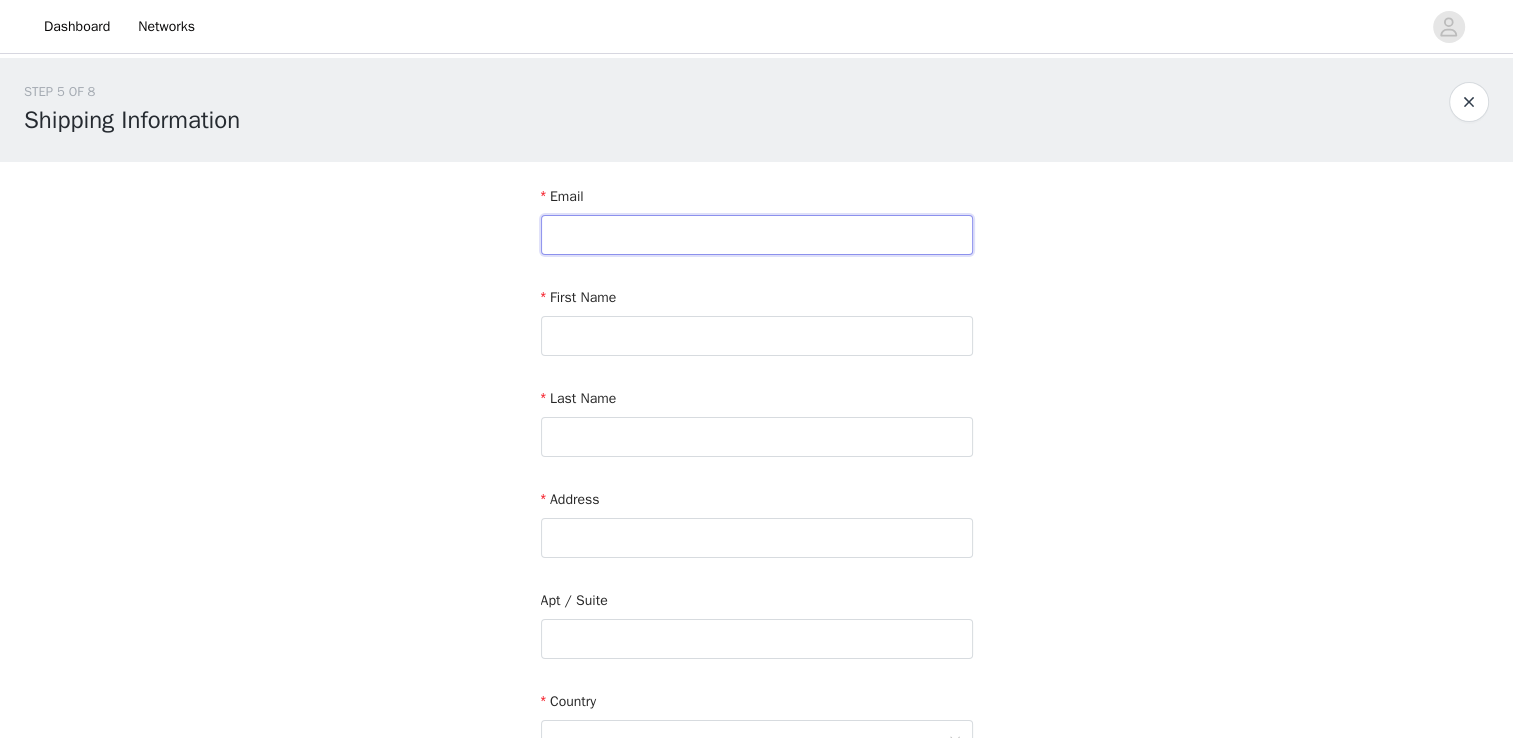 type on "[EMAIL_ADDRESS][DOMAIN_NAME]" 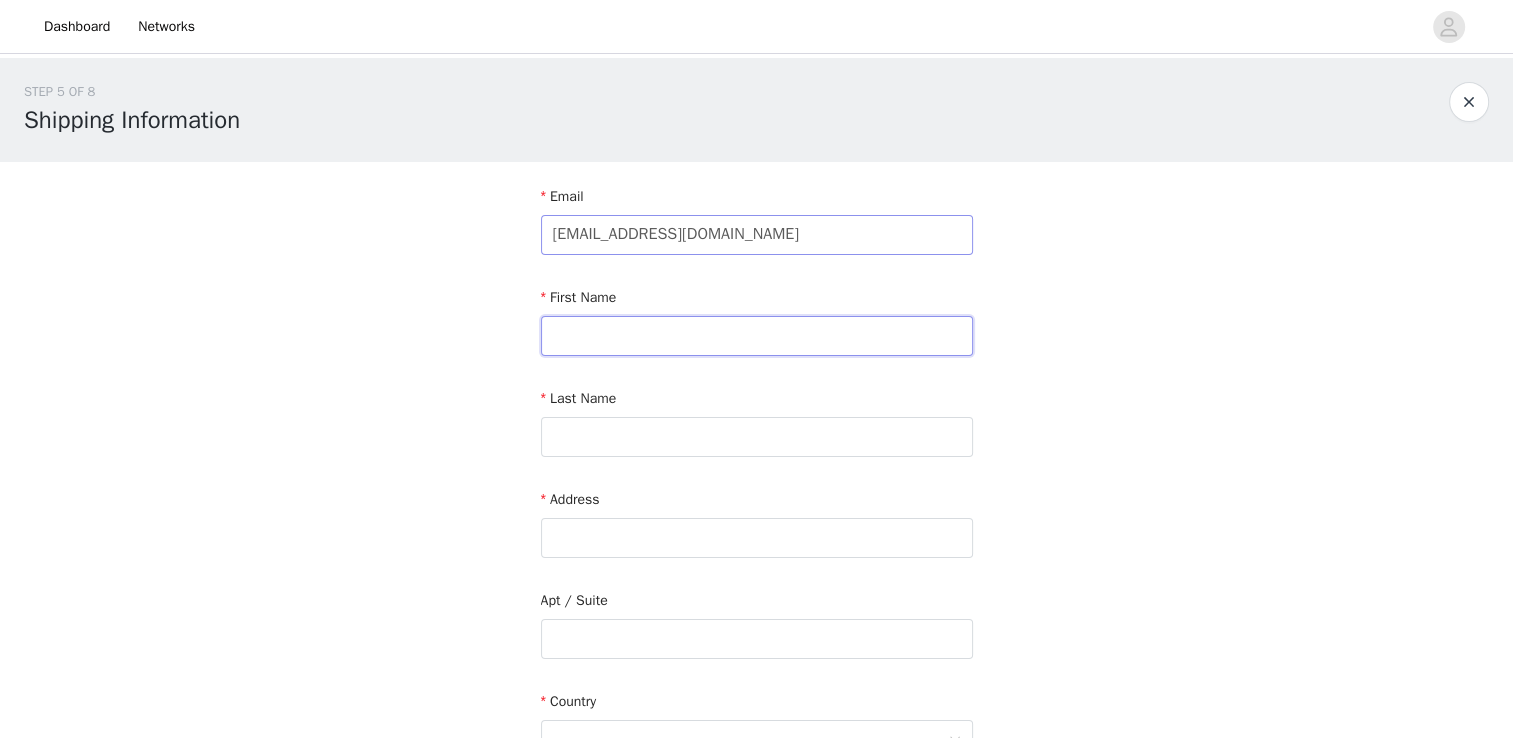 type on "Advanced Helix" 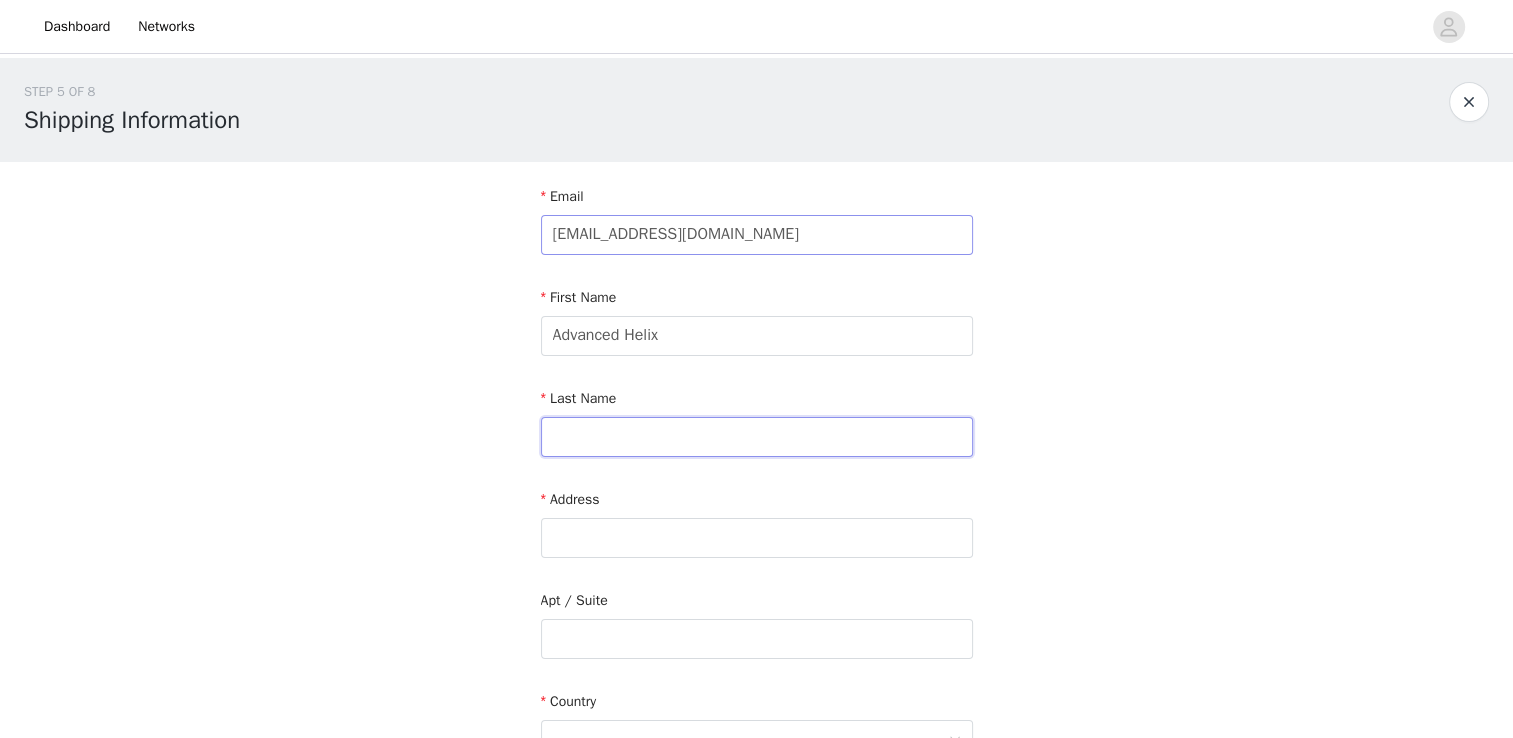 type on "Labs" 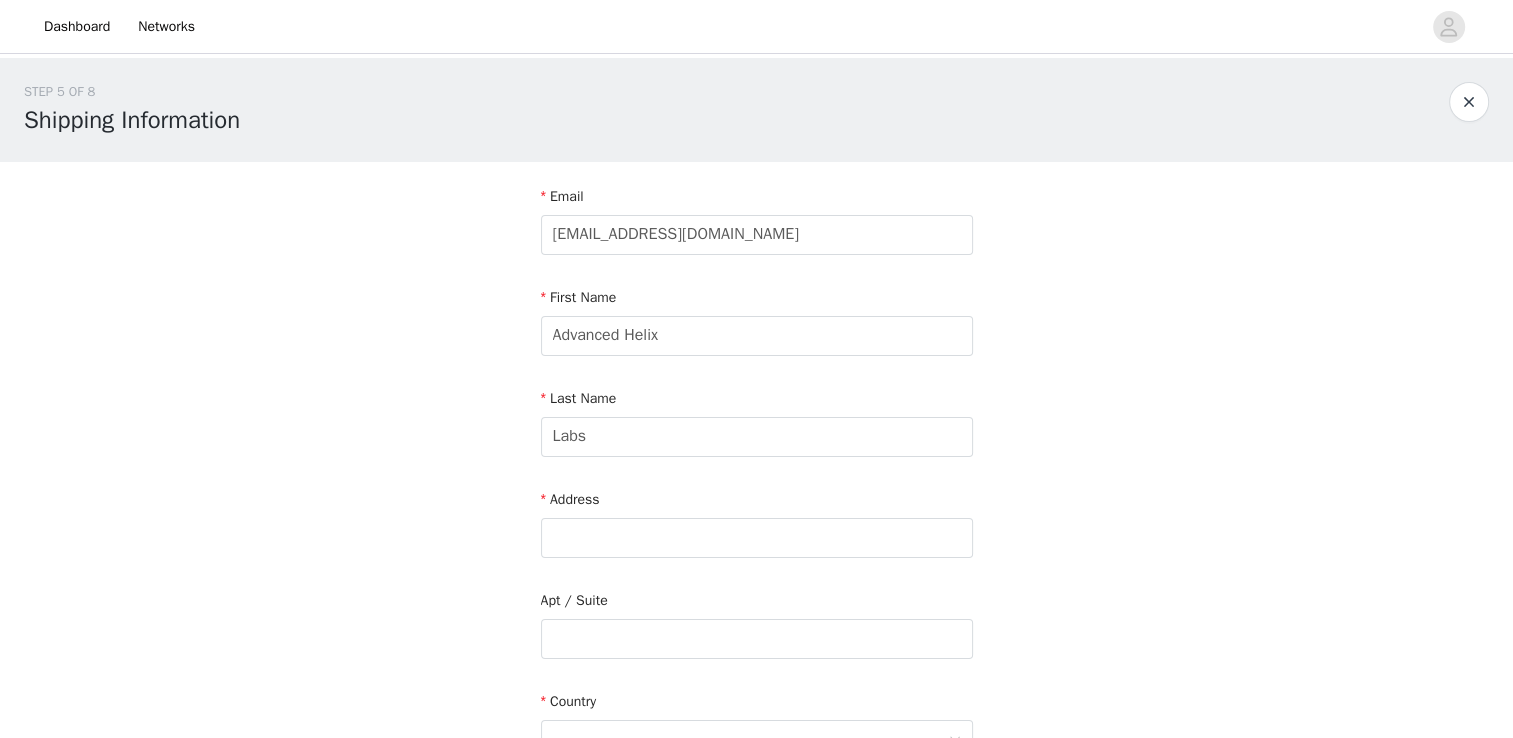 drag, startPoint x: 618, startPoint y: 458, endPoint x: 537, endPoint y: 443, distance: 82.37718 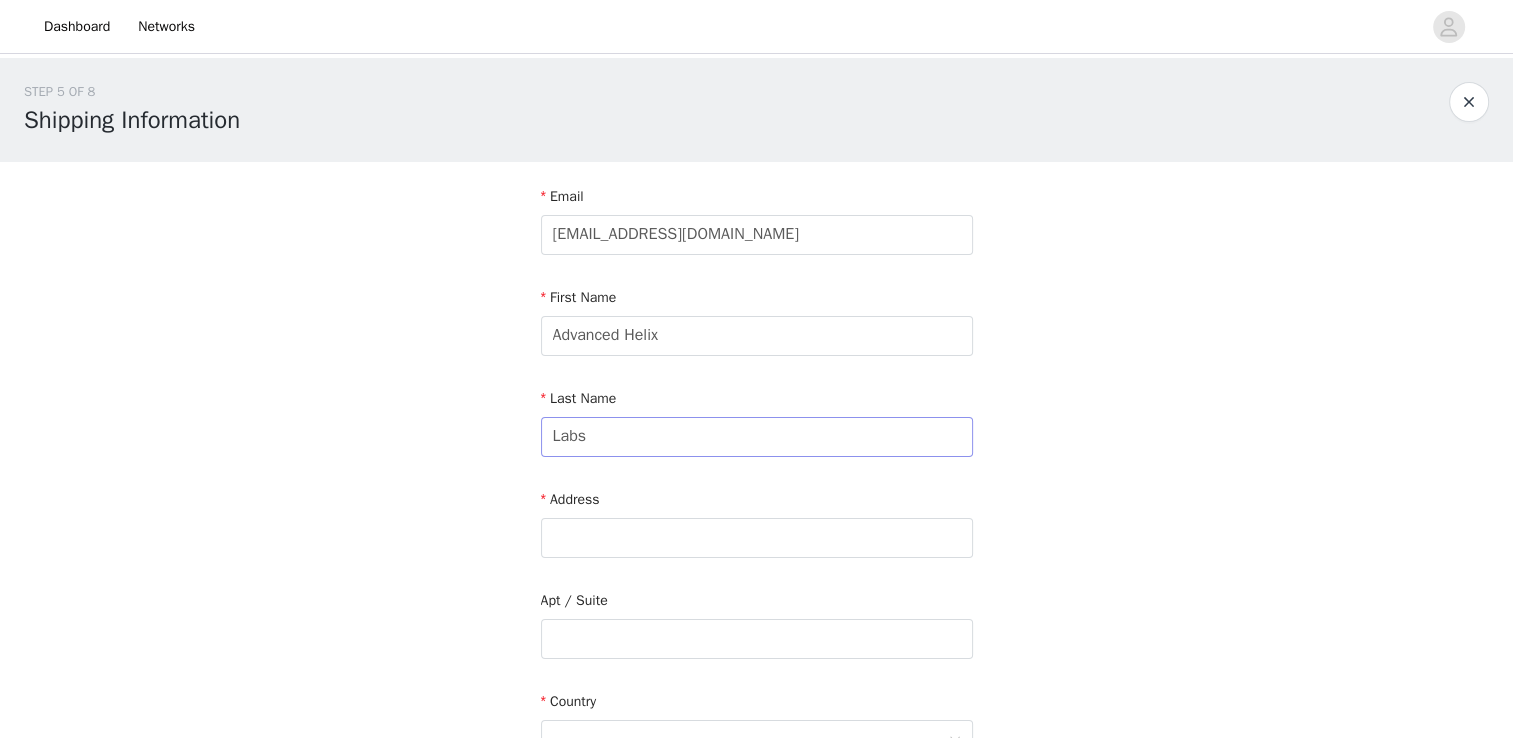 click on "Email [EMAIL_ADDRESS][DOMAIN_NAME]   First Name Advanced Helix   Last Name Labs   Address   Apt / [GEOGRAPHIC_DATA]     Postcode   Phone Number" at bounding box center (757, 628) 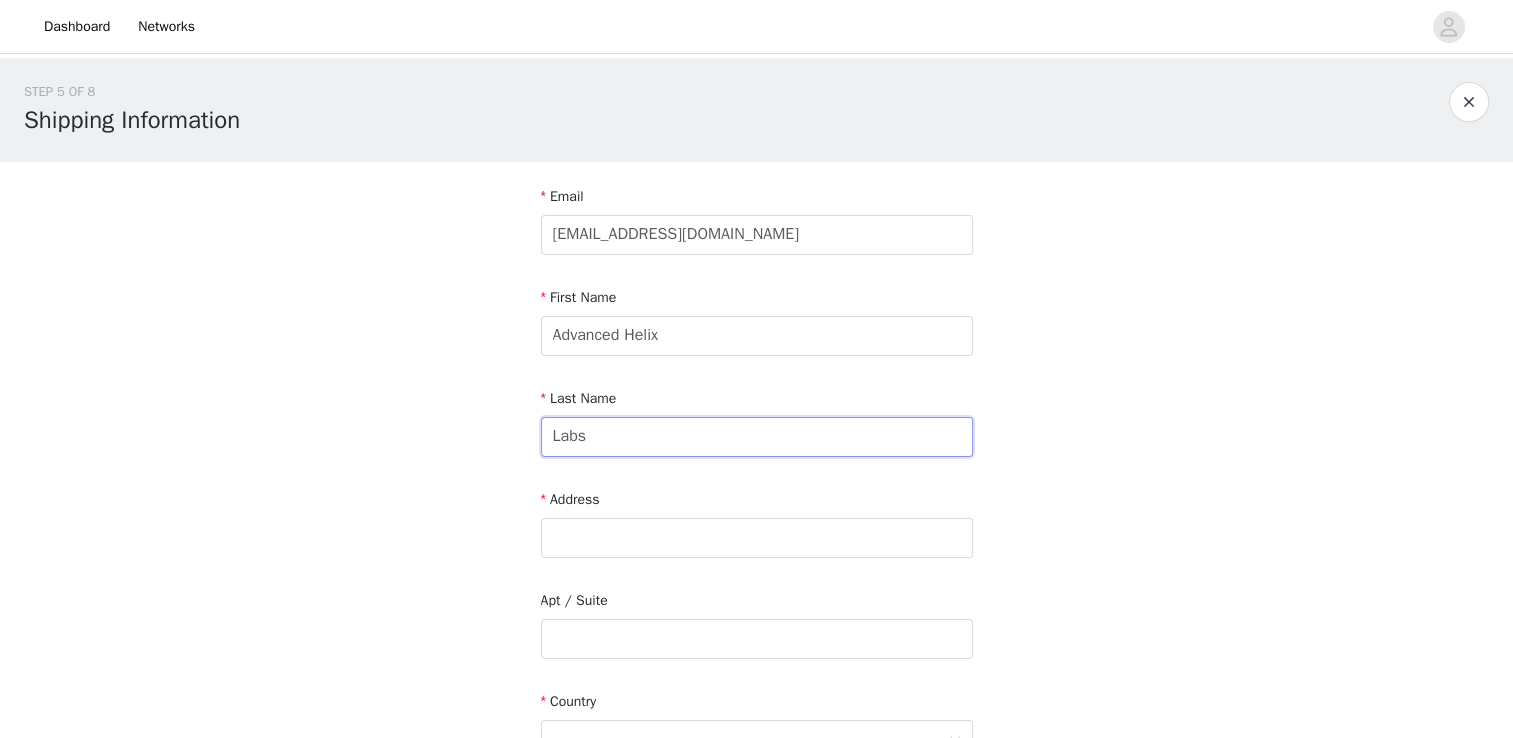 drag, startPoint x: 564, startPoint y: 441, endPoint x: 520, endPoint y: 441, distance: 44 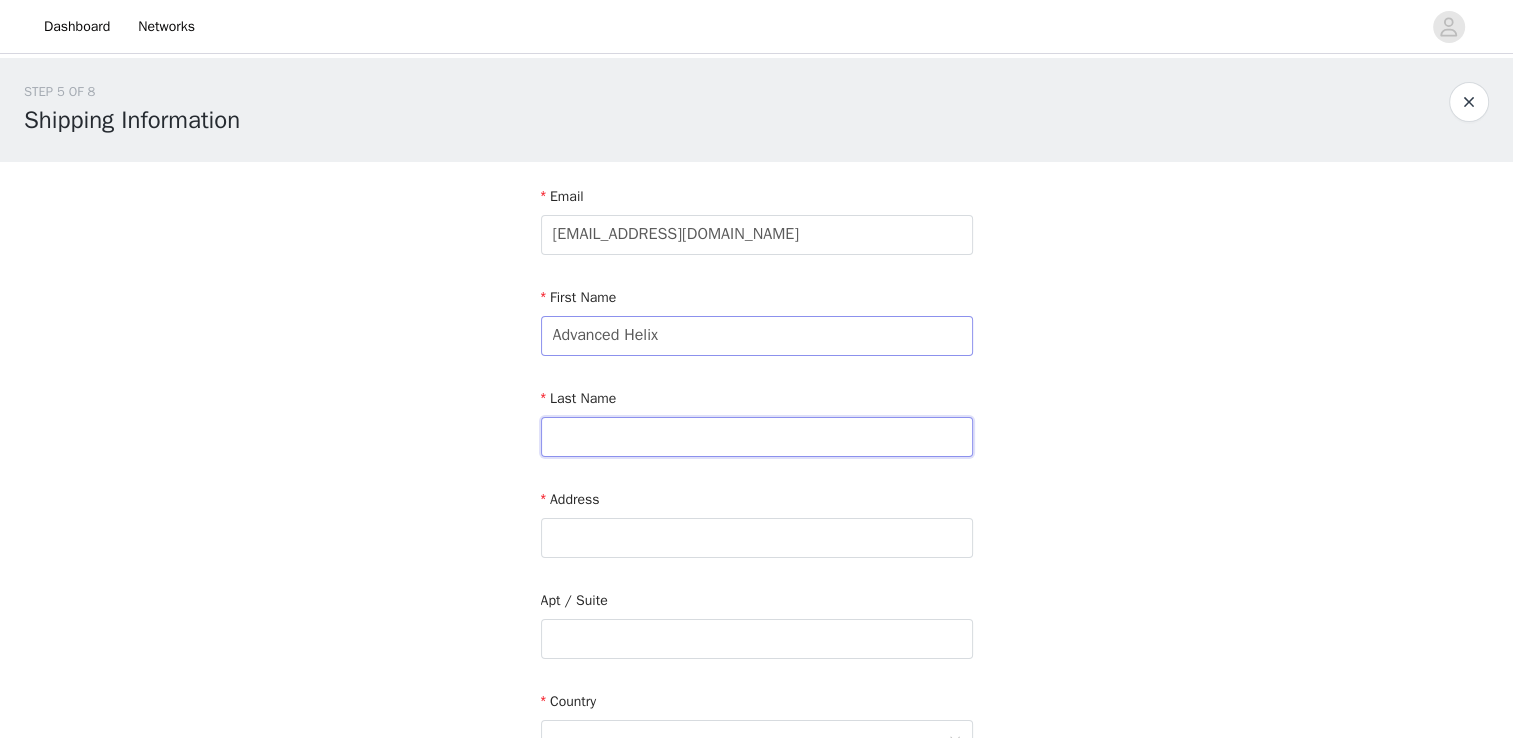 type 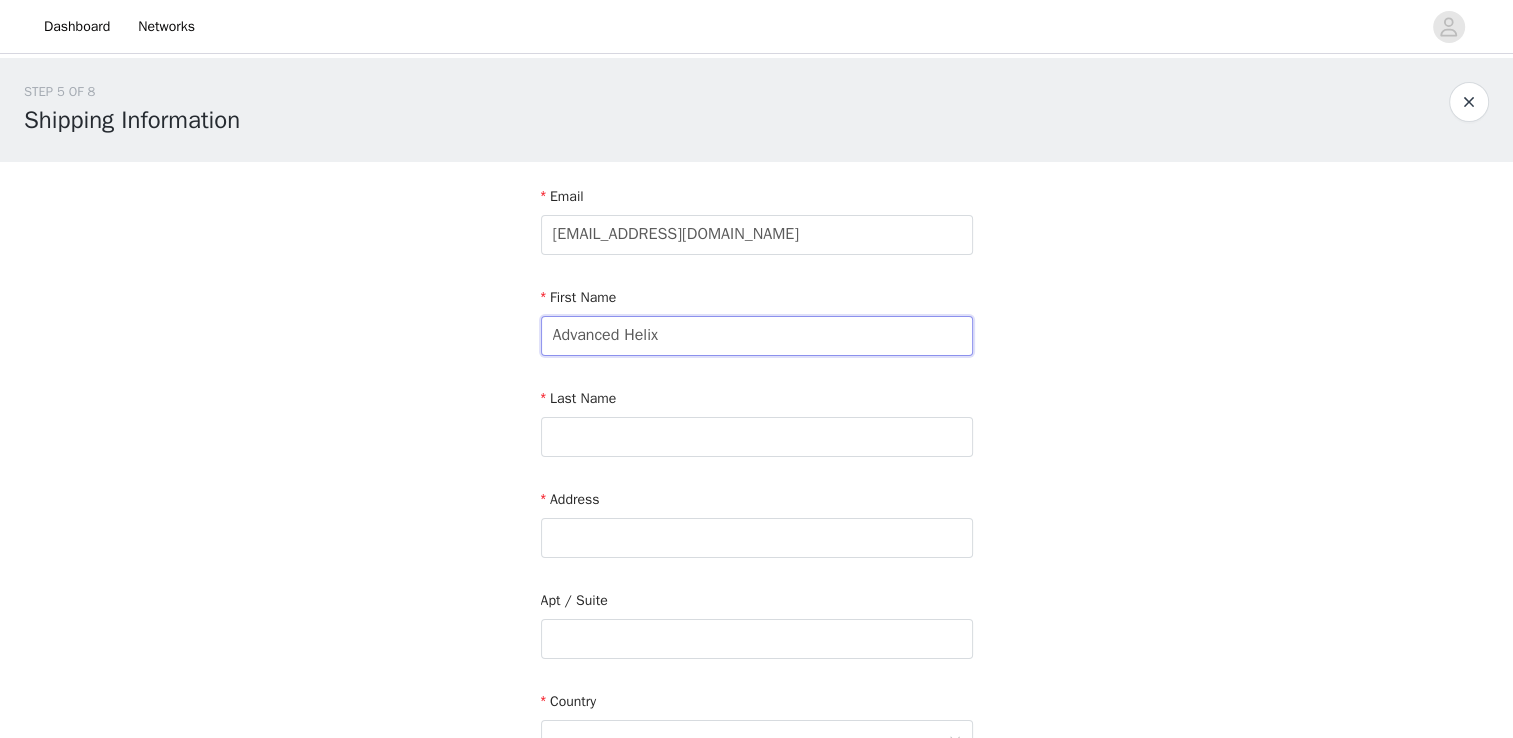 drag, startPoint x: 606, startPoint y: 342, endPoint x: 529, endPoint y: 343, distance: 77.00649 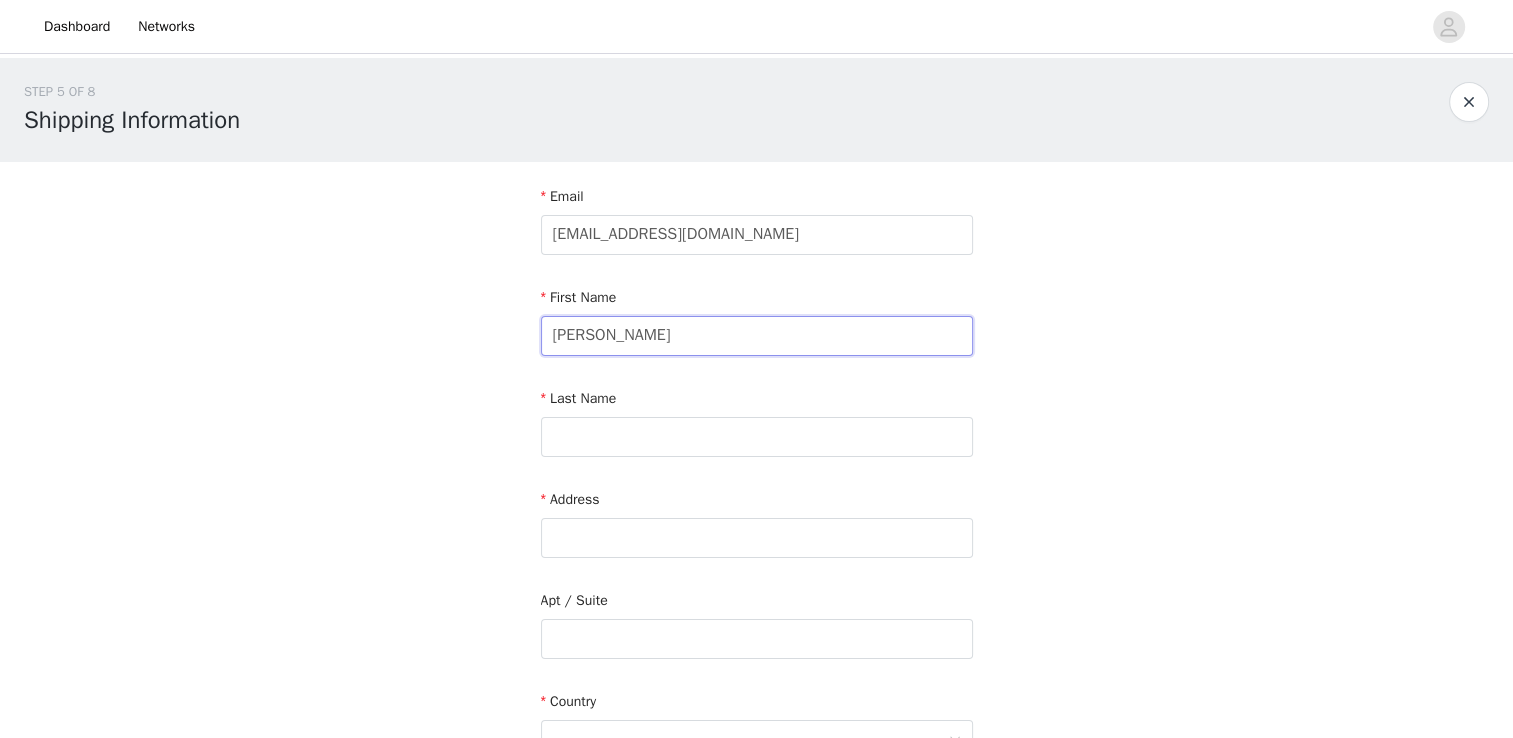 type on "[PERSON_NAME]" 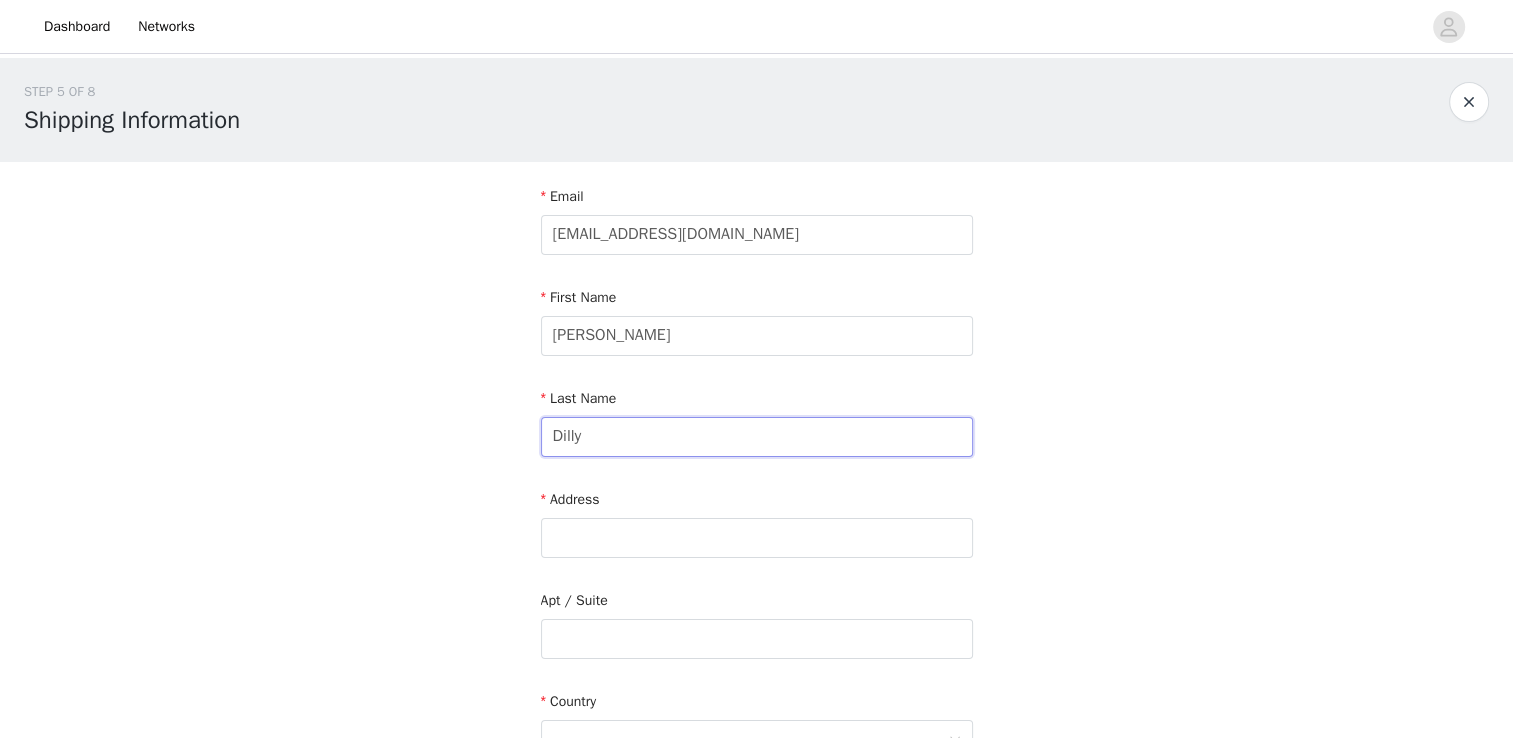 type on "Dilly" 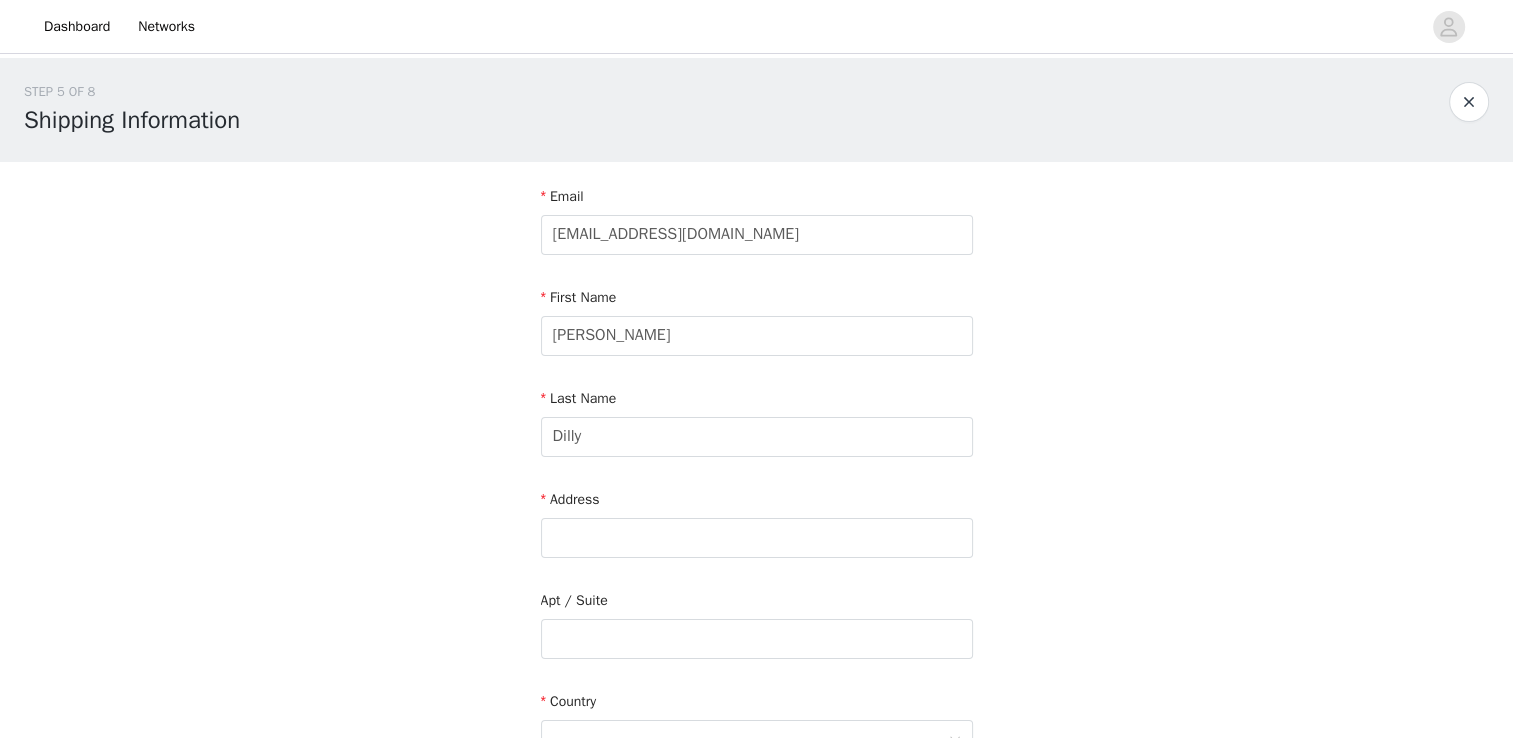 click on "STEP 5 OF 8
Shipping Information
Email [EMAIL_ADDRESS][DOMAIN_NAME]   First Name [PERSON_NAME]   Last Name [PERSON_NAME]   Address   Apt / Suite   Country     City     Postcode   Phone Number" at bounding box center [756, 588] 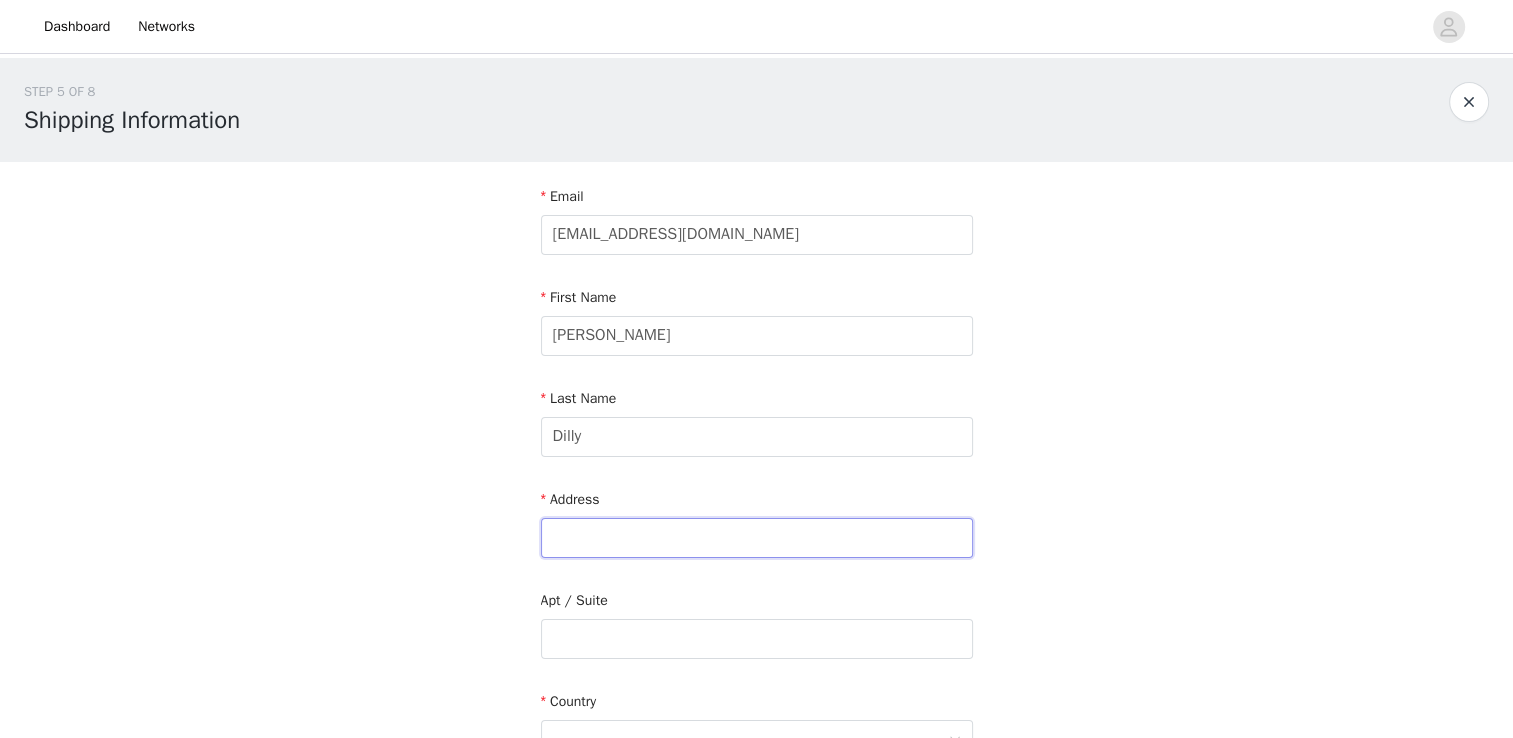 click at bounding box center [757, 538] 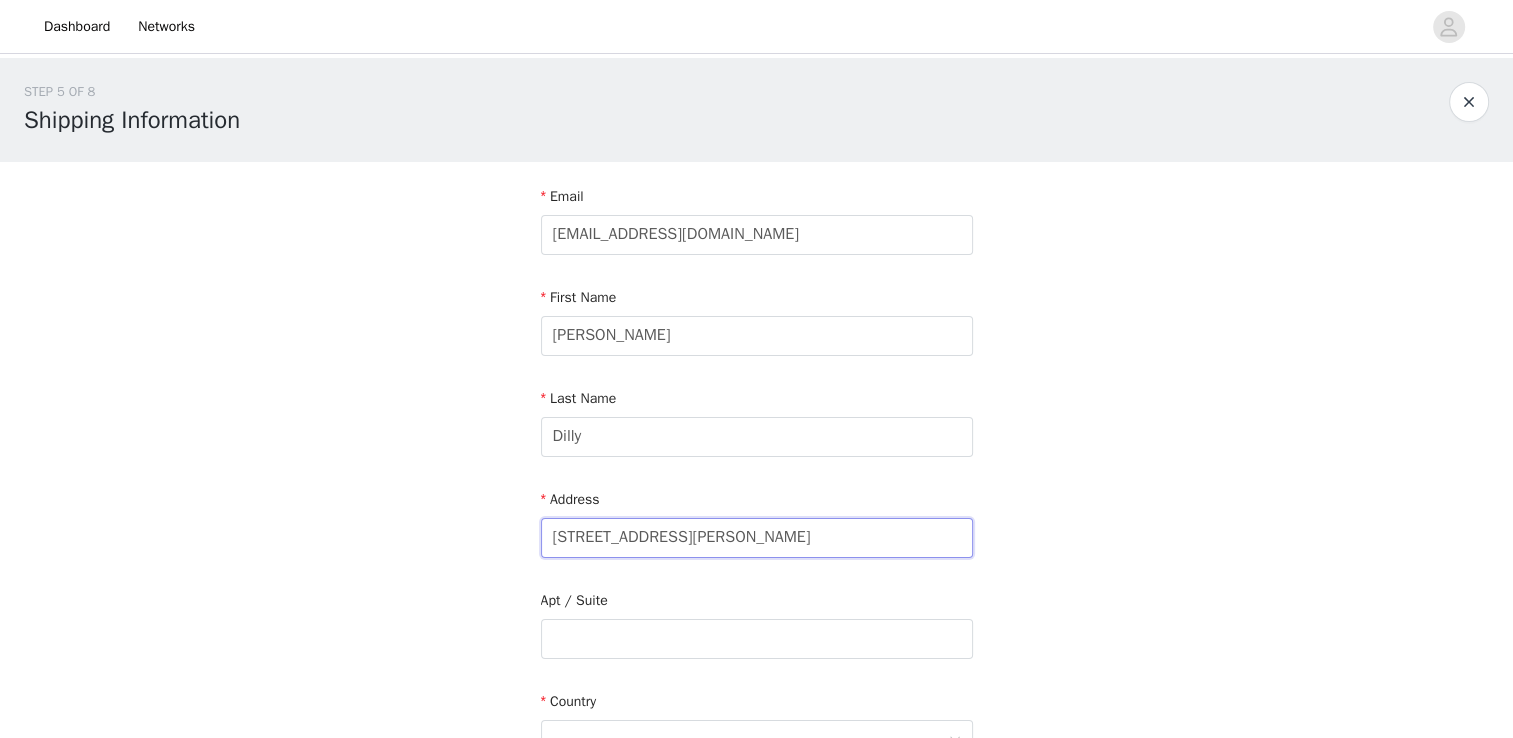 type on "[STREET_ADDRESS][PERSON_NAME]" 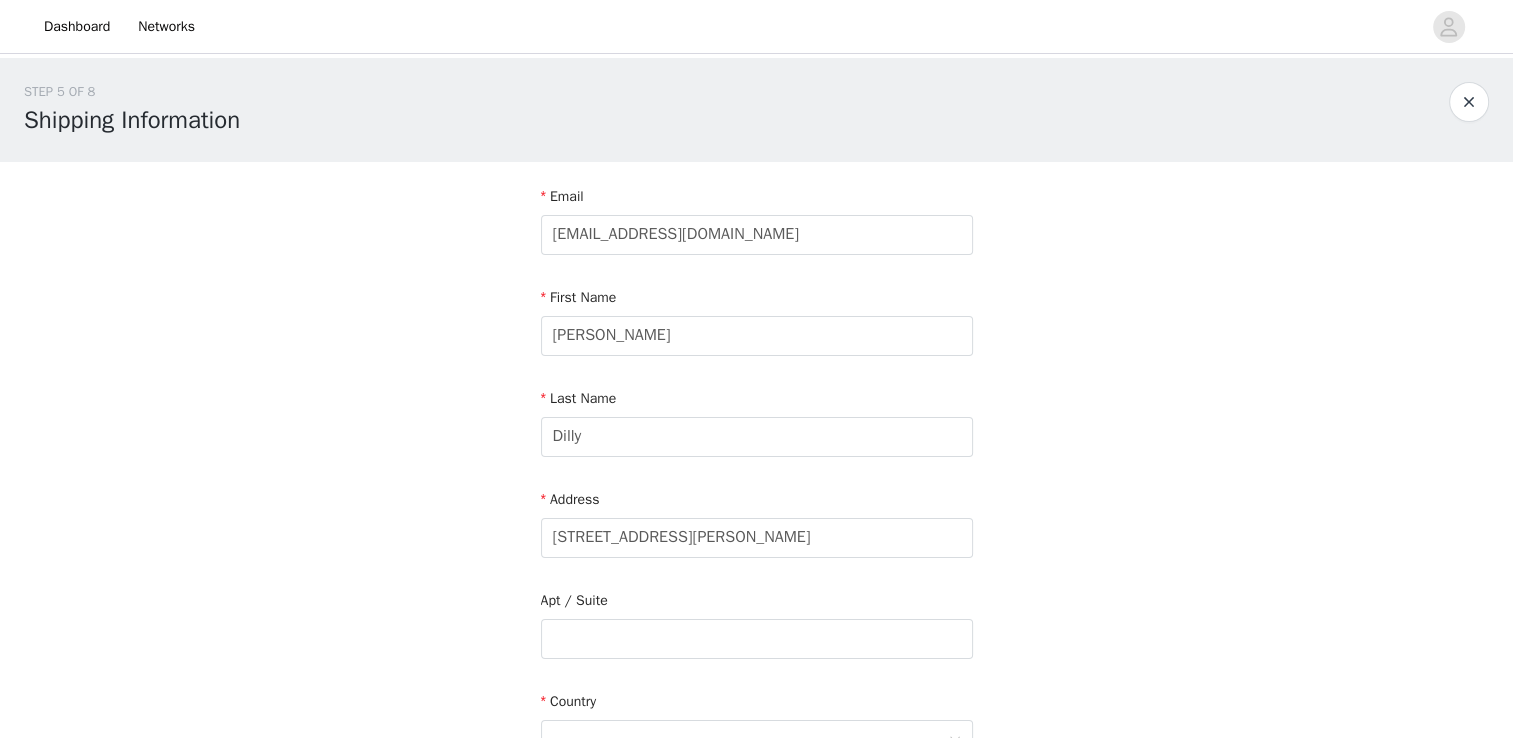 click on "STEP 5 OF 8
Shipping Information
Email [EMAIL_ADDRESS][DOMAIN_NAME]   First Name [PERSON_NAME]   Last Name [PERSON_NAME]   Address [STREET_ADDRESS][PERSON_NAME]     Postcode   Phone Number" at bounding box center (756, 588) 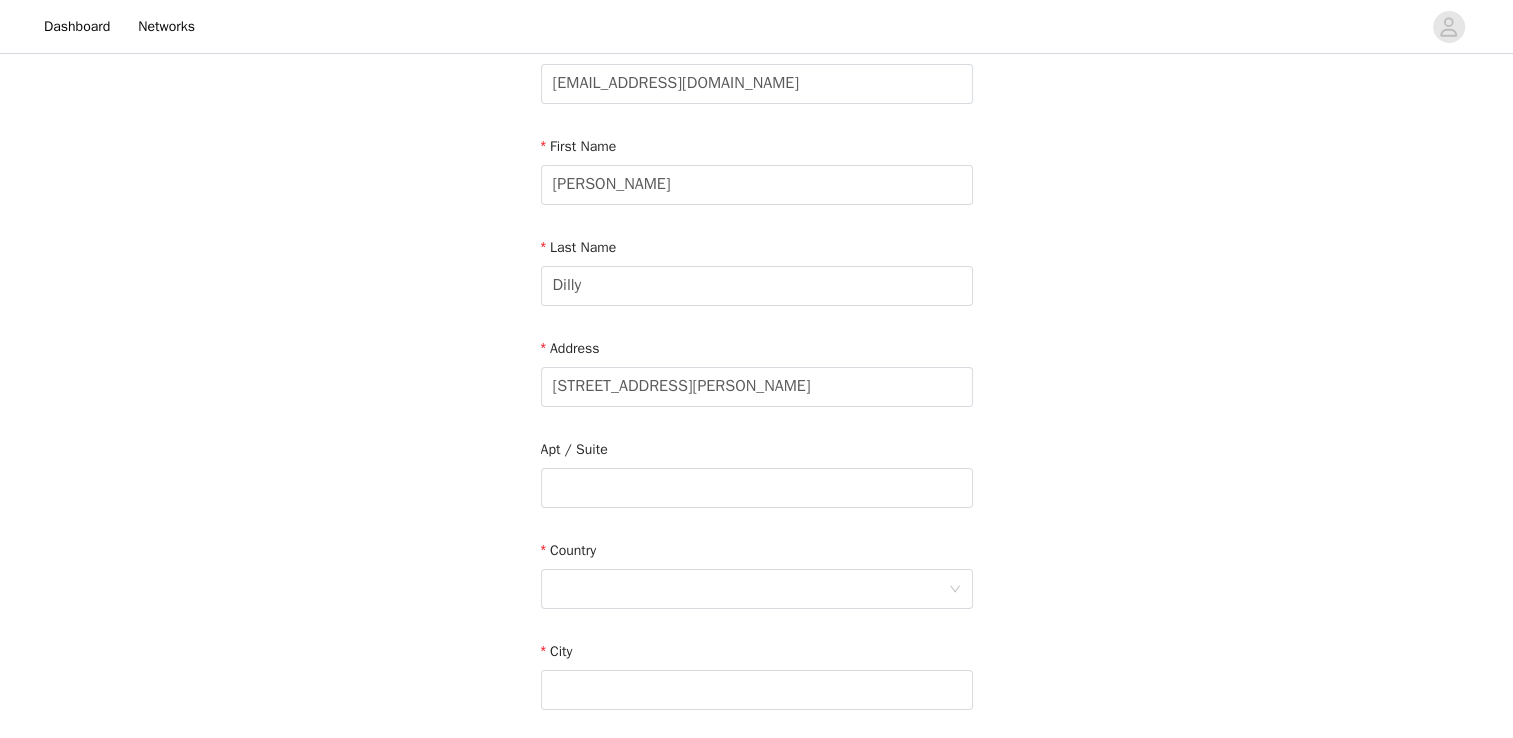 scroll, scrollTop: 300, scrollLeft: 0, axis: vertical 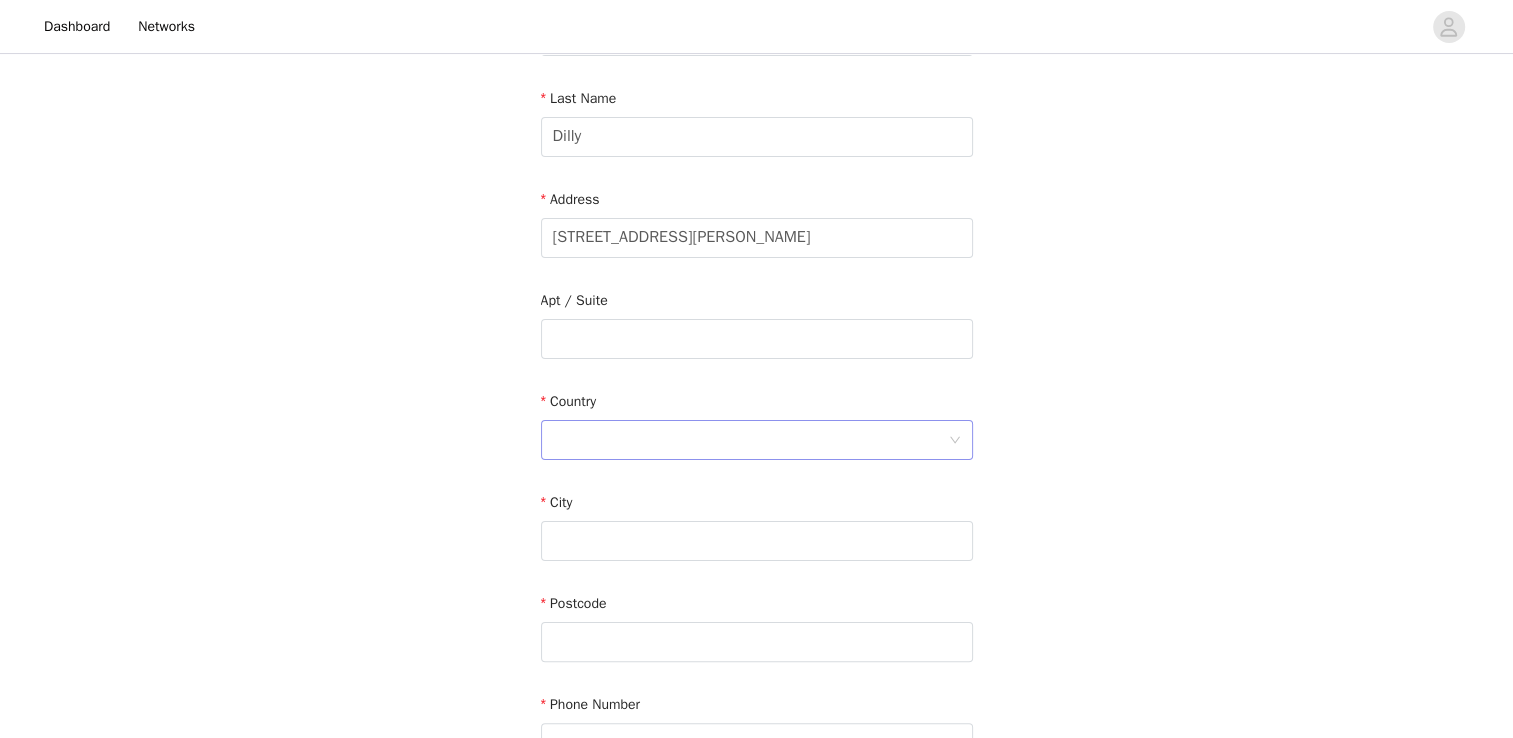 click at bounding box center [750, 440] 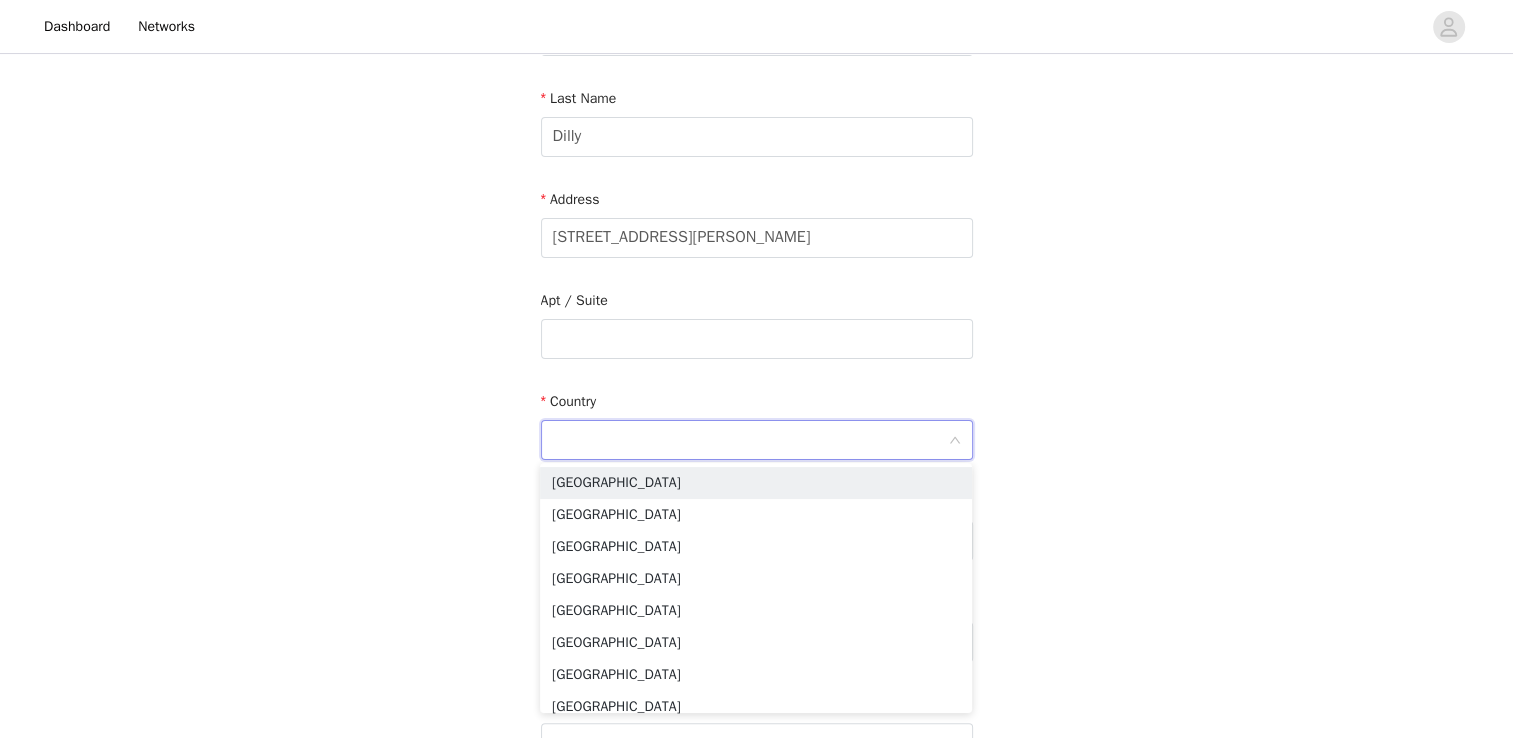 click on "[GEOGRAPHIC_DATA]" at bounding box center (756, 483) 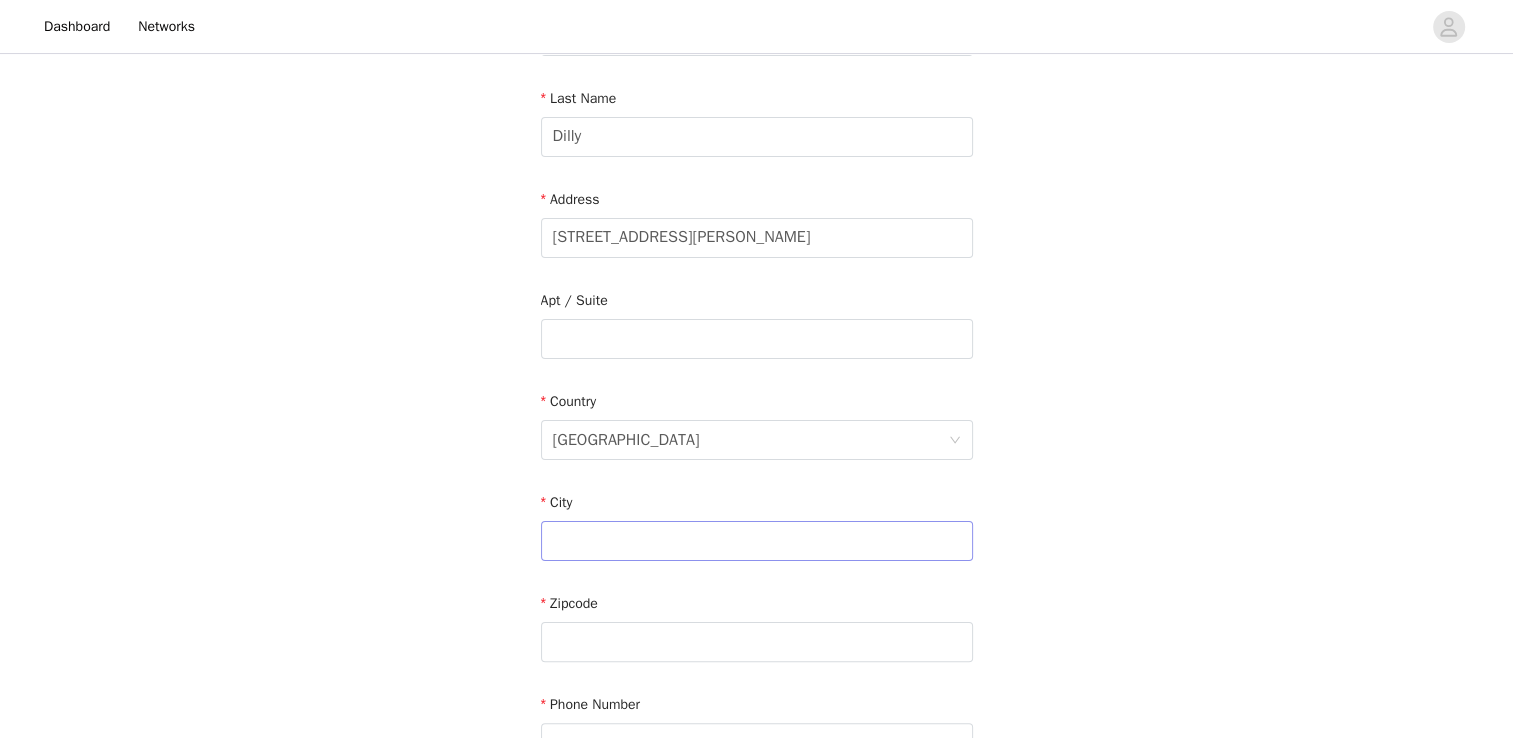 click on "City" at bounding box center (757, 530) 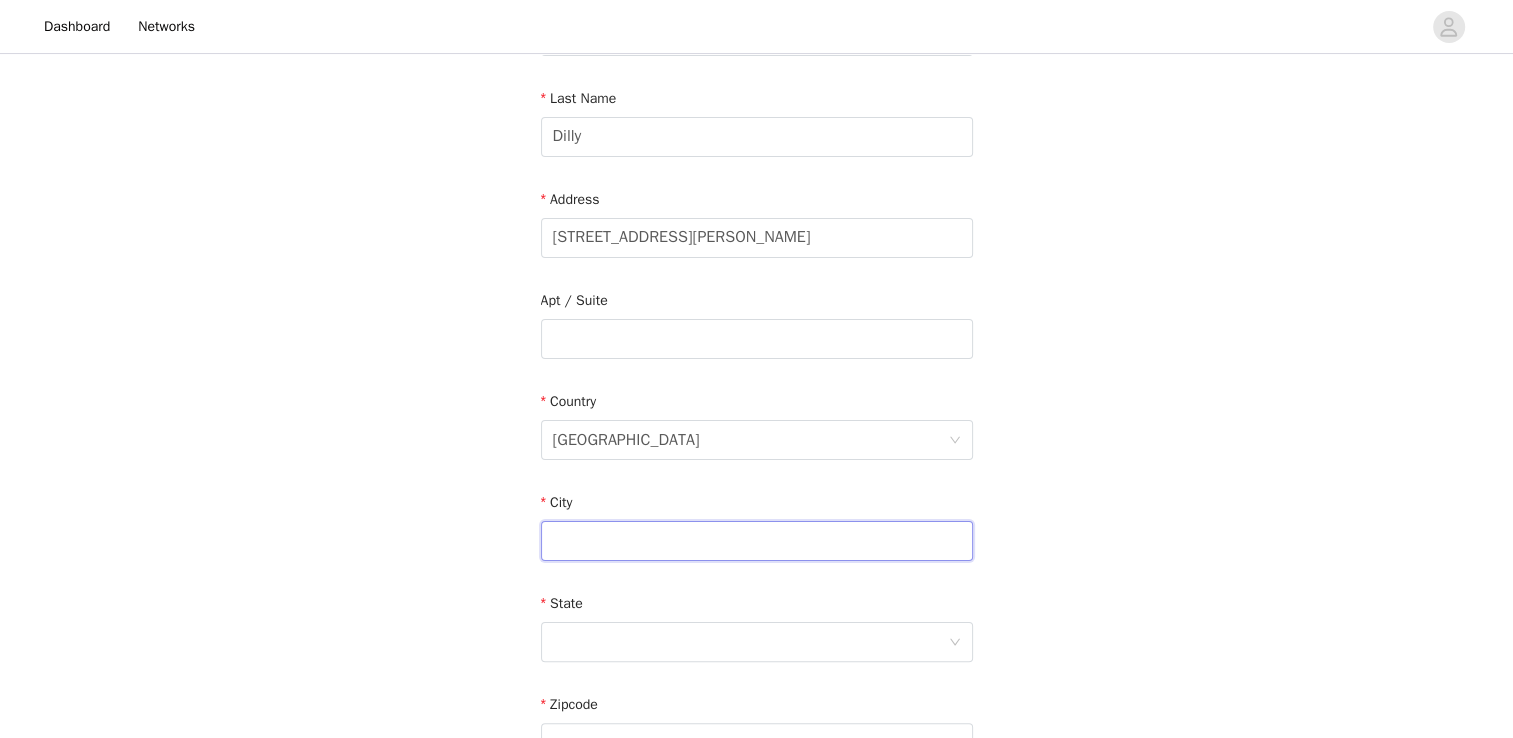 click at bounding box center [757, 541] 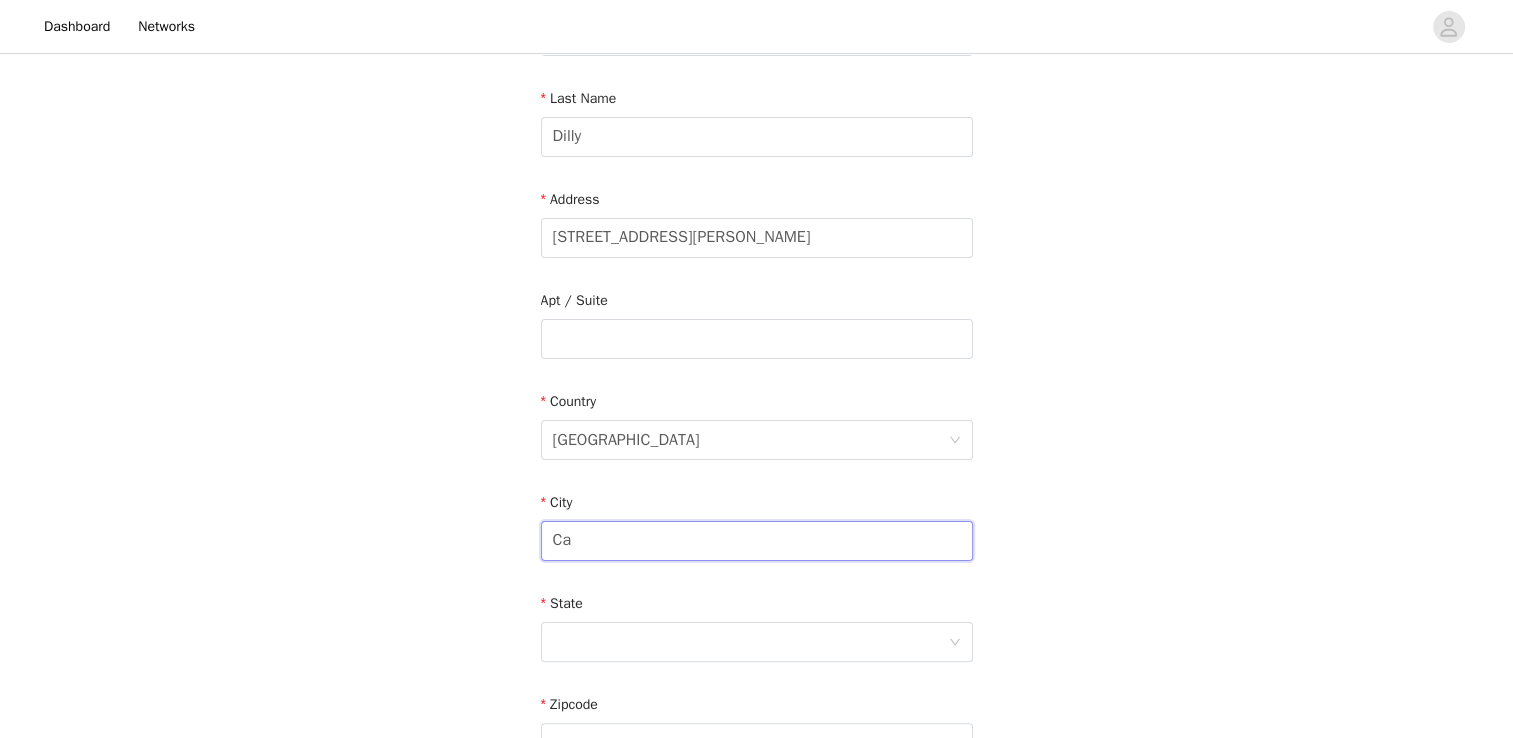 type on "[PERSON_NAME]" 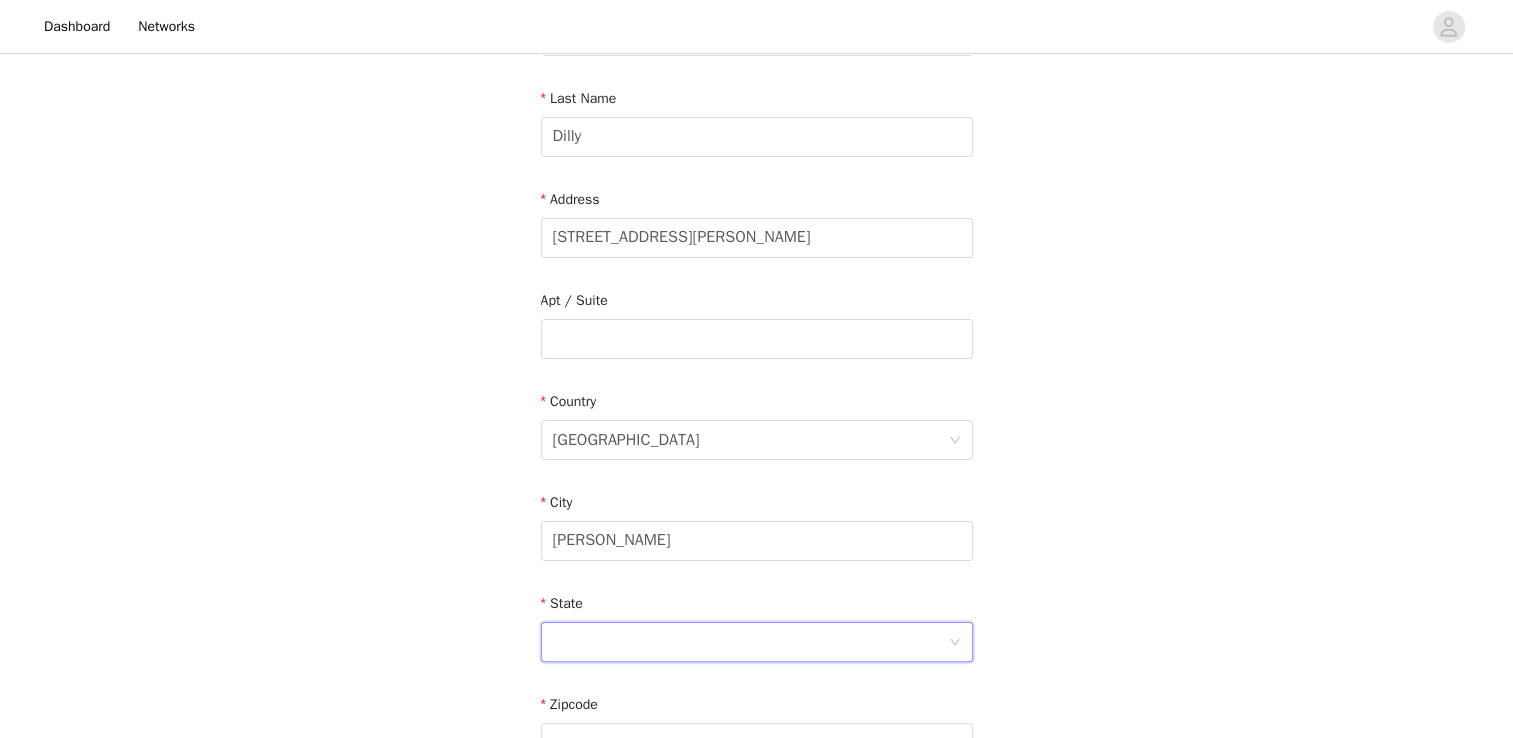 click at bounding box center [750, 642] 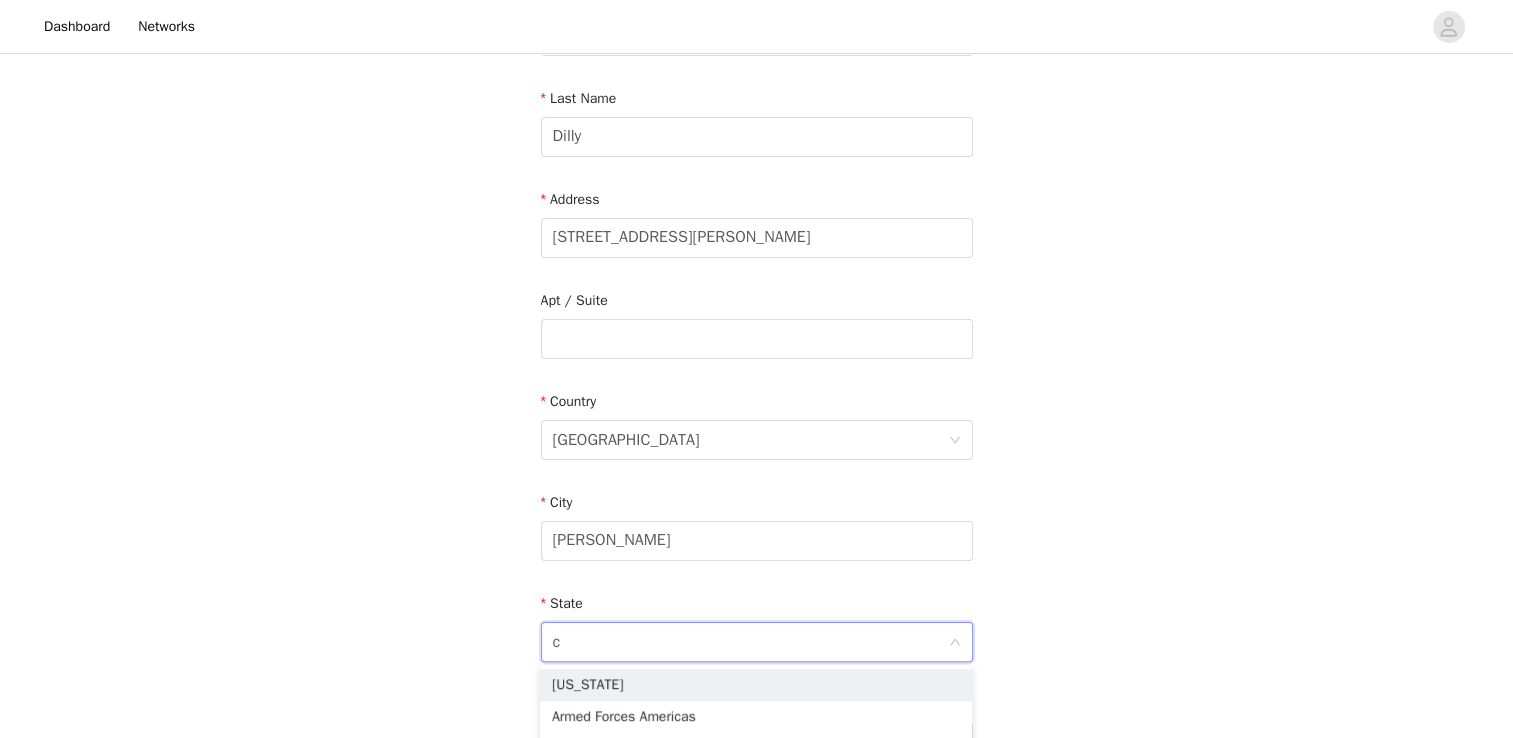 type on "ca" 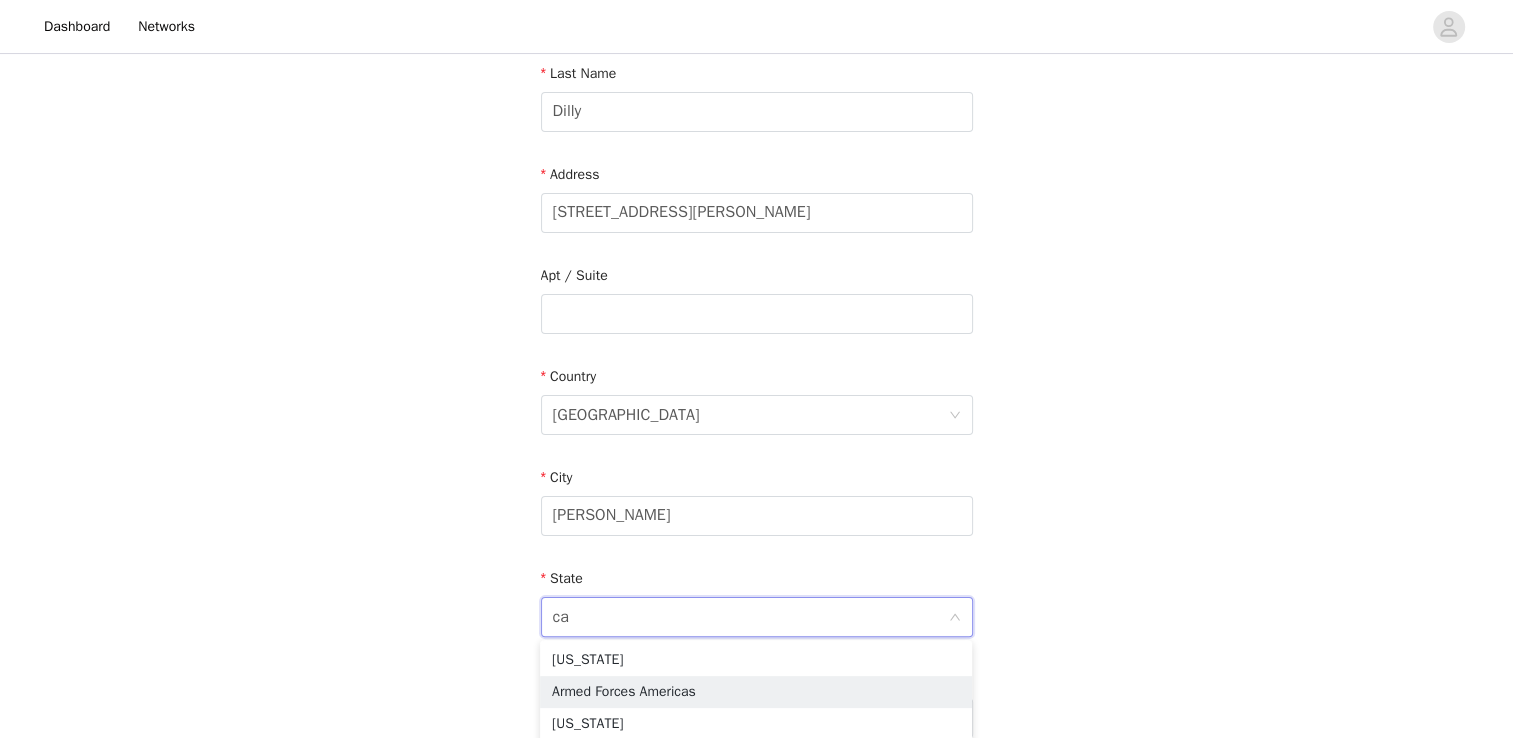 scroll, scrollTop: 400, scrollLeft: 0, axis: vertical 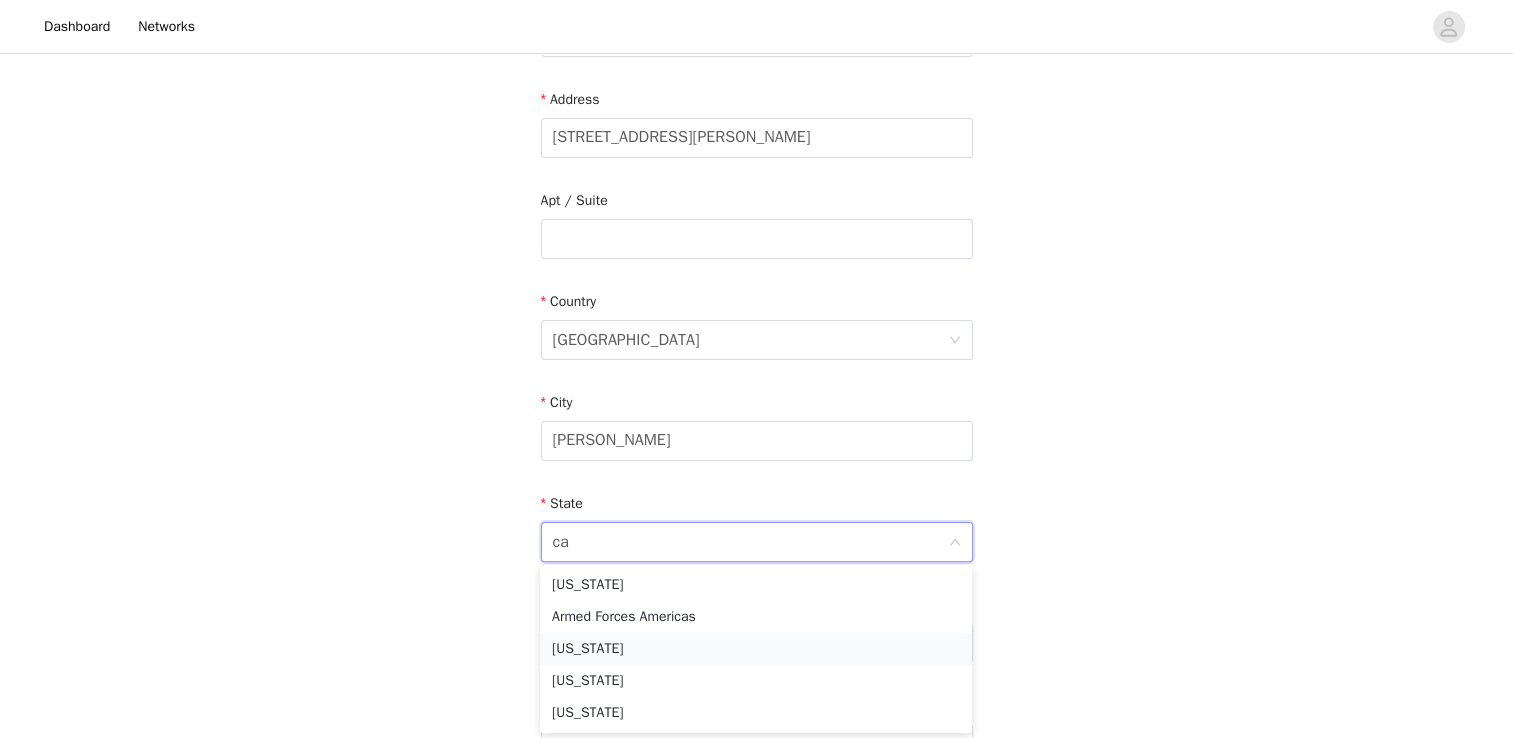 click on "[US_STATE]" at bounding box center [756, 649] 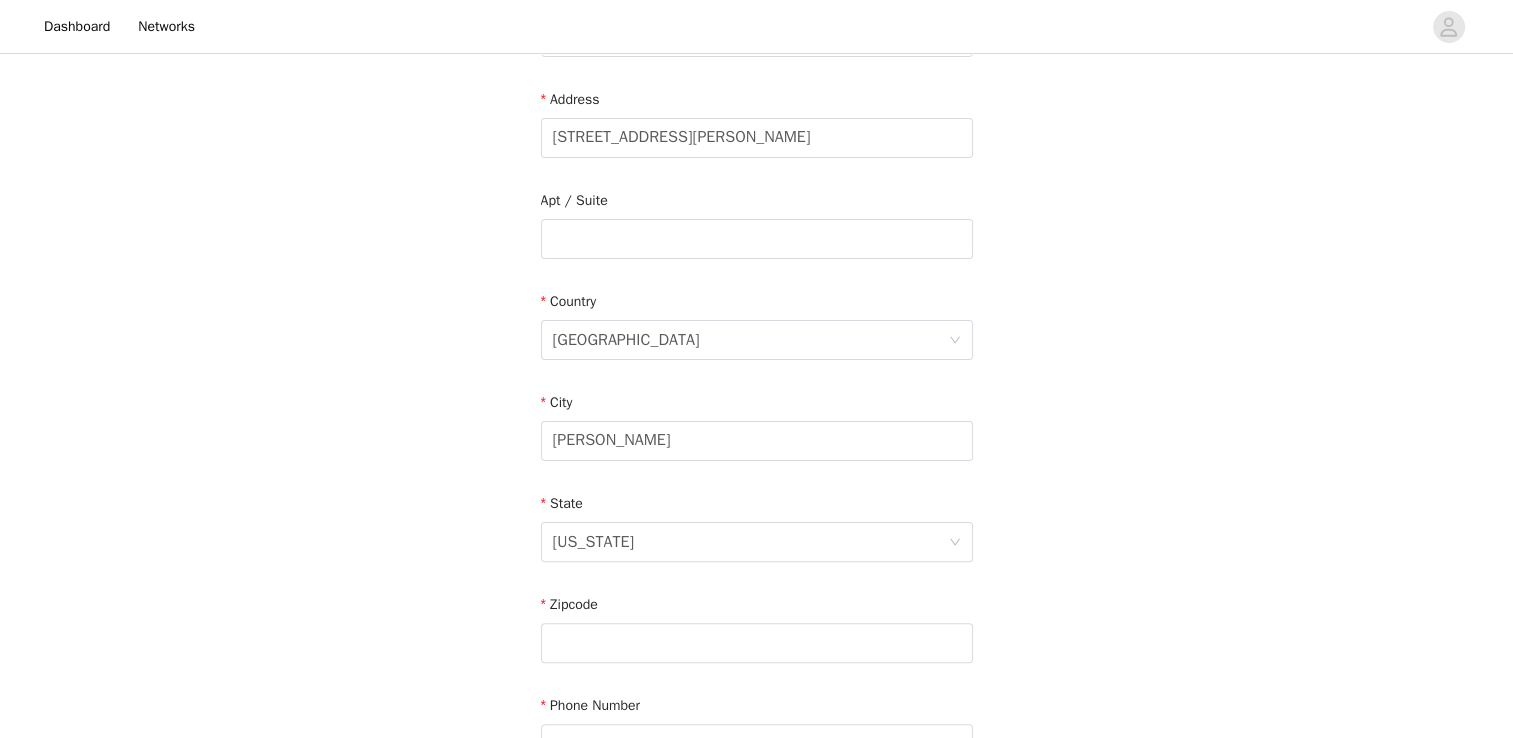 click on "STEP 5 OF 8
Shipping Information
Email [EMAIL_ADDRESS][DOMAIN_NAME]   First Name [PERSON_NAME]   Last Name [PERSON_NAME]   Address [STREET_ADDRESS][GEOGRAPHIC_DATA][PERSON_NAME] [GEOGRAPHIC_DATA]
[US_STATE]
Zipcode   Phone Number" at bounding box center (756, 239) 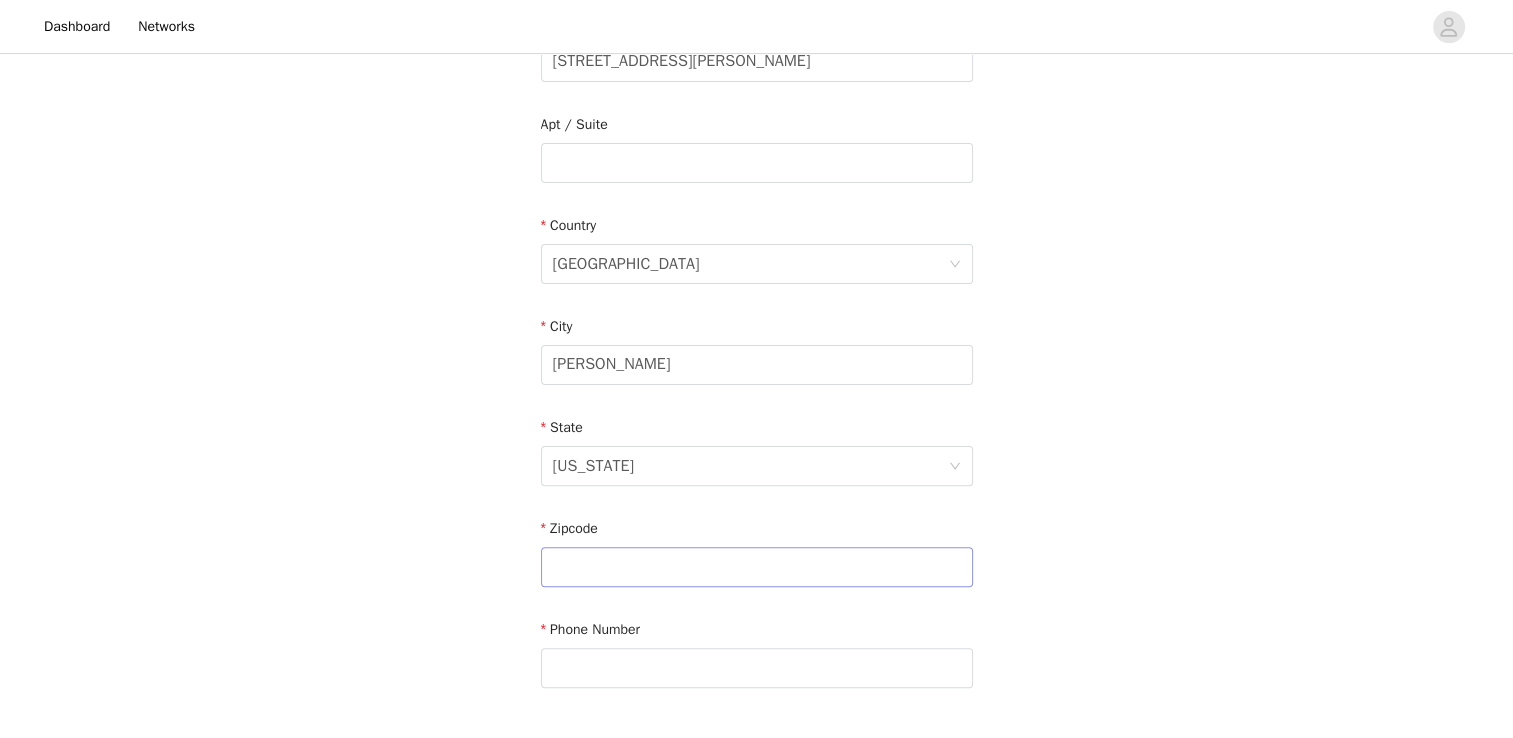 scroll, scrollTop: 500, scrollLeft: 0, axis: vertical 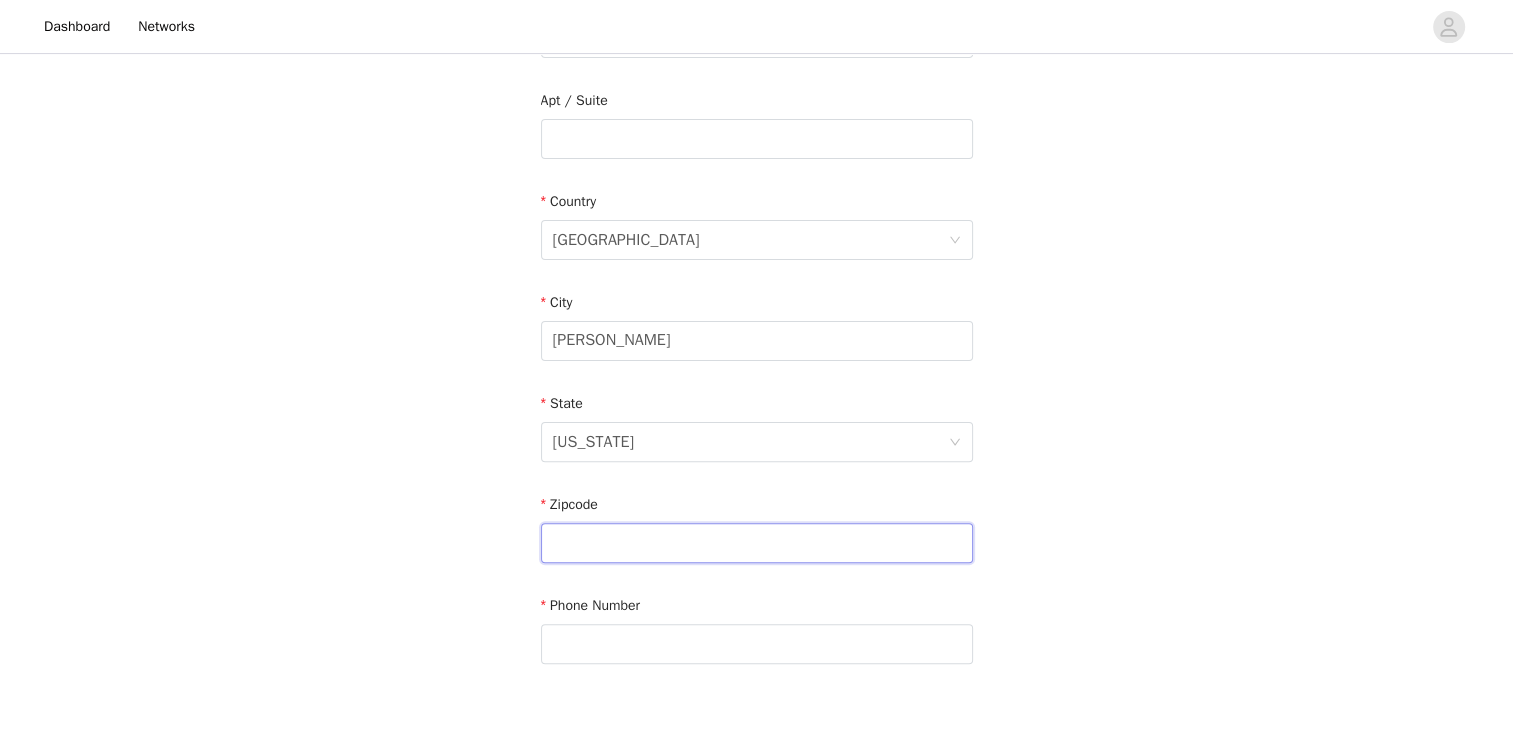 click at bounding box center [757, 543] 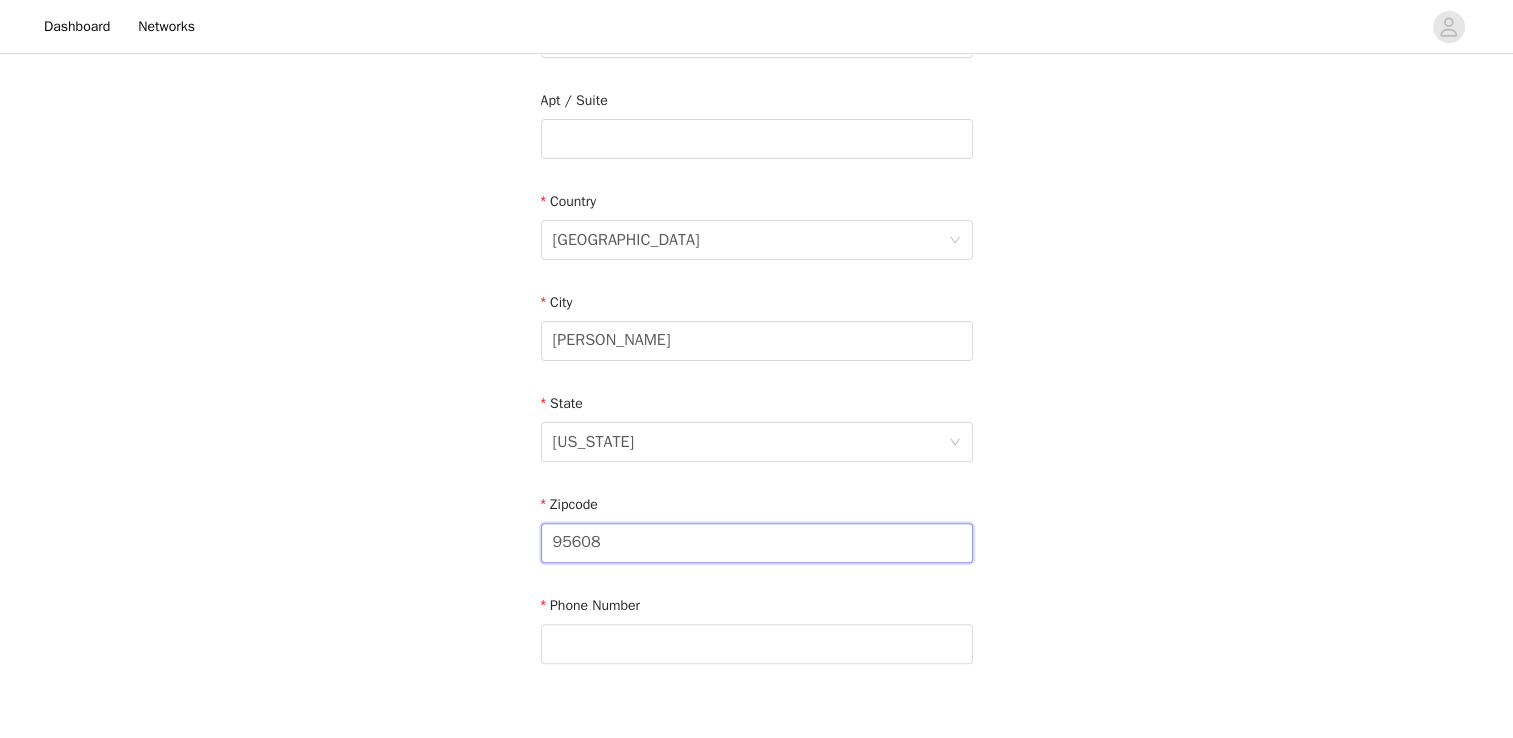 type on "95608" 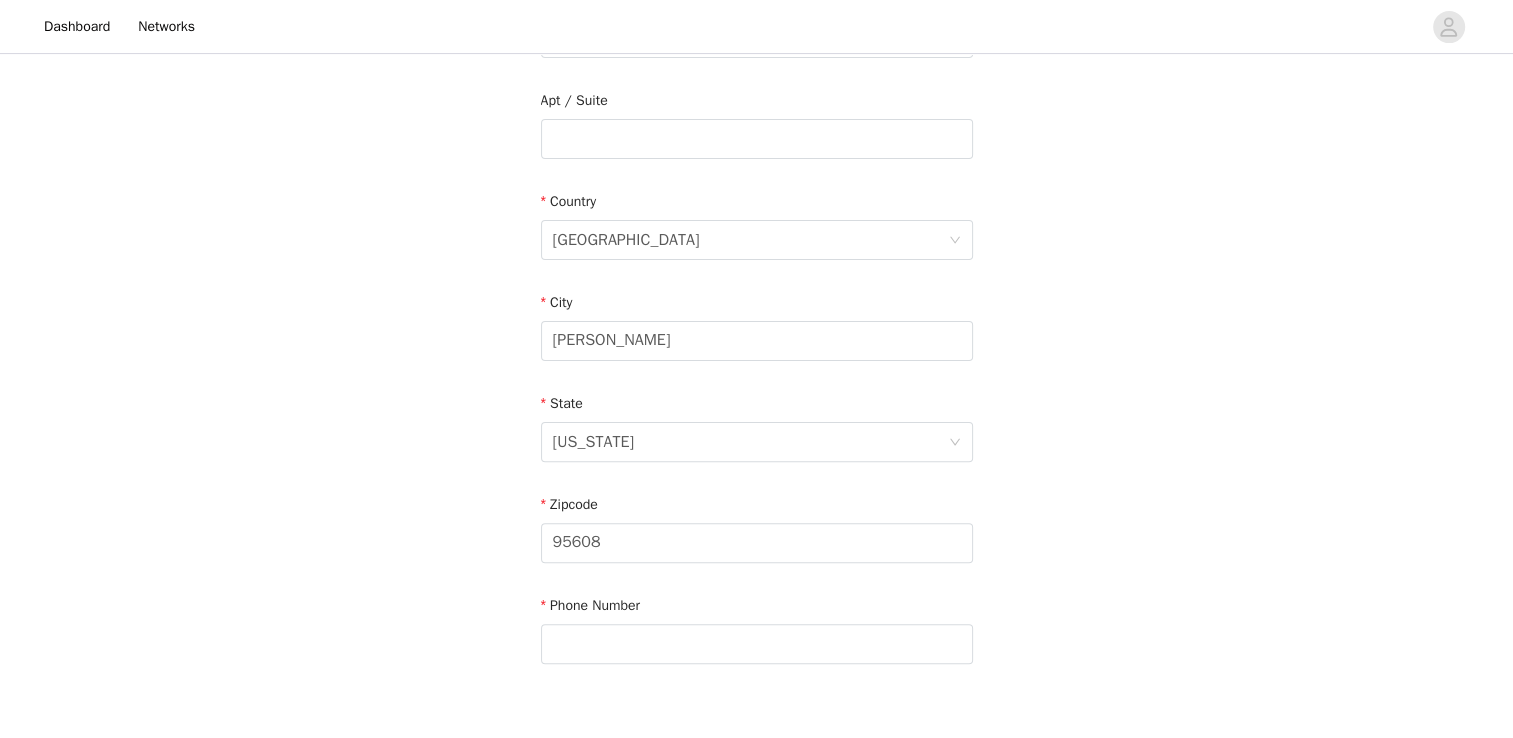 click on "STEP 5 OF 8
Shipping Information
Email [EMAIL_ADDRESS][DOMAIN_NAME]   First Name [PERSON_NAME]   Last Name [PERSON_NAME]   Address [STREET_ADDRESS][PERSON_NAME][US_STATE]   Phone Number" at bounding box center (756, 139) 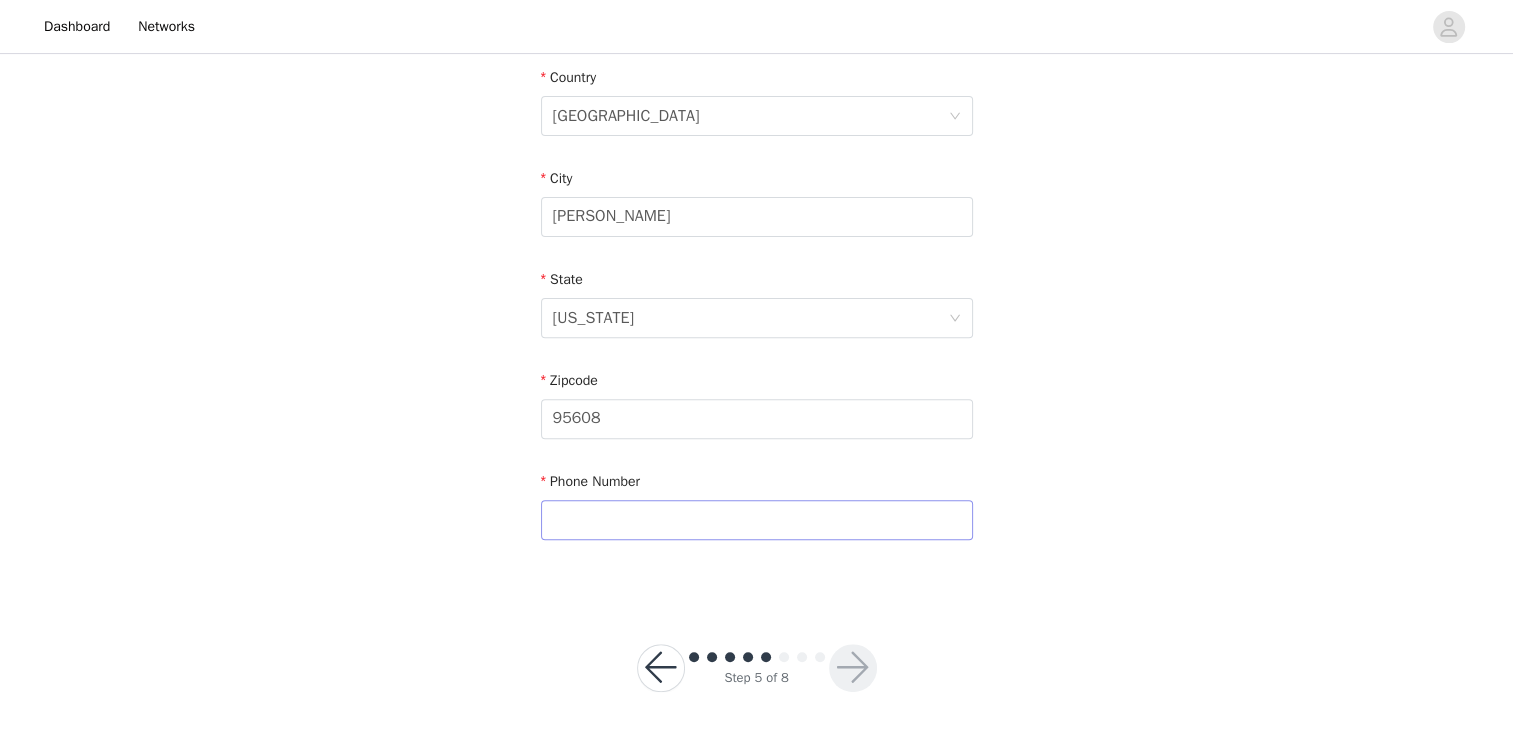 scroll, scrollTop: 624, scrollLeft: 0, axis: vertical 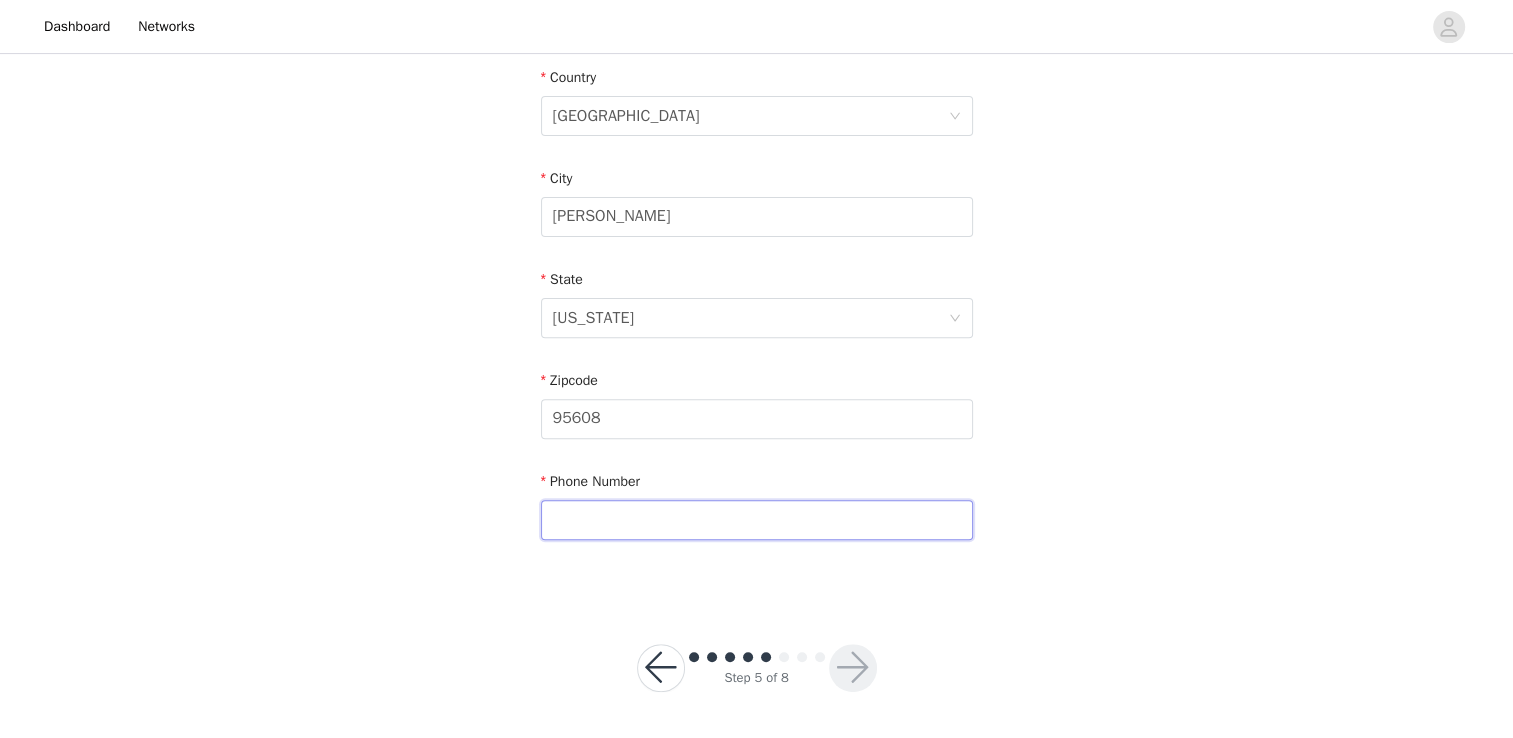 click at bounding box center (757, 520) 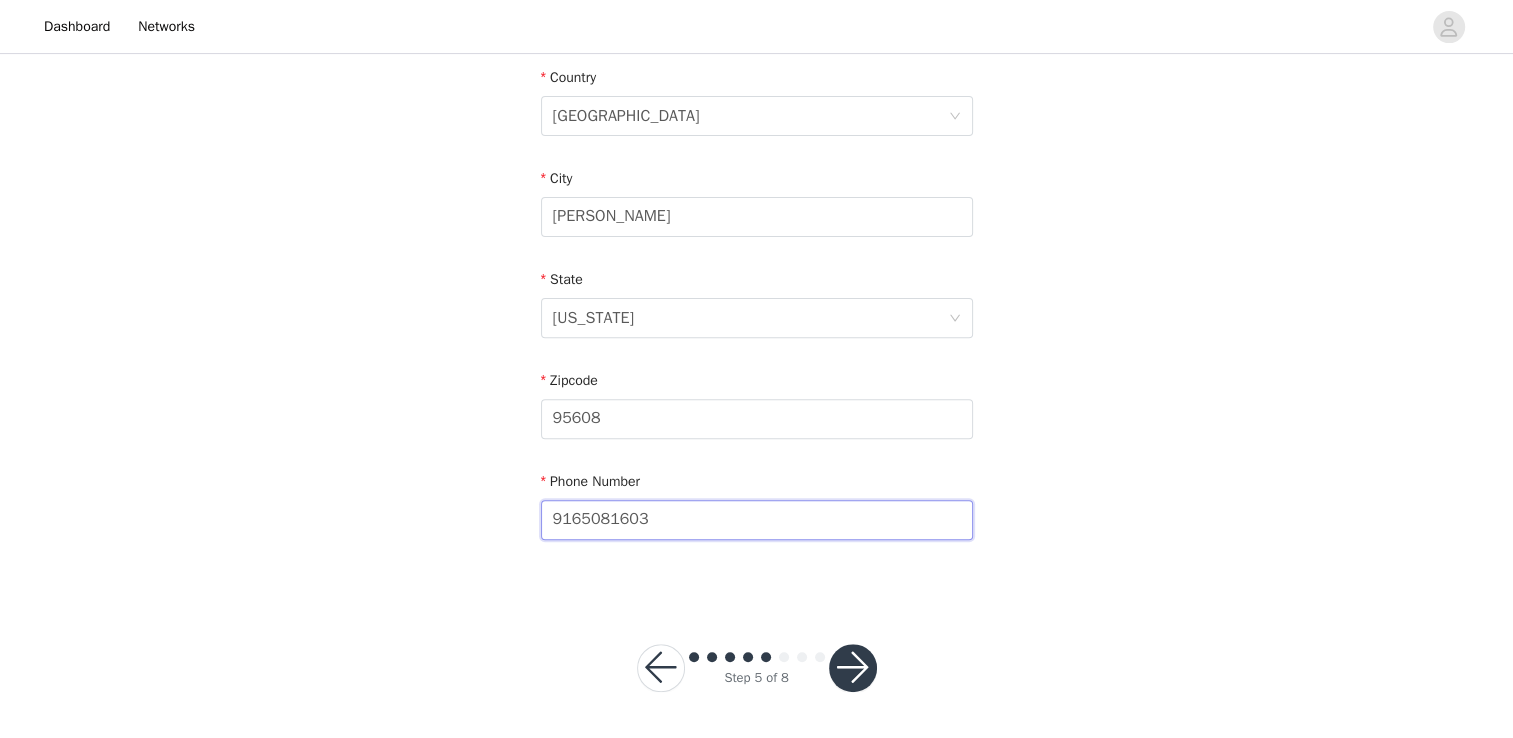 type on "9165081603" 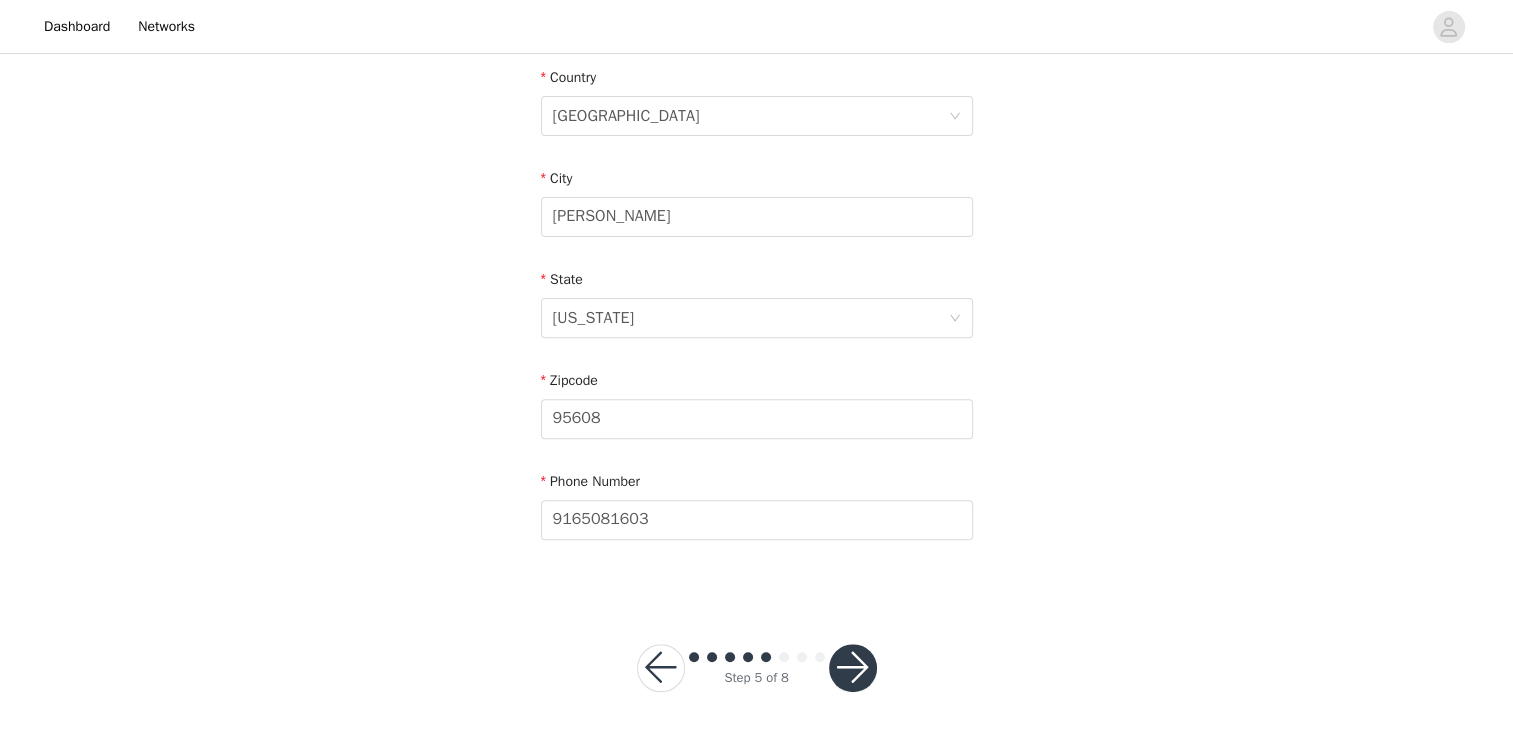 click on "STEP 5 OF 8
Shipping Information
Email [EMAIL_ADDRESS][DOMAIN_NAME]   First Name [PERSON_NAME]   Last Name [PERSON_NAME]   Address [STREET_ADDRESS][PERSON_NAME][US_STATE]   Phone Number [PHONE_NUMBER]" at bounding box center (756, 15) 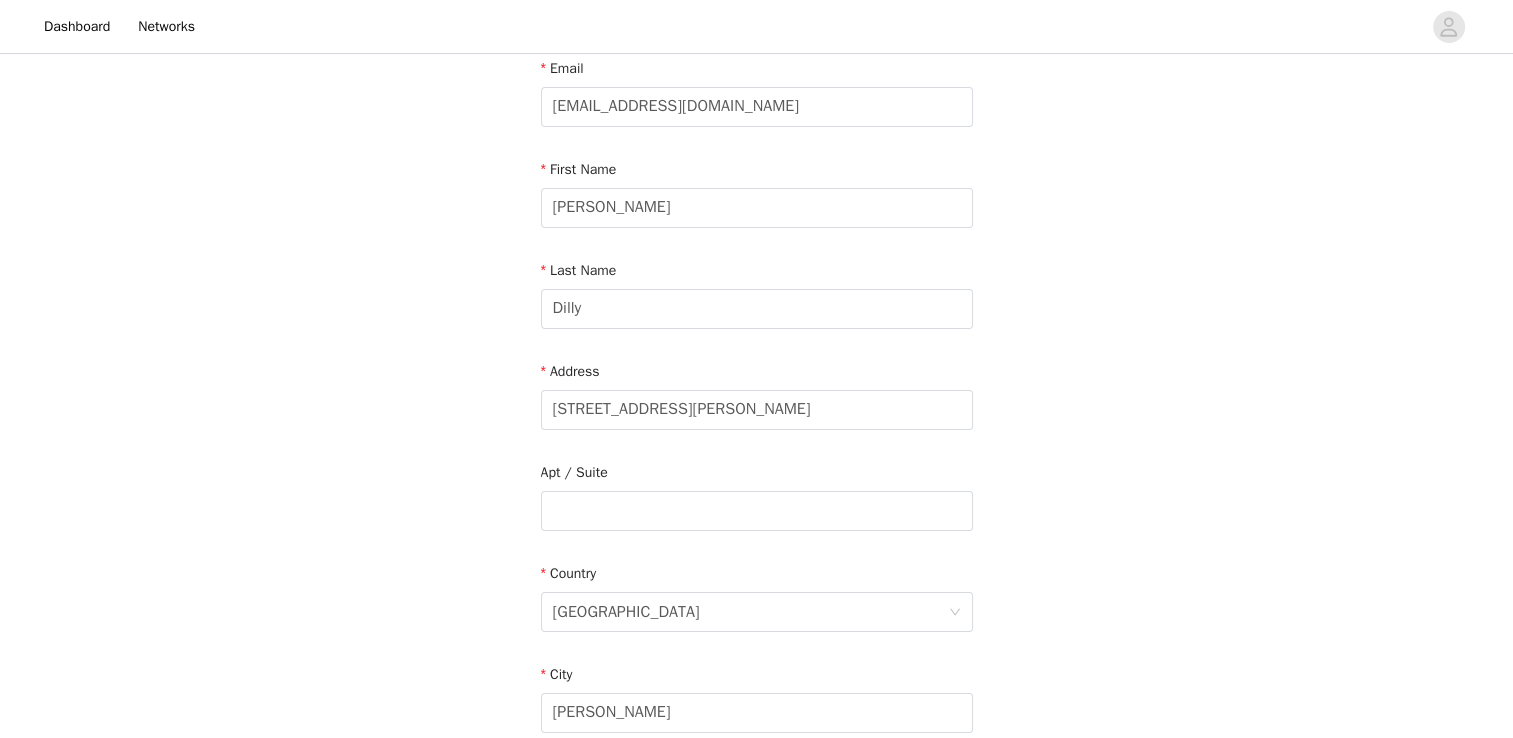 scroll, scrollTop: 124, scrollLeft: 0, axis: vertical 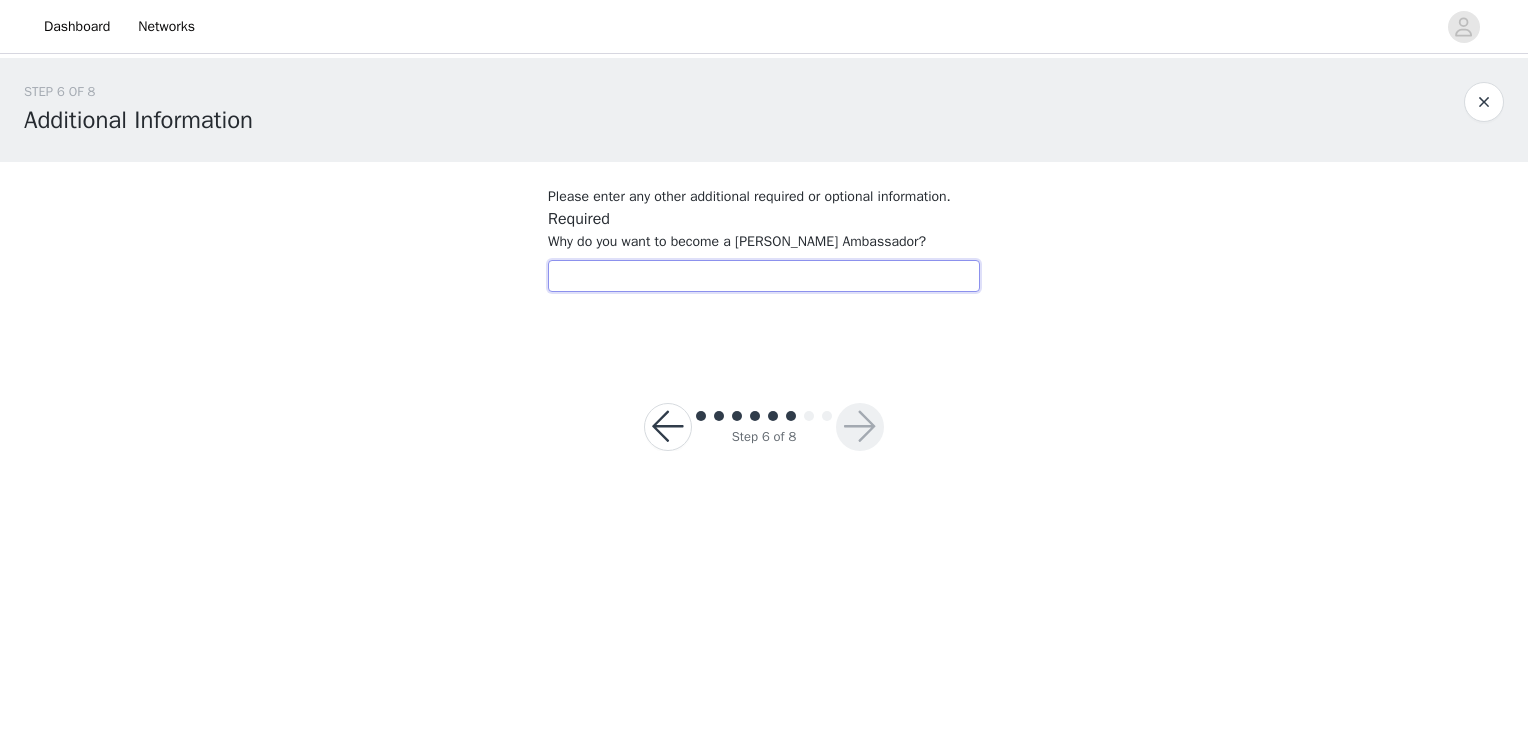 click at bounding box center (764, 276) 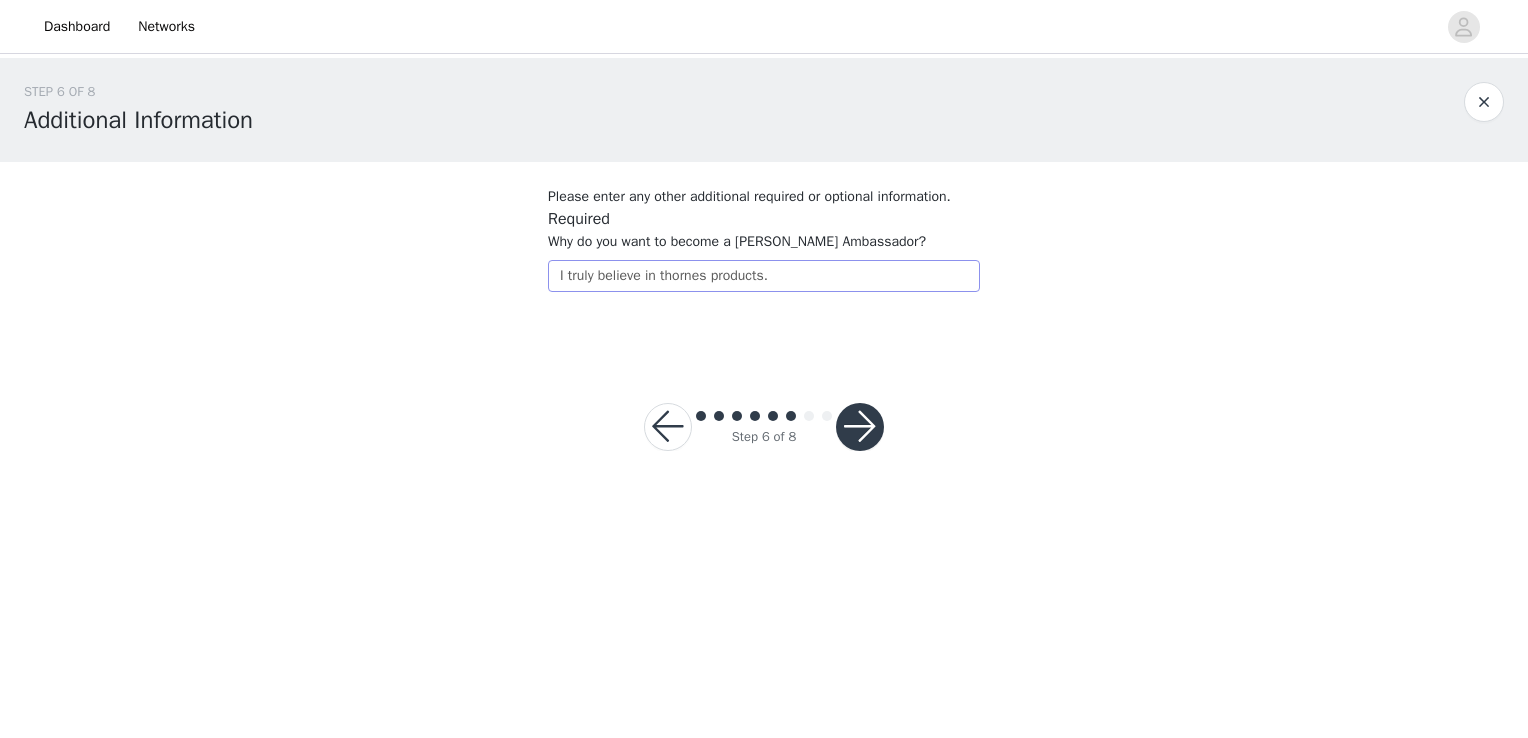 drag, startPoint x: 686, startPoint y: 278, endPoint x: 884, endPoint y: 263, distance: 198.56737 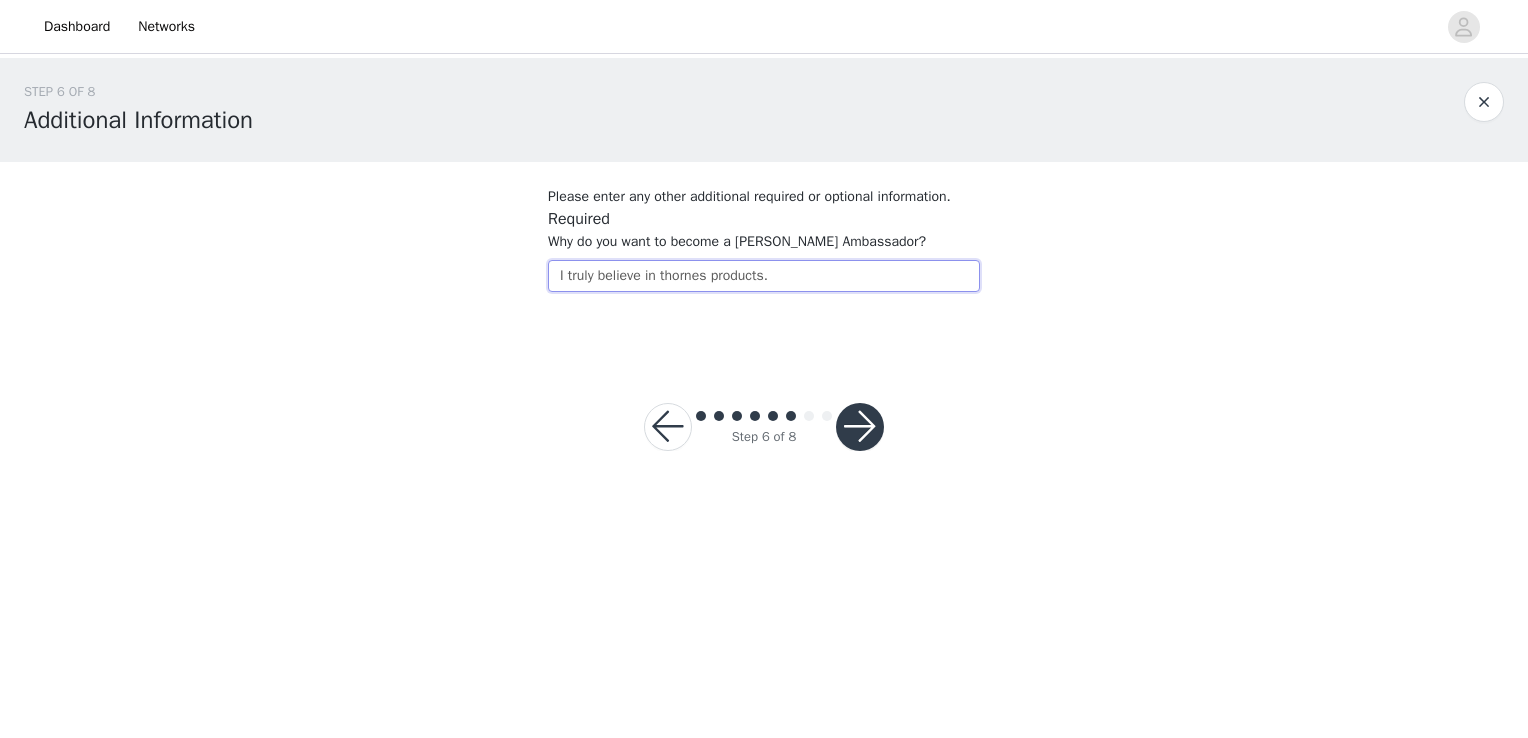 click on "I truly believe in thornes products." at bounding box center [764, 276] 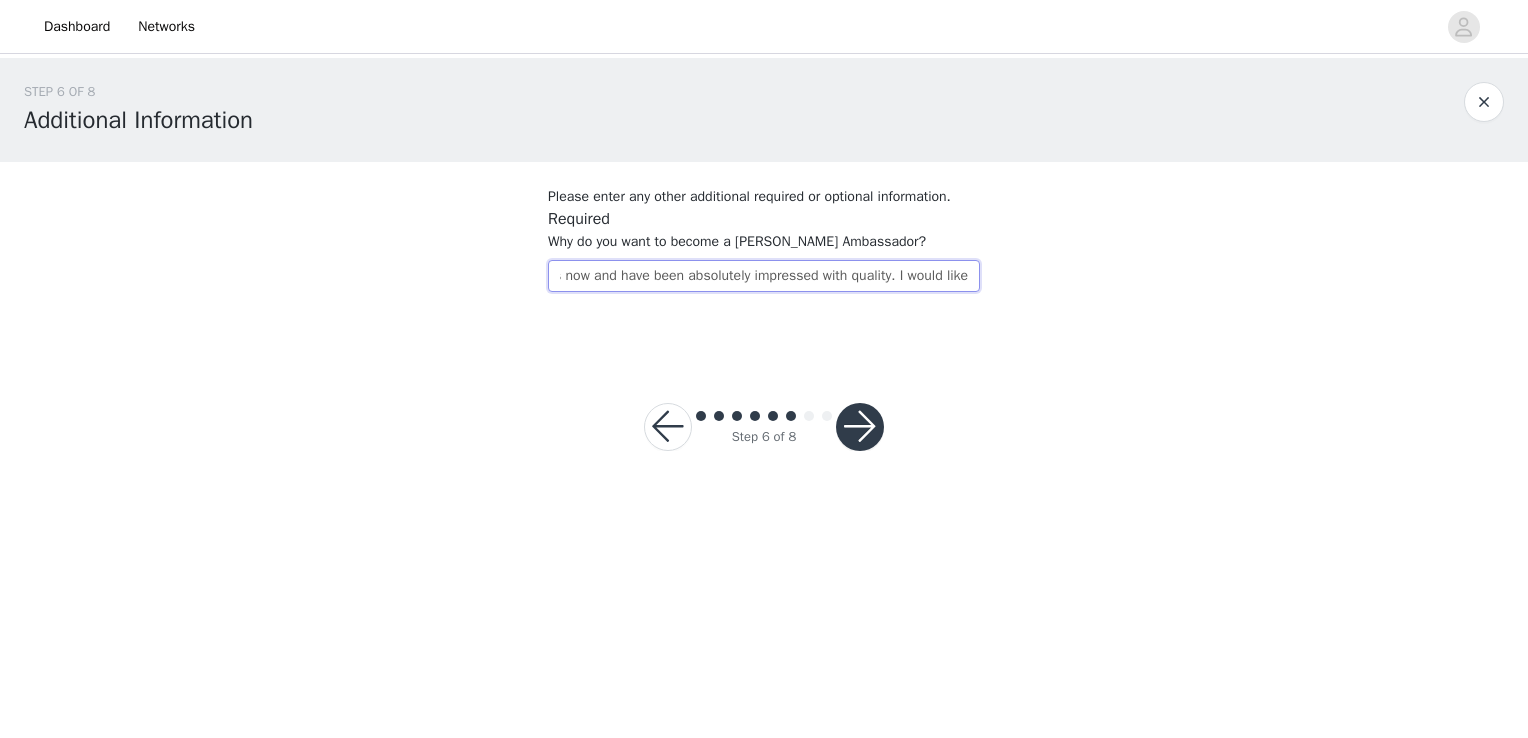 scroll, scrollTop: 0, scrollLeft: 611, axis: horizontal 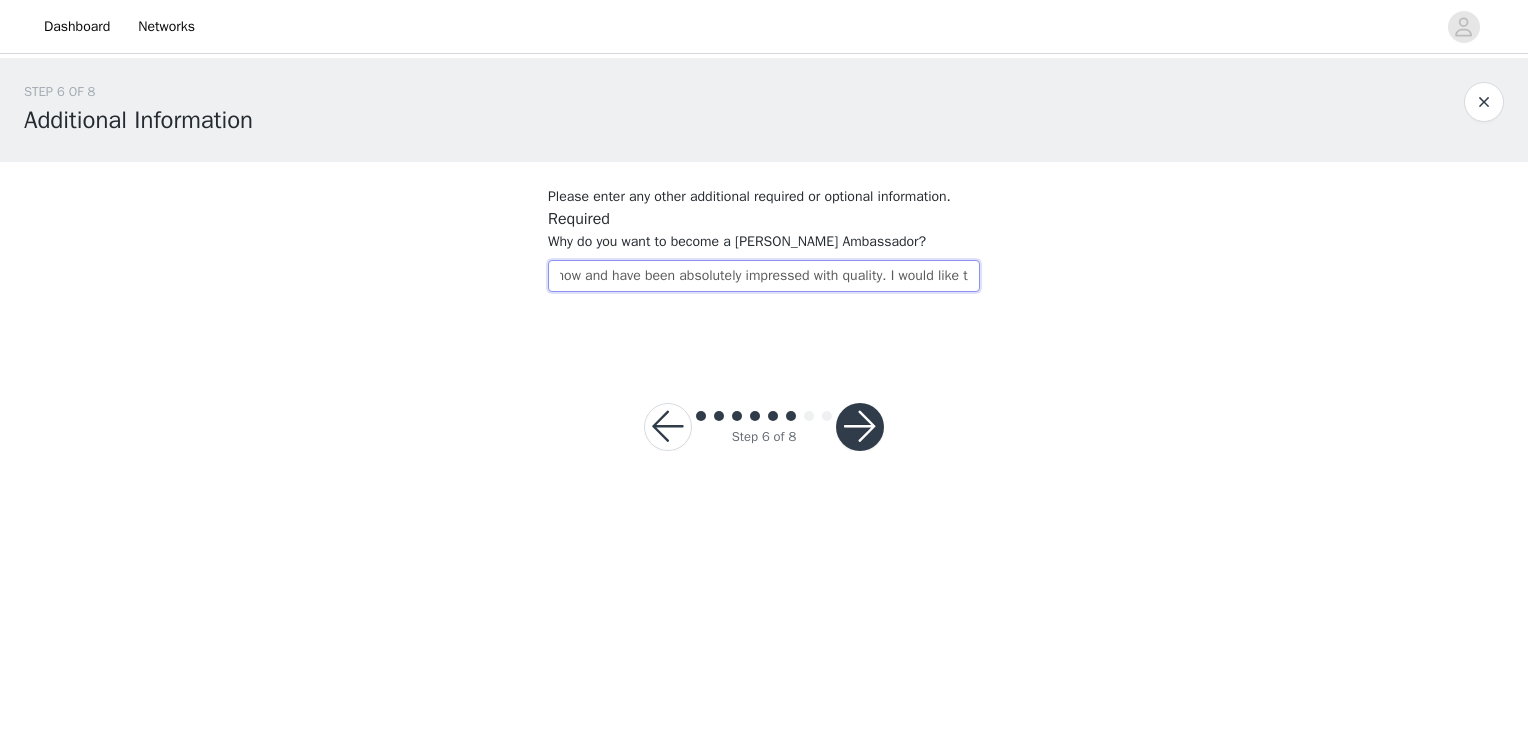 click on "I truly believe in thornes products and mission. I have been using Throne products for a few years now and have been absolutely impressed with quality. I would like t" at bounding box center (764, 276) 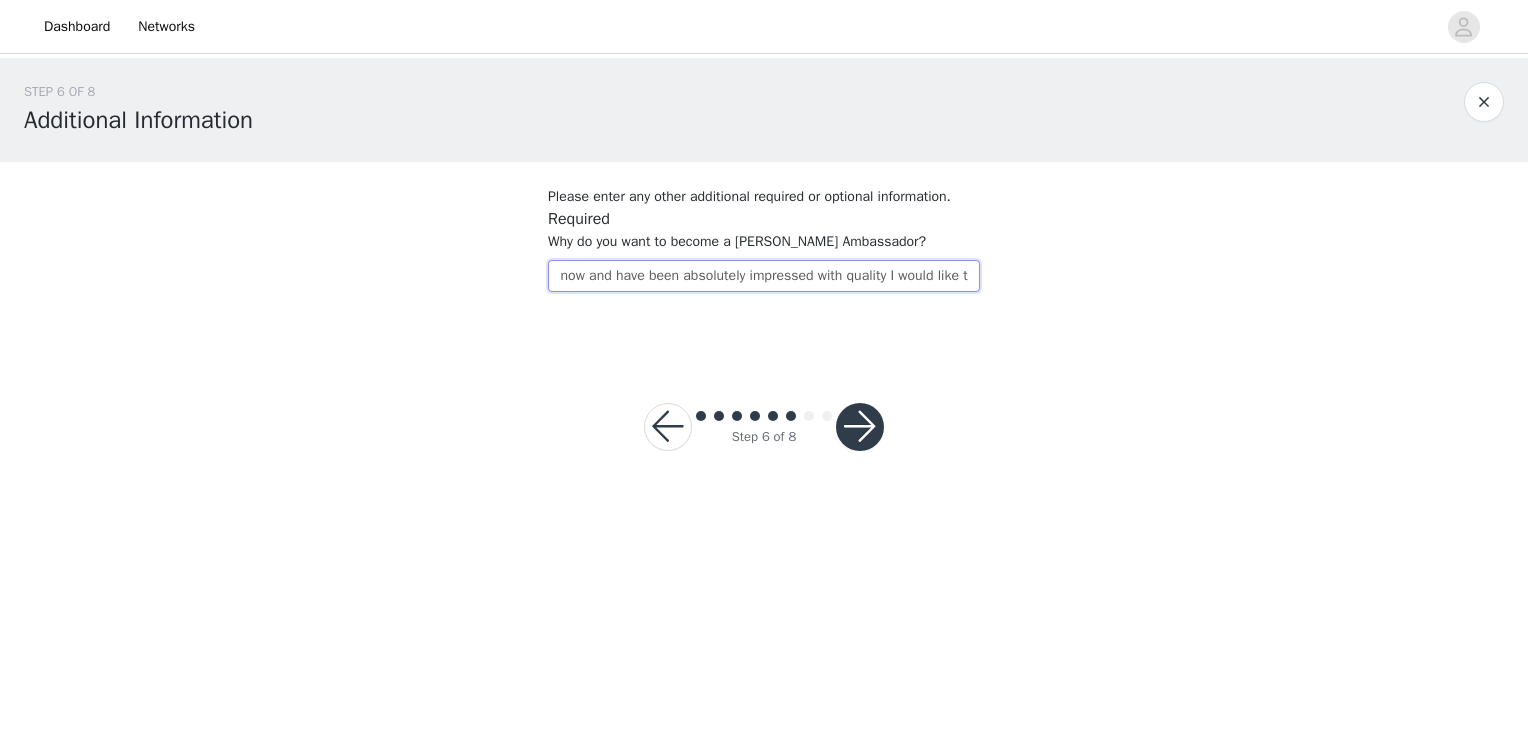 scroll, scrollTop: 0, scrollLeft: 608, axis: horizontal 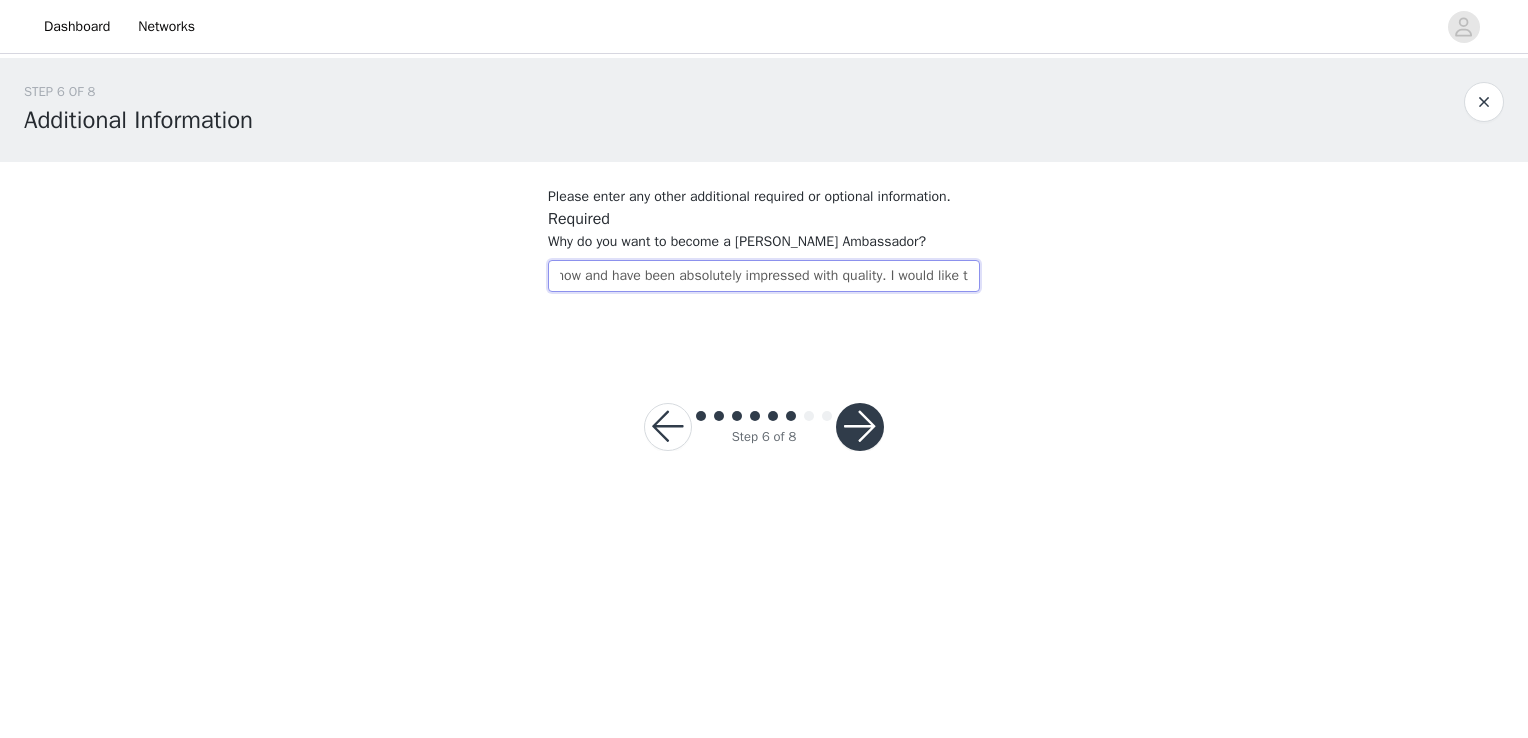 drag, startPoint x: 958, startPoint y: 278, endPoint x: 968, endPoint y: 290, distance: 15.6205 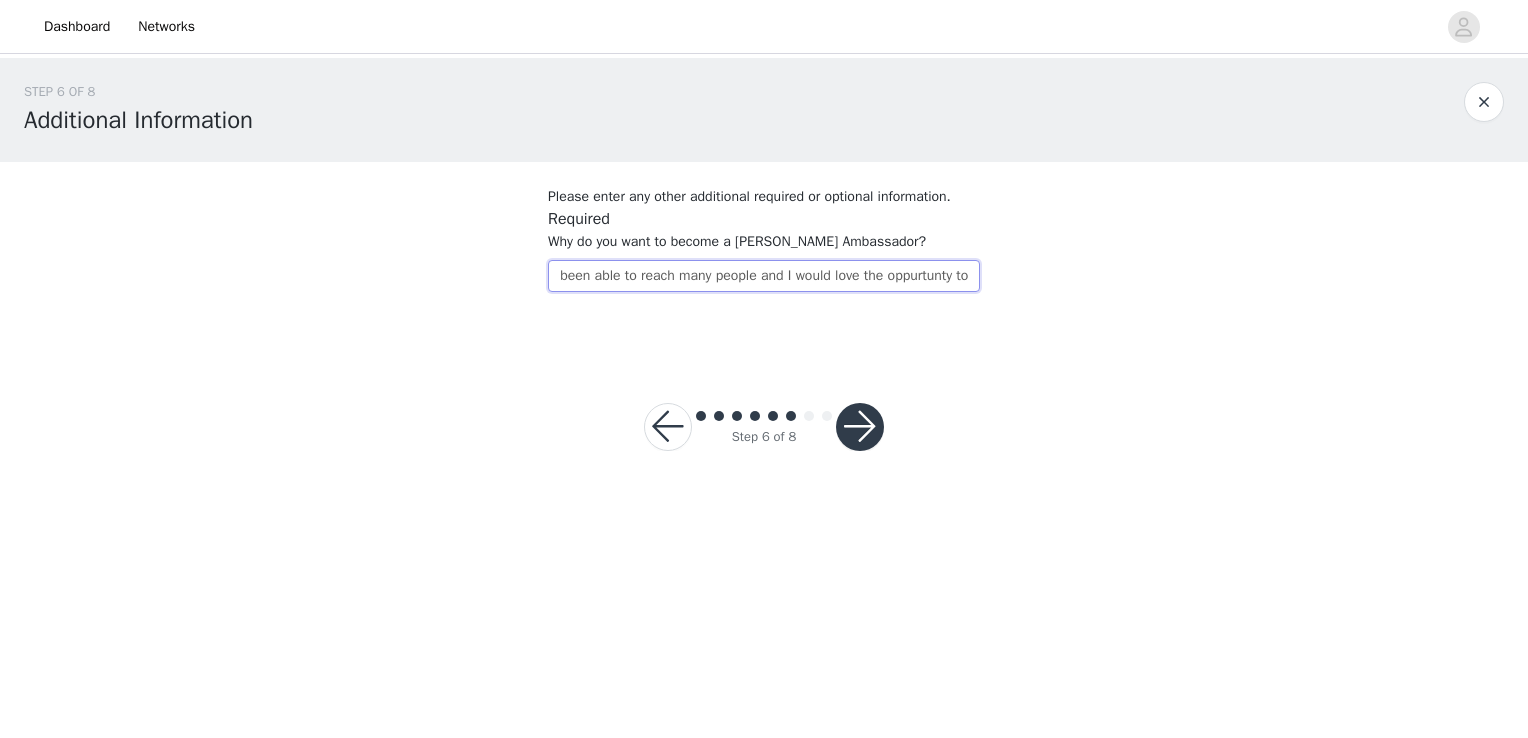 scroll, scrollTop: 0, scrollLeft: 1798, axis: horizontal 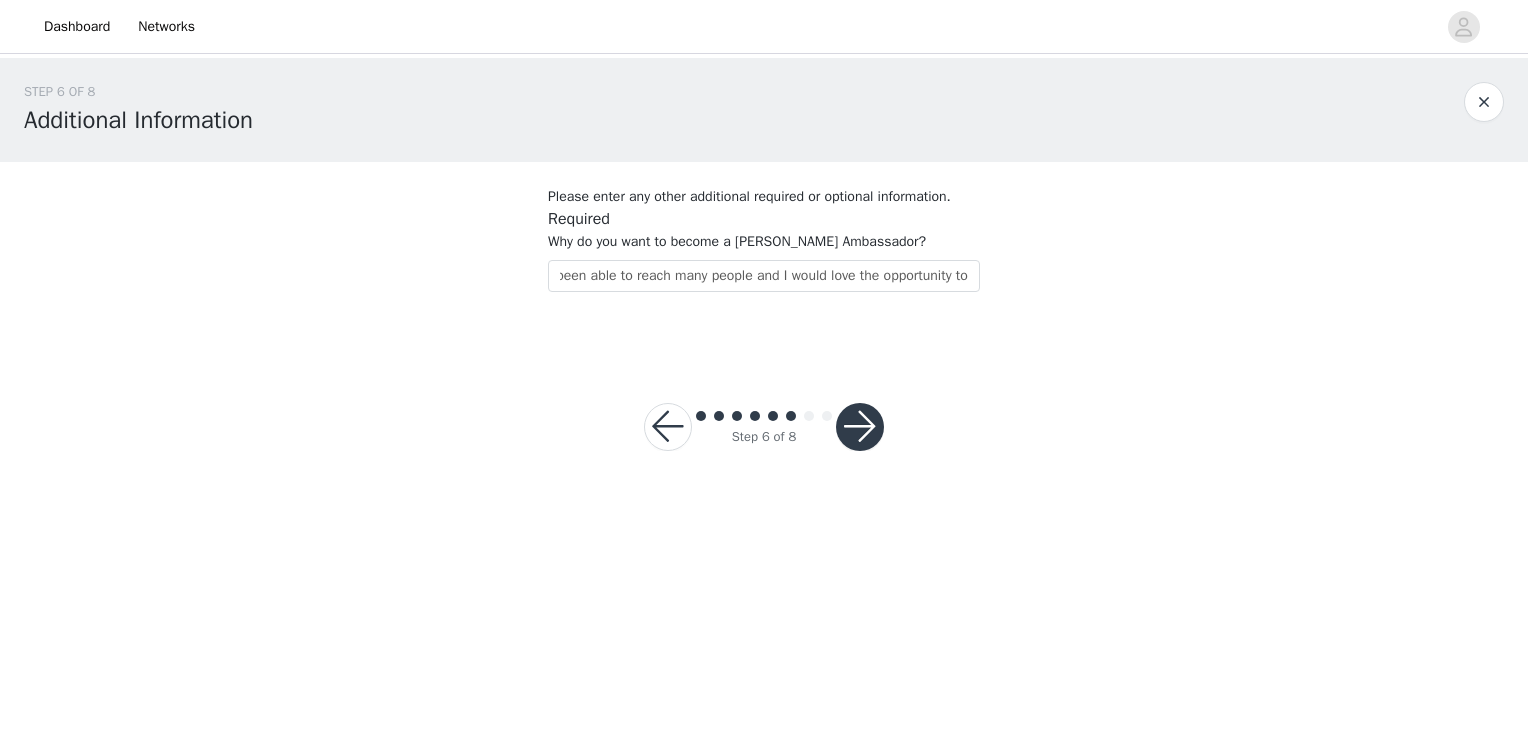 click on "Please enter any other additional required or optional information.   Required   Why do you want to become a [PERSON_NAME] Ambassador?     I truly believe in thornes products and mission. I have been using Throne products for a few years now and have been absolutely impressed with quality. I would like to connect with more people and help them achieve their goals by telling them about thornes products. As an athlete I have been able to reach many people and I would love the opportunity to" at bounding box center (764, 258) 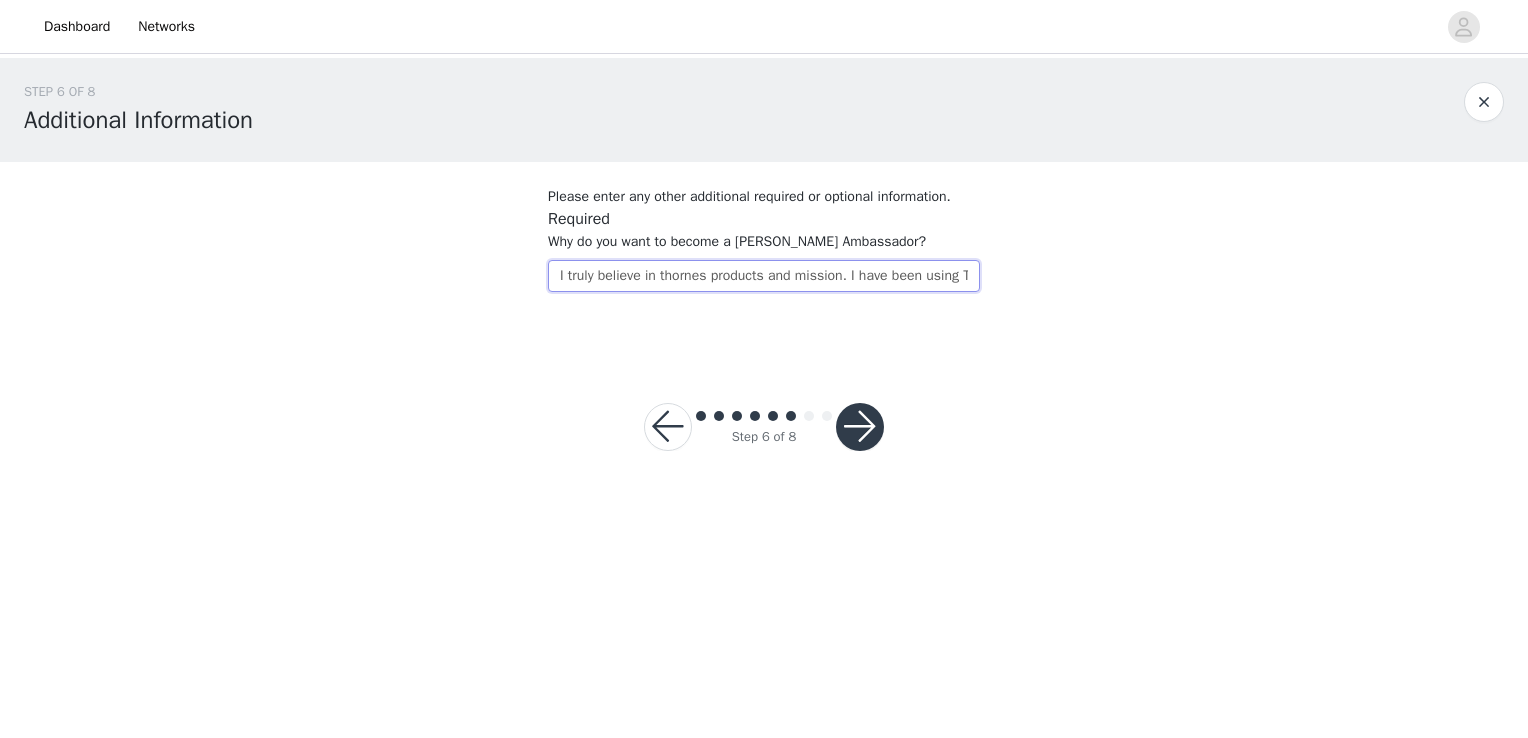 click on "I truly believe in thornes products and mission. I have been using Throne products for a few years now and have been absolutely impressed with quality. I would like to connect with more people and help them achieve their goals by telling them about thornes products. As an athlete I have been able to reach many people and I would love the opportunity to" at bounding box center (764, 276) 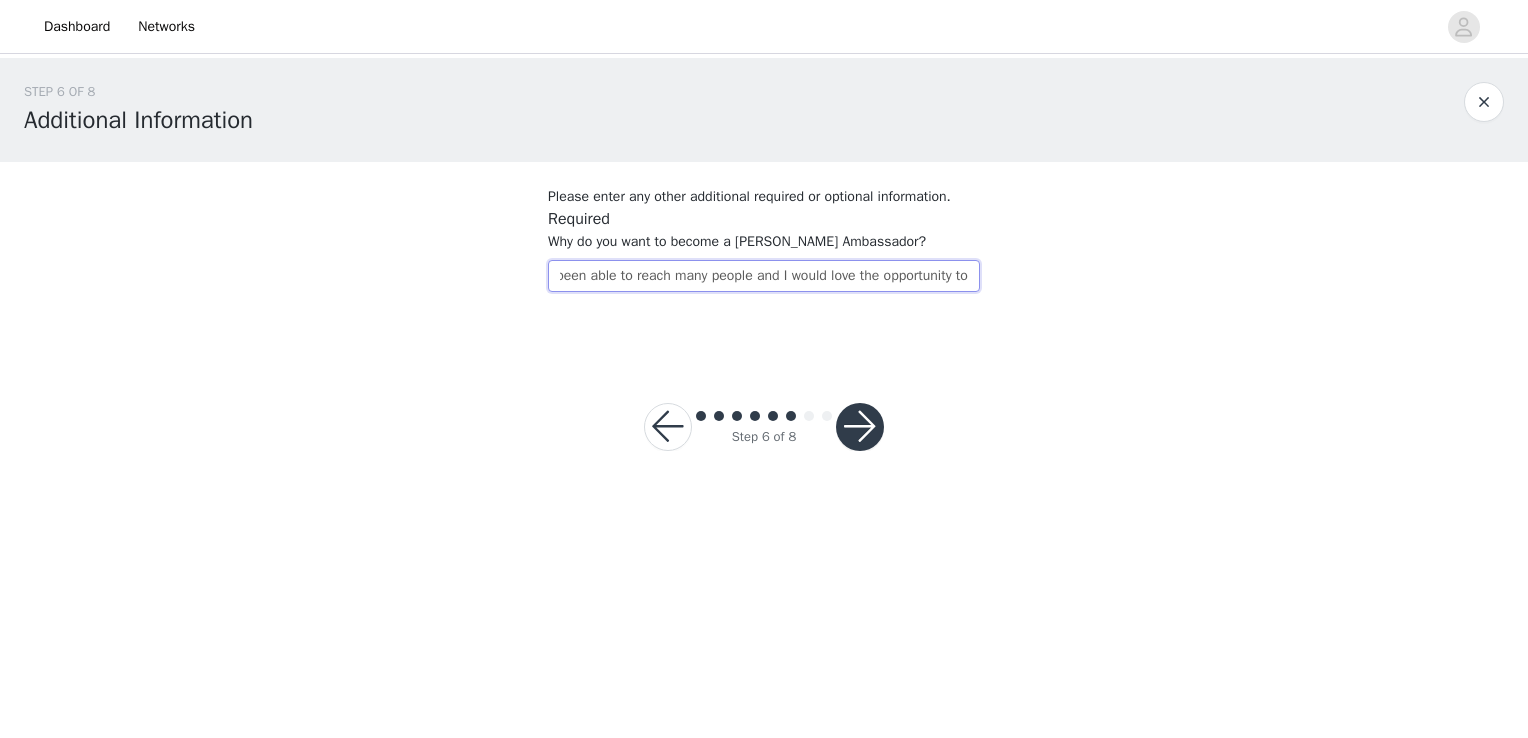 scroll, scrollTop: 0, scrollLeft: 1801, axis: horizontal 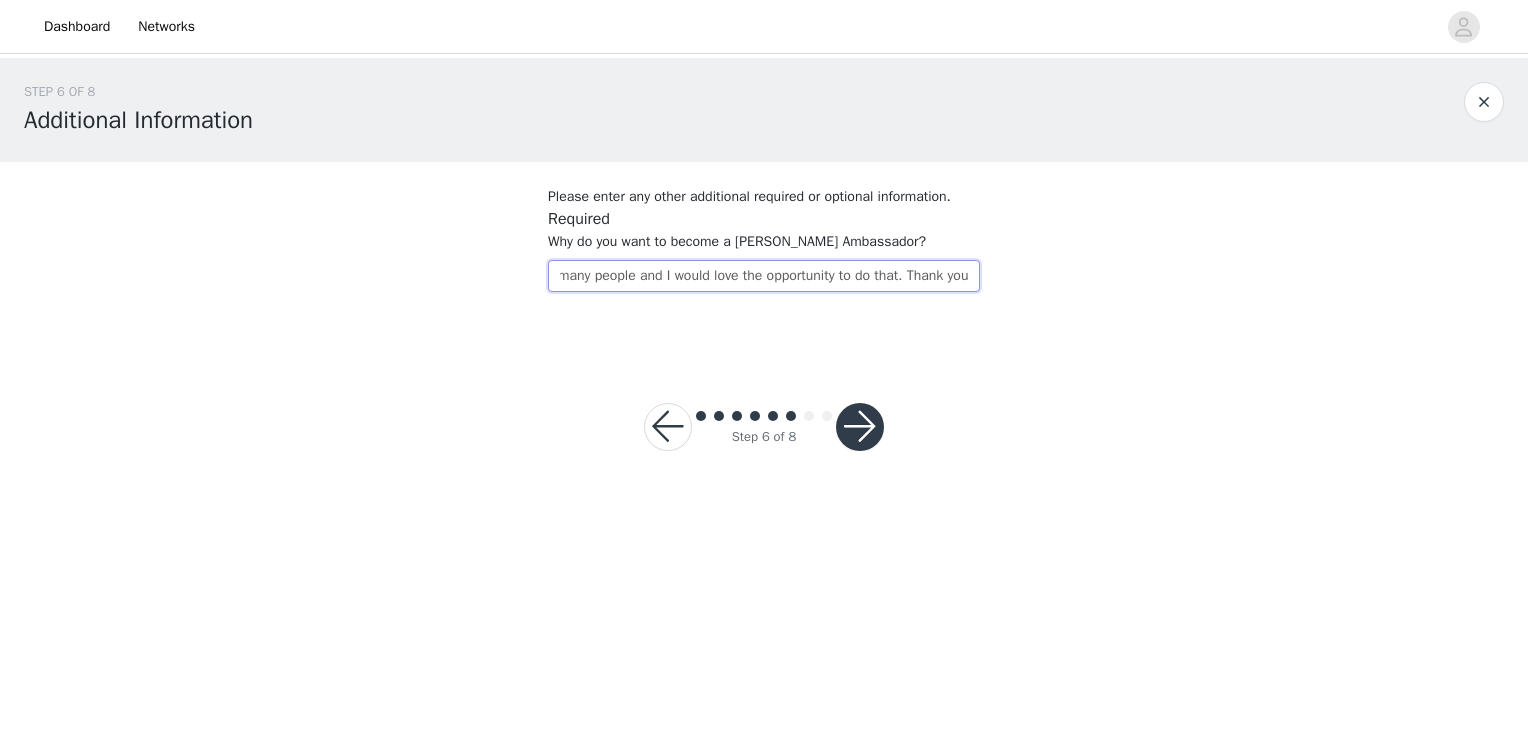 type on "I truly believe in thornes products and mission. I have been using Throne products for a few years now and have been absolutely impressed with quality. I would like to connect with more people and help them achieve their goals by telling them about thornes products. As an athlete I have been able to reach many people and I would love the opportunity to do that. Thank you" 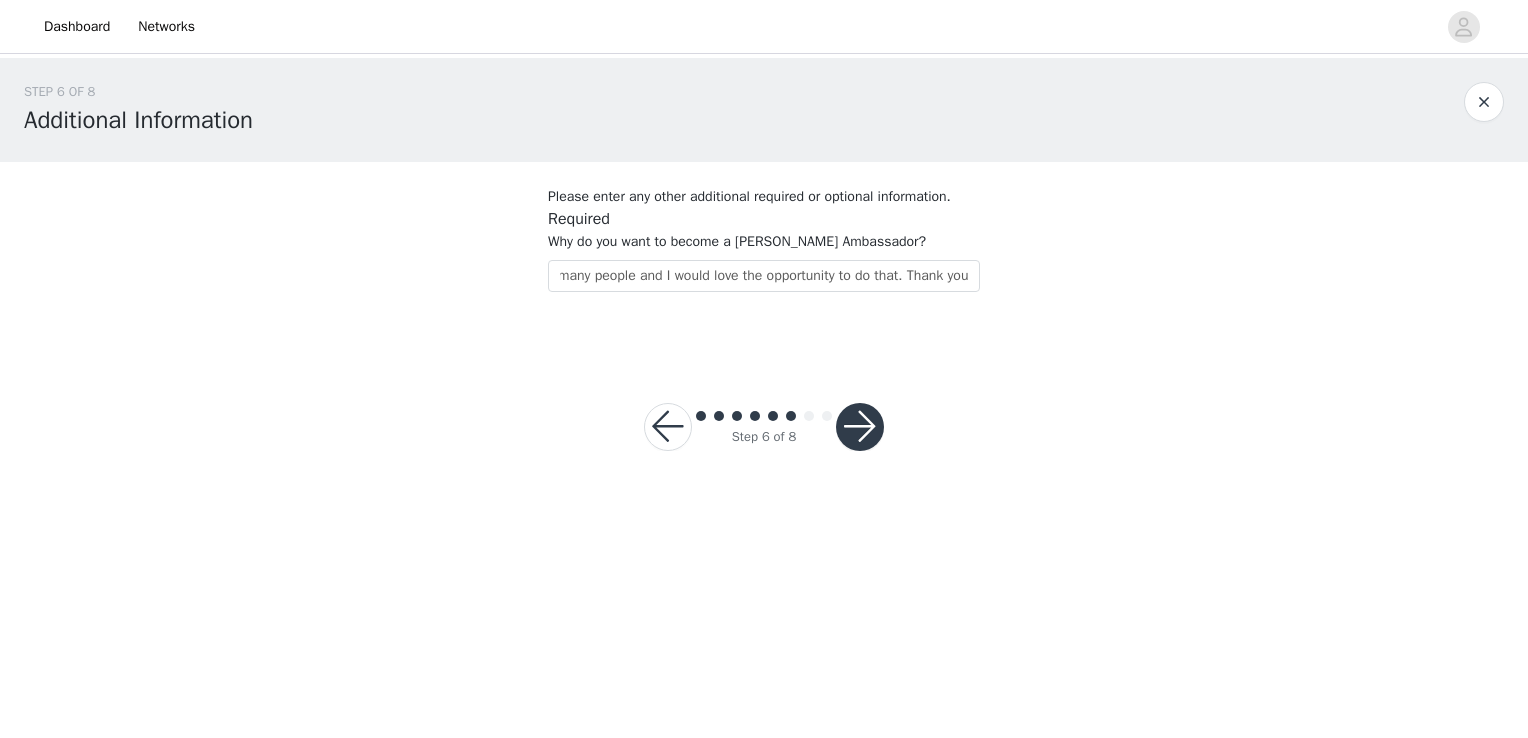 click at bounding box center (860, 427) 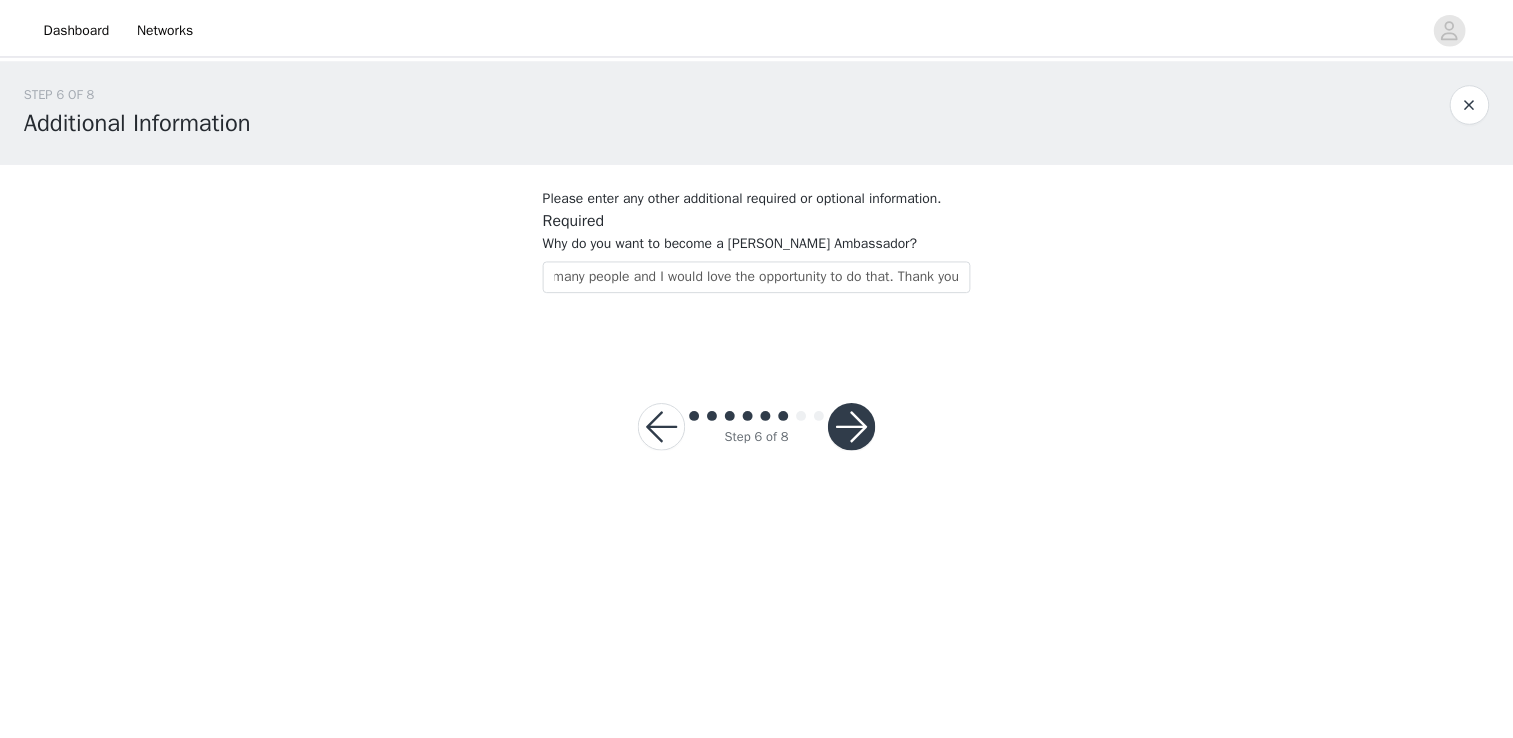 scroll, scrollTop: 0, scrollLeft: 0, axis: both 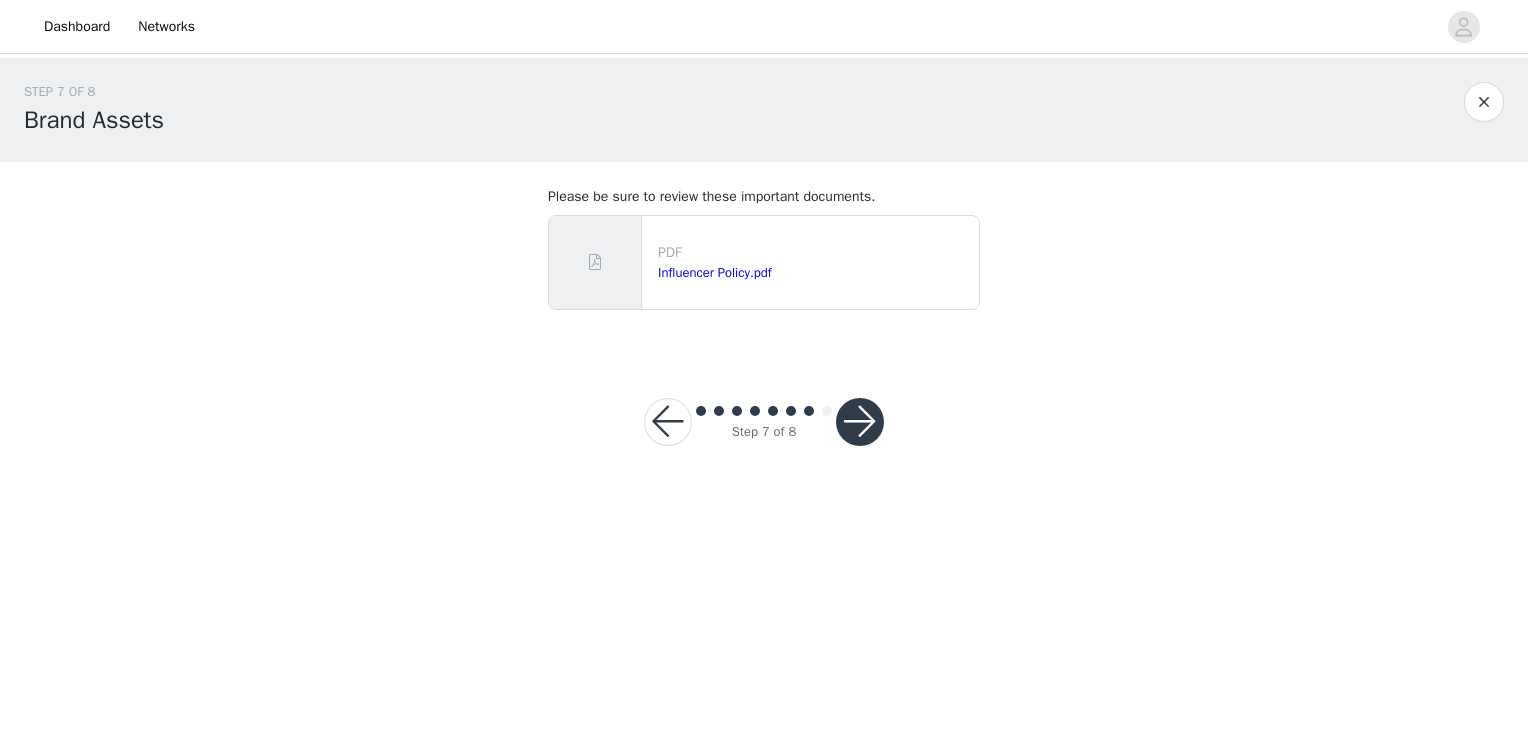 click at bounding box center (860, 422) 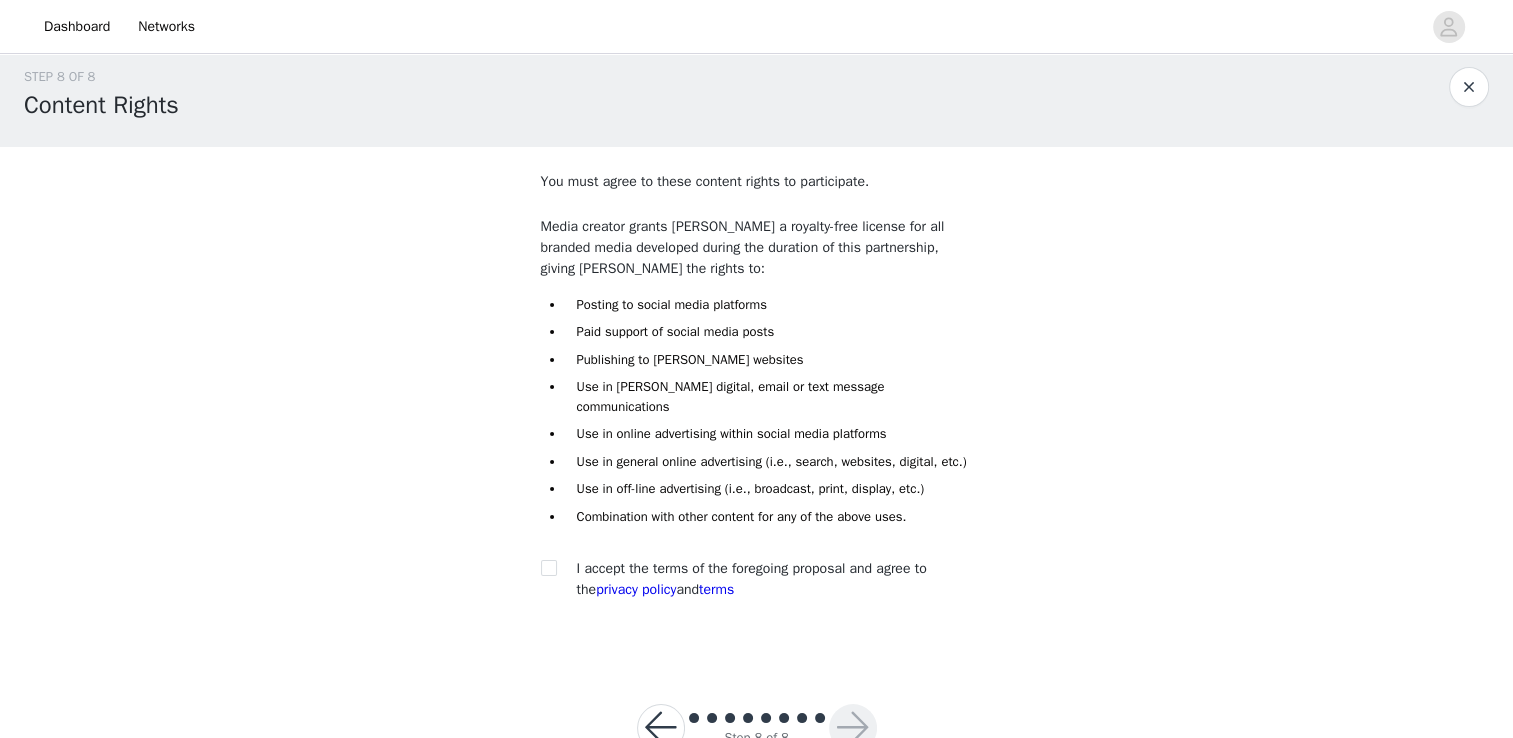 scroll, scrollTop: 56, scrollLeft: 0, axis: vertical 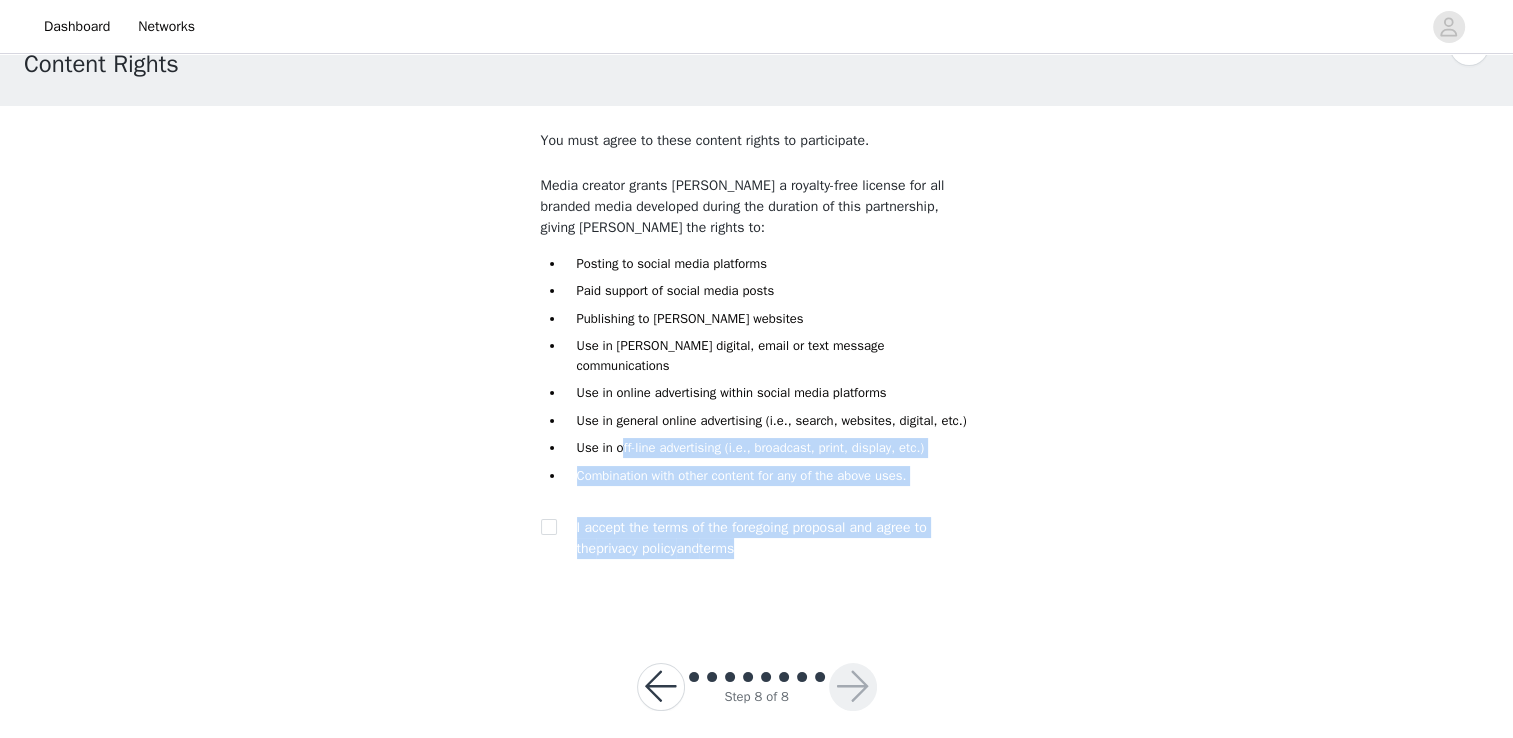 drag, startPoint x: 843, startPoint y: 538, endPoint x: 622, endPoint y: 431, distance: 245.54022 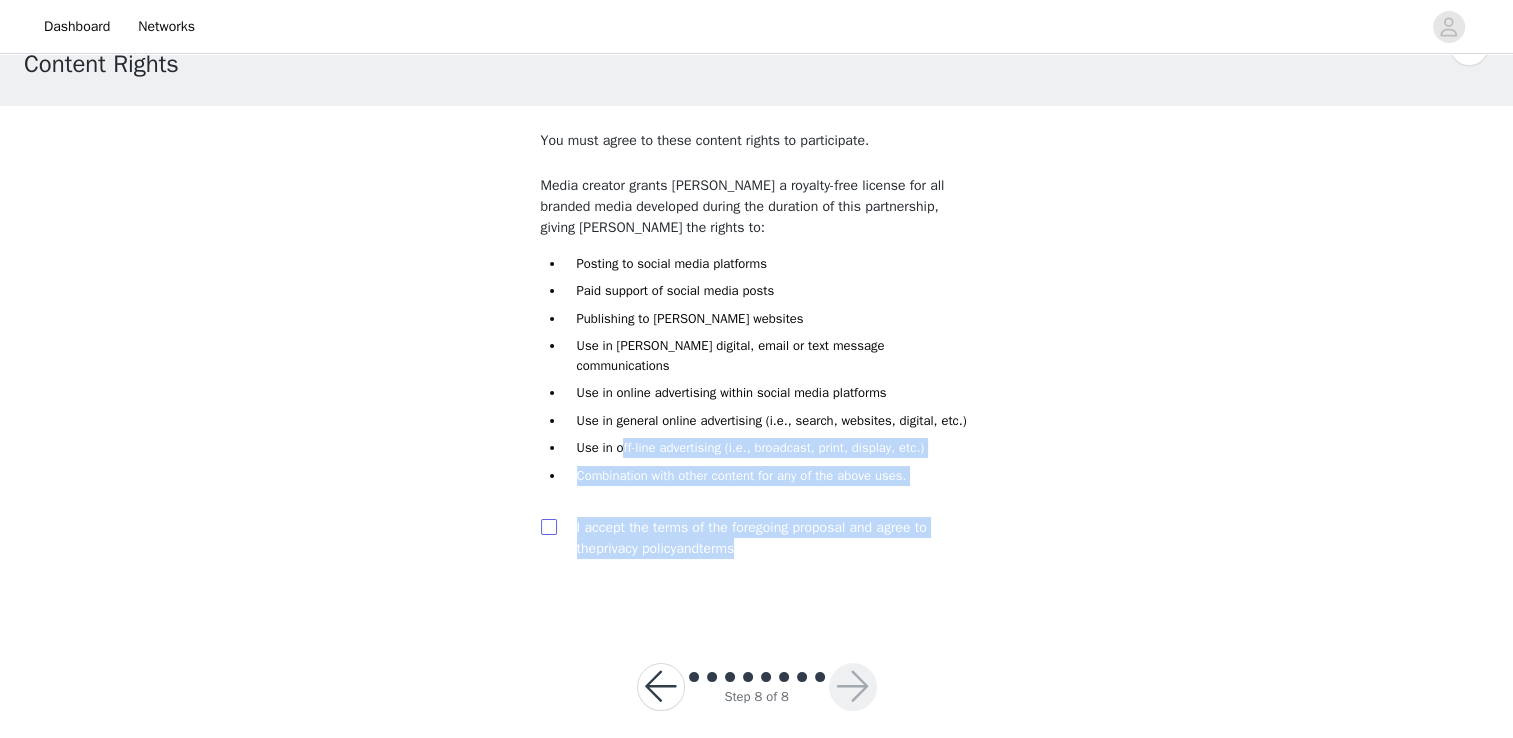 click at bounding box center [548, 526] 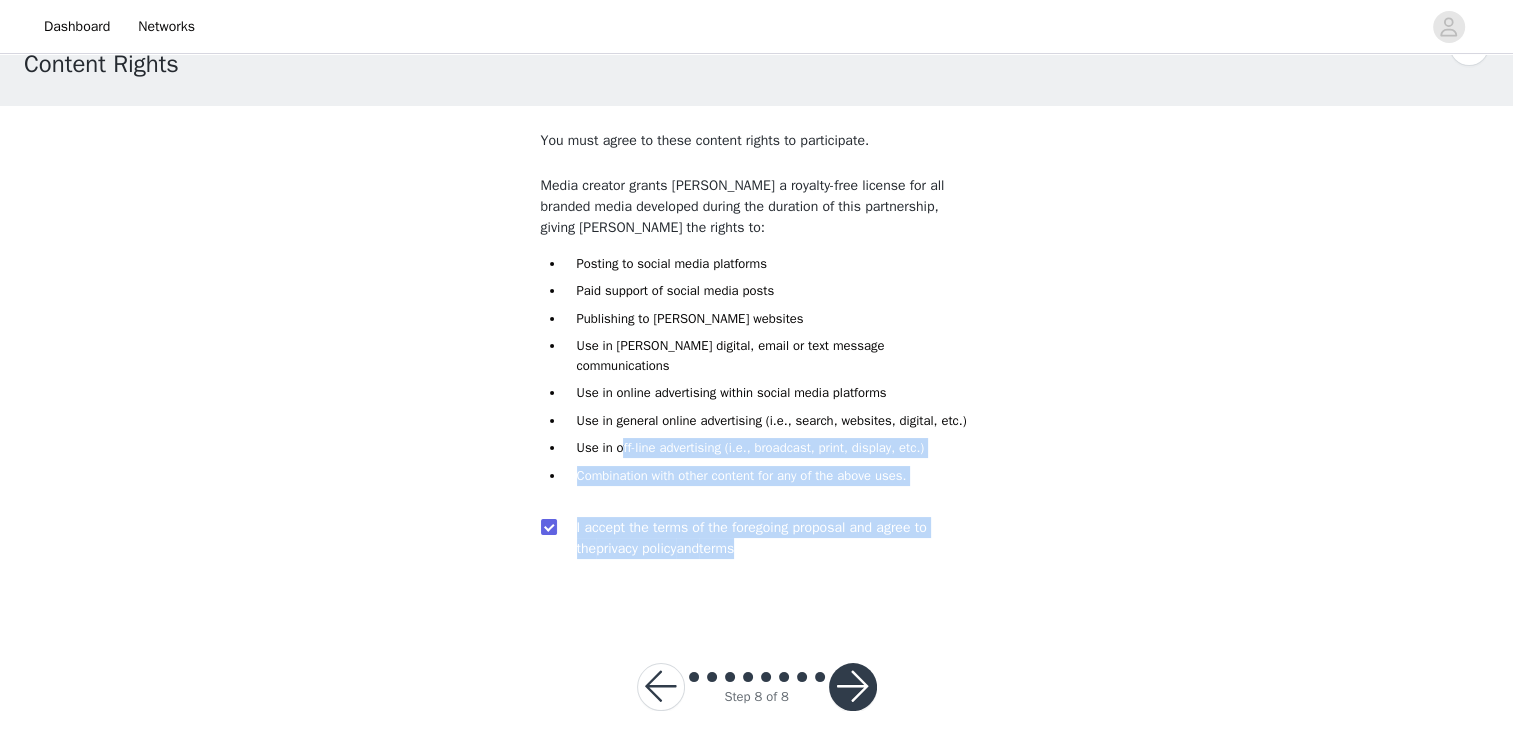 click on "I accept the terms of the foregoing proposal and agree to the
privacy policy
and
terms" at bounding box center [757, 542] 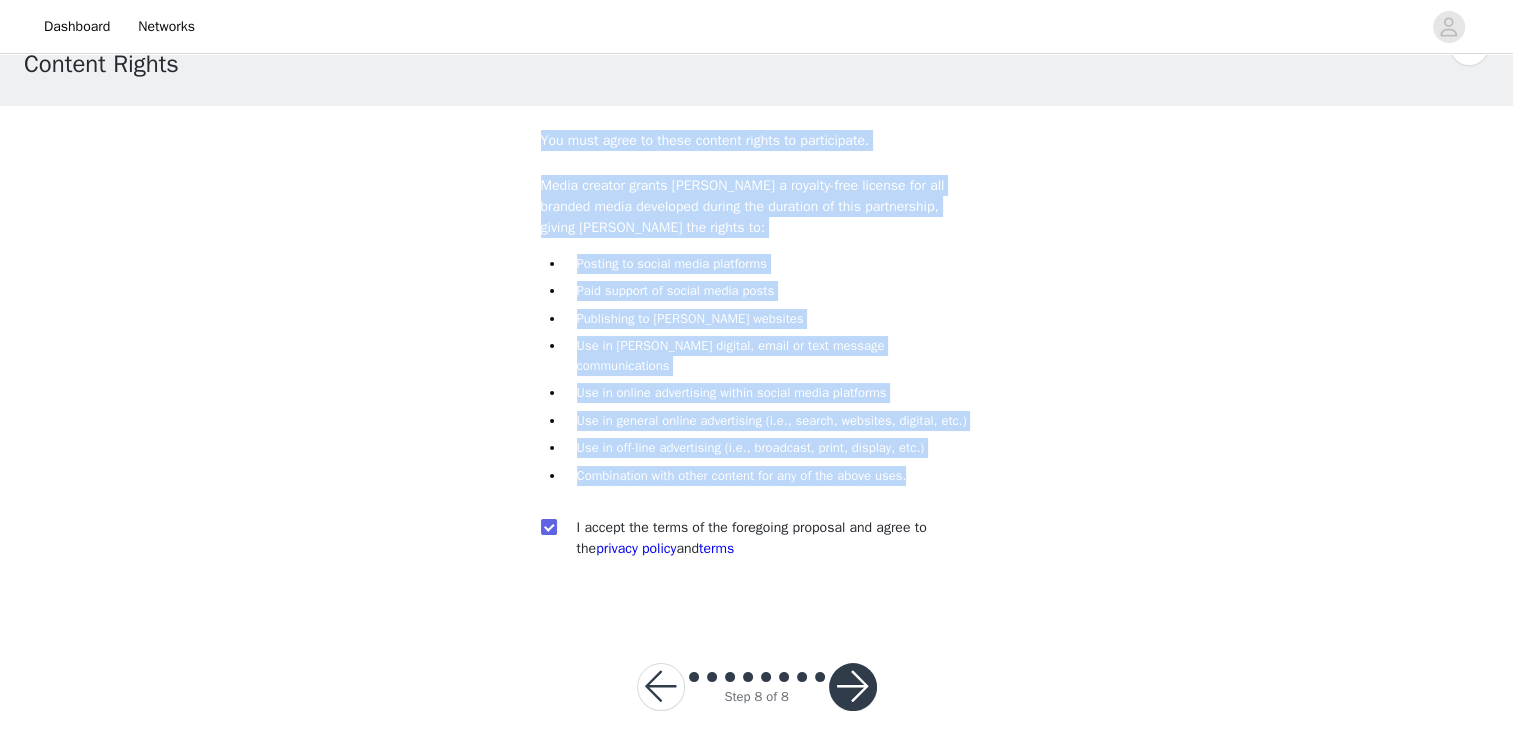 drag, startPoint x: 530, startPoint y: 136, endPoint x: 912, endPoint y: 459, distance: 500.25293 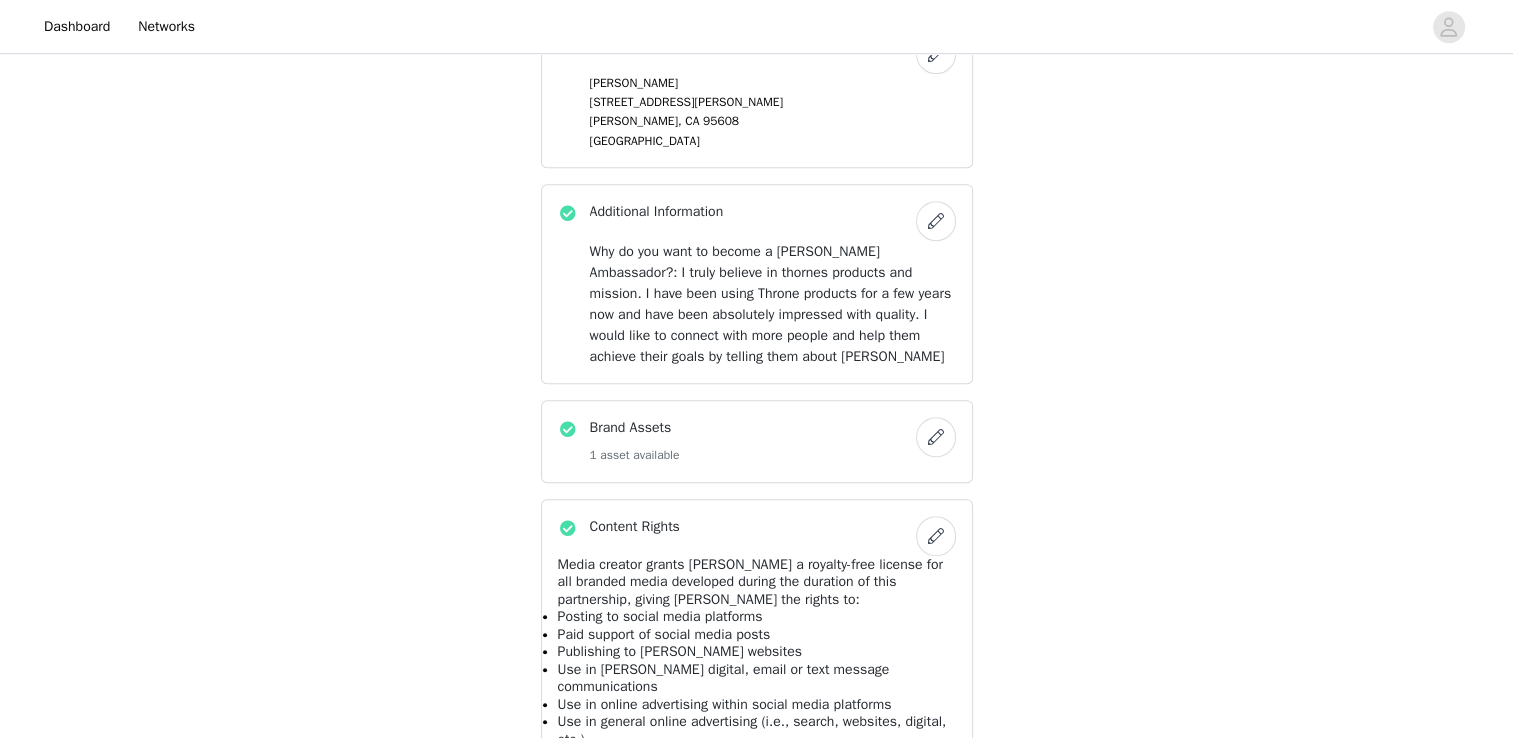 scroll, scrollTop: 1155, scrollLeft: 0, axis: vertical 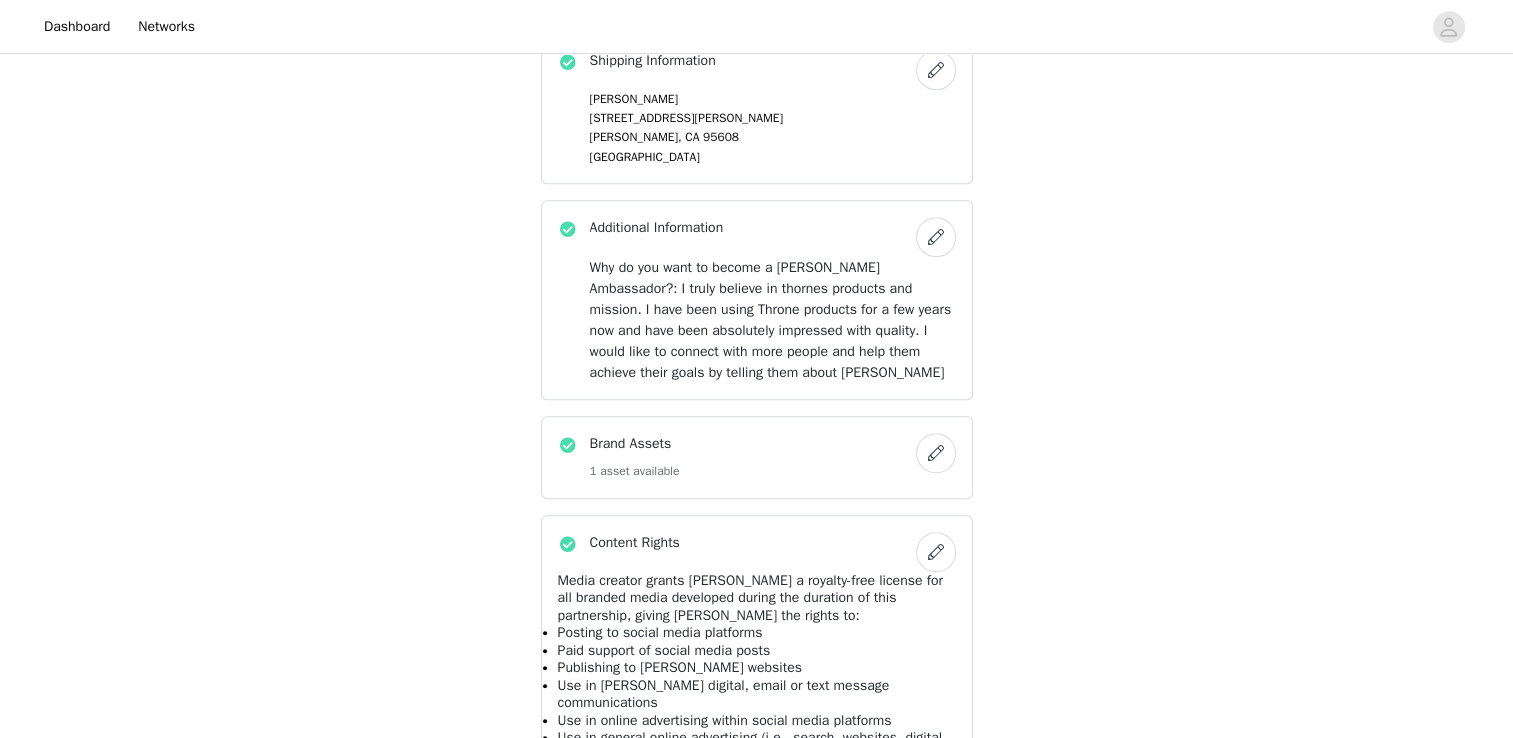 click at bounding box center (936, 237) 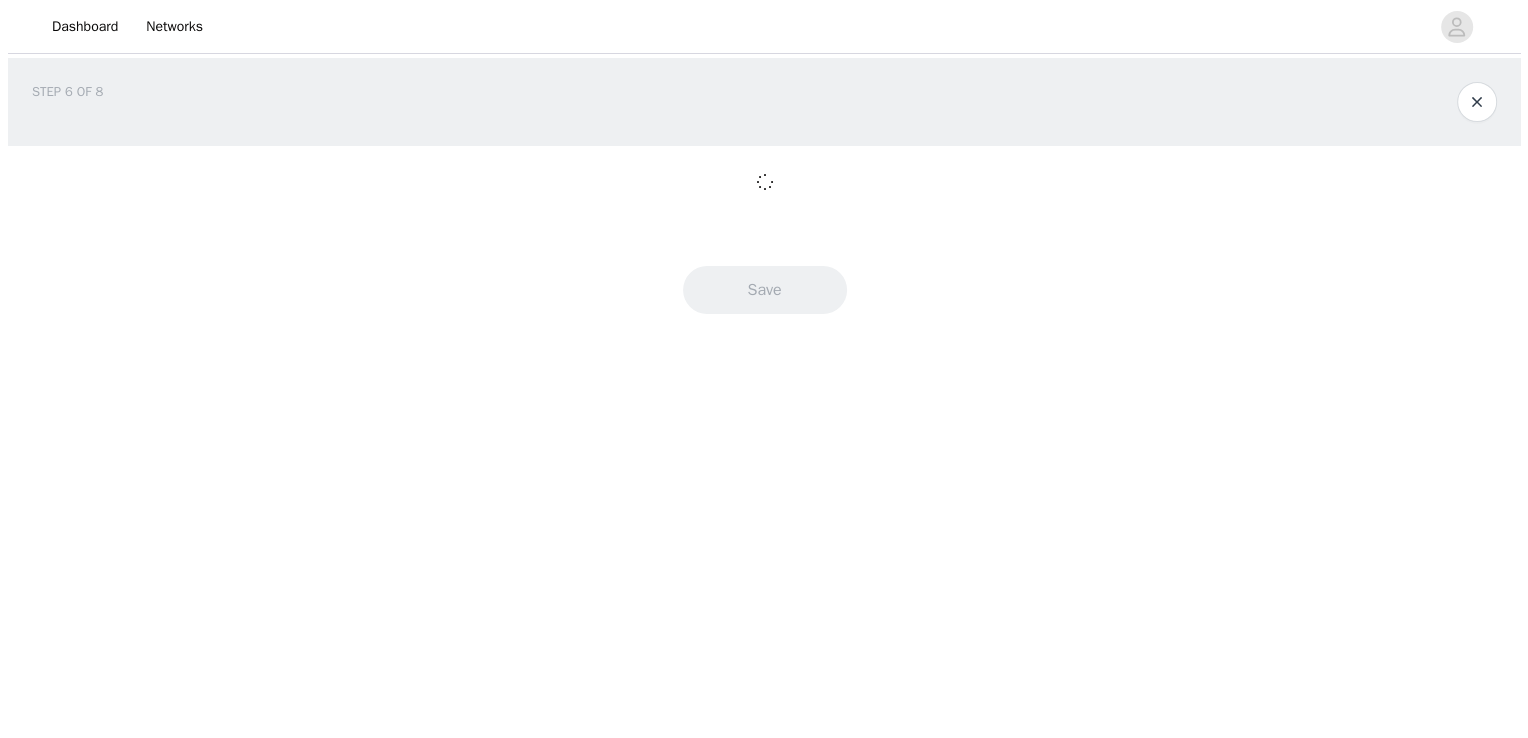 scroll, scrollTop: 0, scrollLeft: 0, axis: both 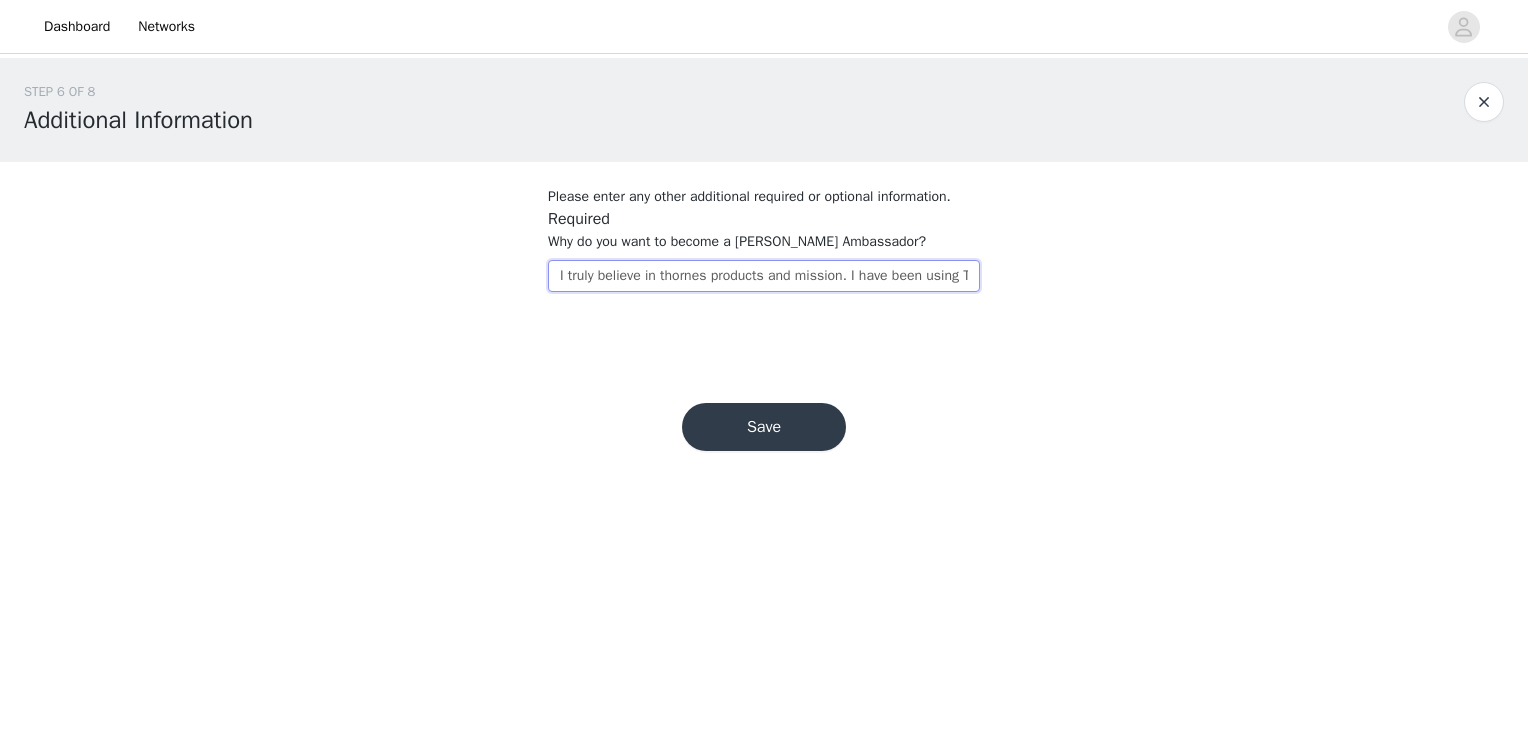 click on "I truly believe in thornes products and mission. I have been using Throne products for a few years now and have been absolutely impressed with quality. I would like to connect with more people and help them achieve their goals by telling them about [PERSON_NAME]" at bounding box center [764, 276] 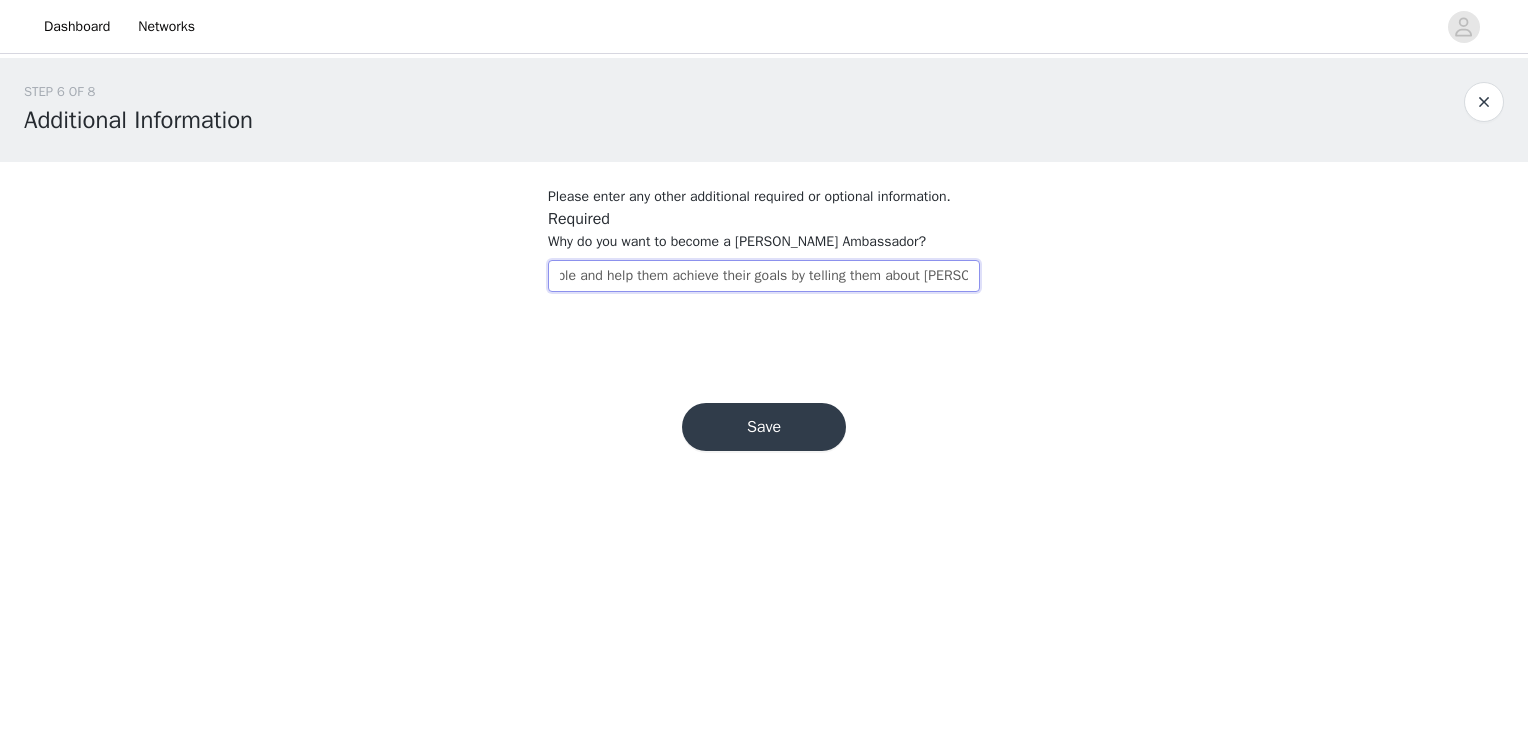 scroll, scrollTop: 0, scrollLeft: 1179, axis: horizontal 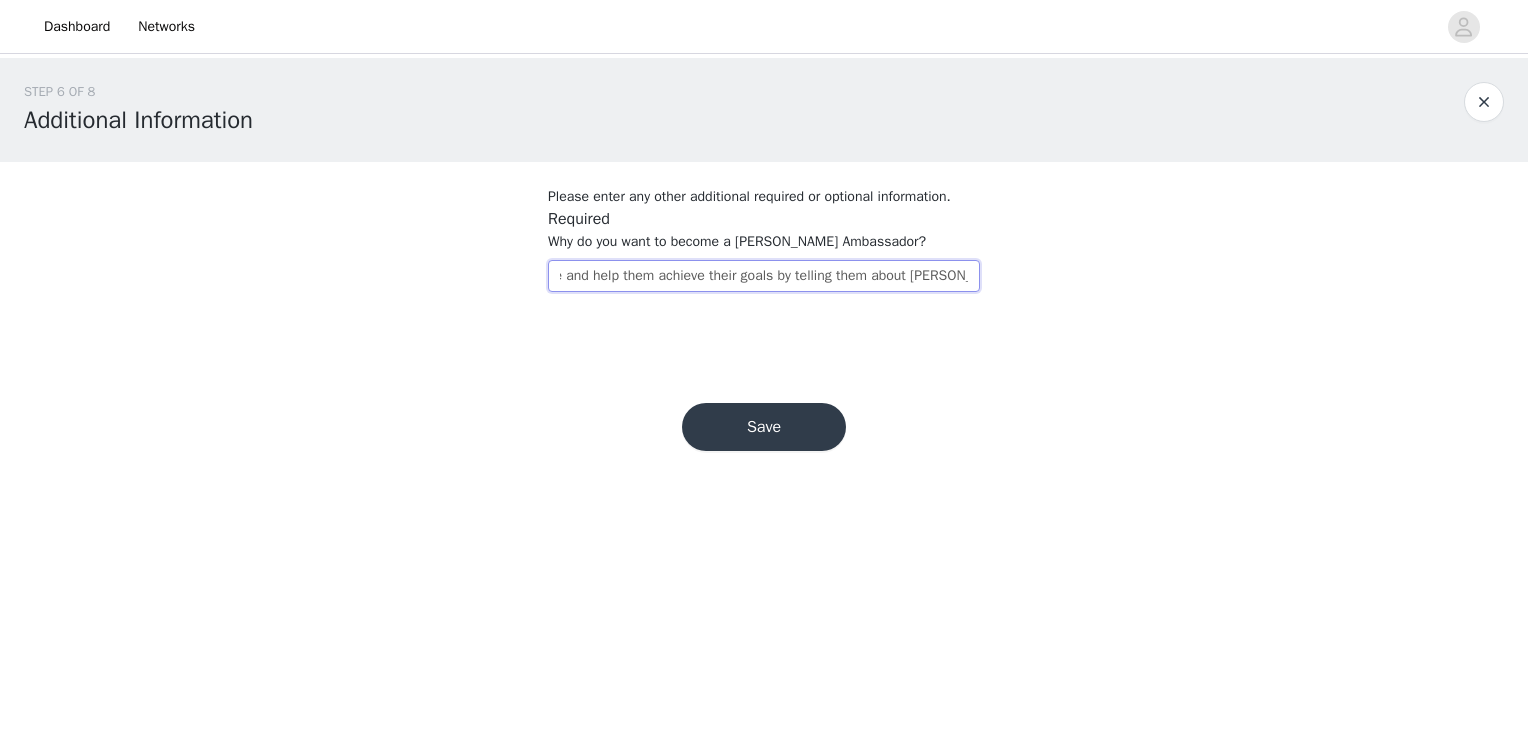 click on "I truly believe in thornes products and mission. I have been using Throne products for a few years now and have been absolutely impressed with quality. I would like to connect with more people and help them achieve their goals by telling them about [PERSON_NAME]" at bounding box center [764, 276] 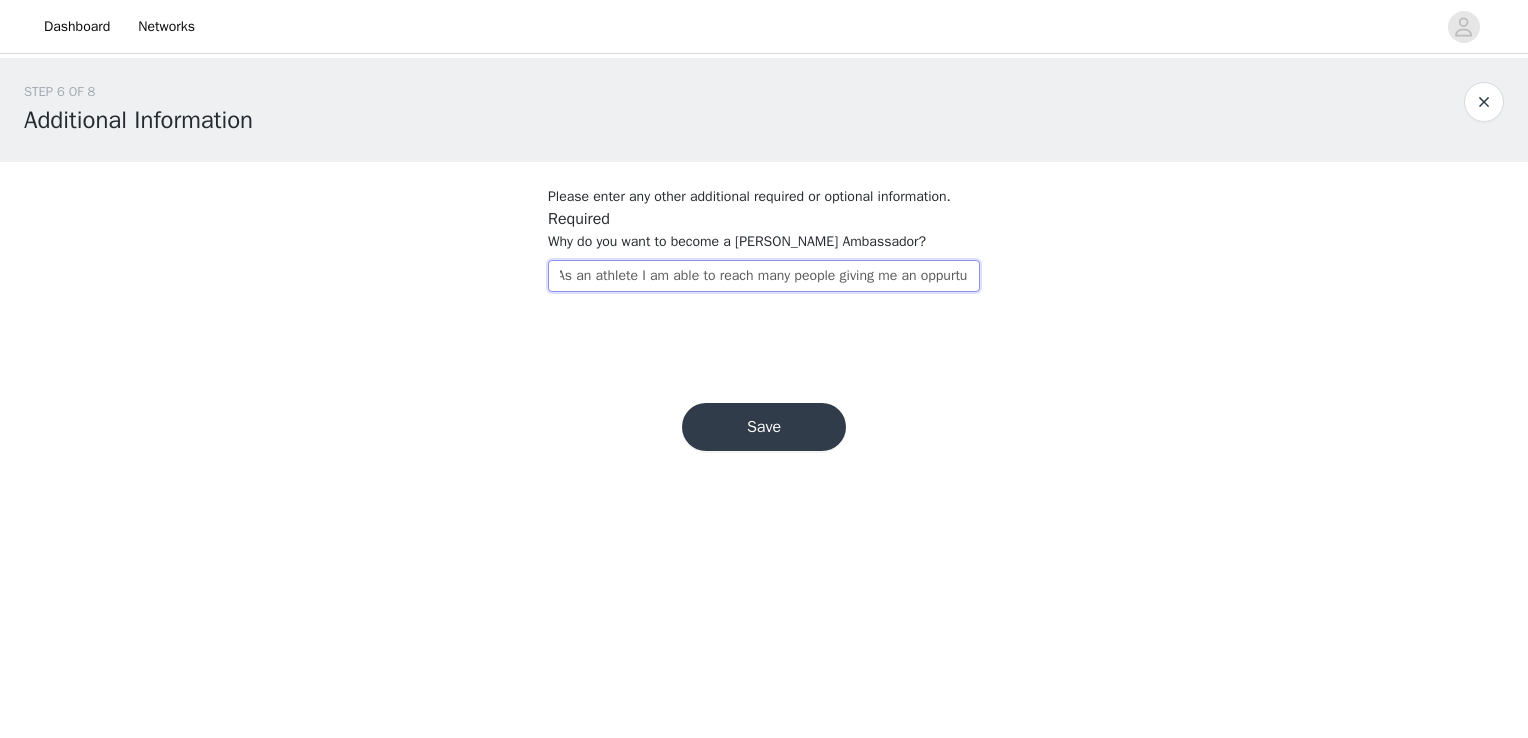 scroll, scrollTop: 0, scrollLeft: 1705, axis: horizontal 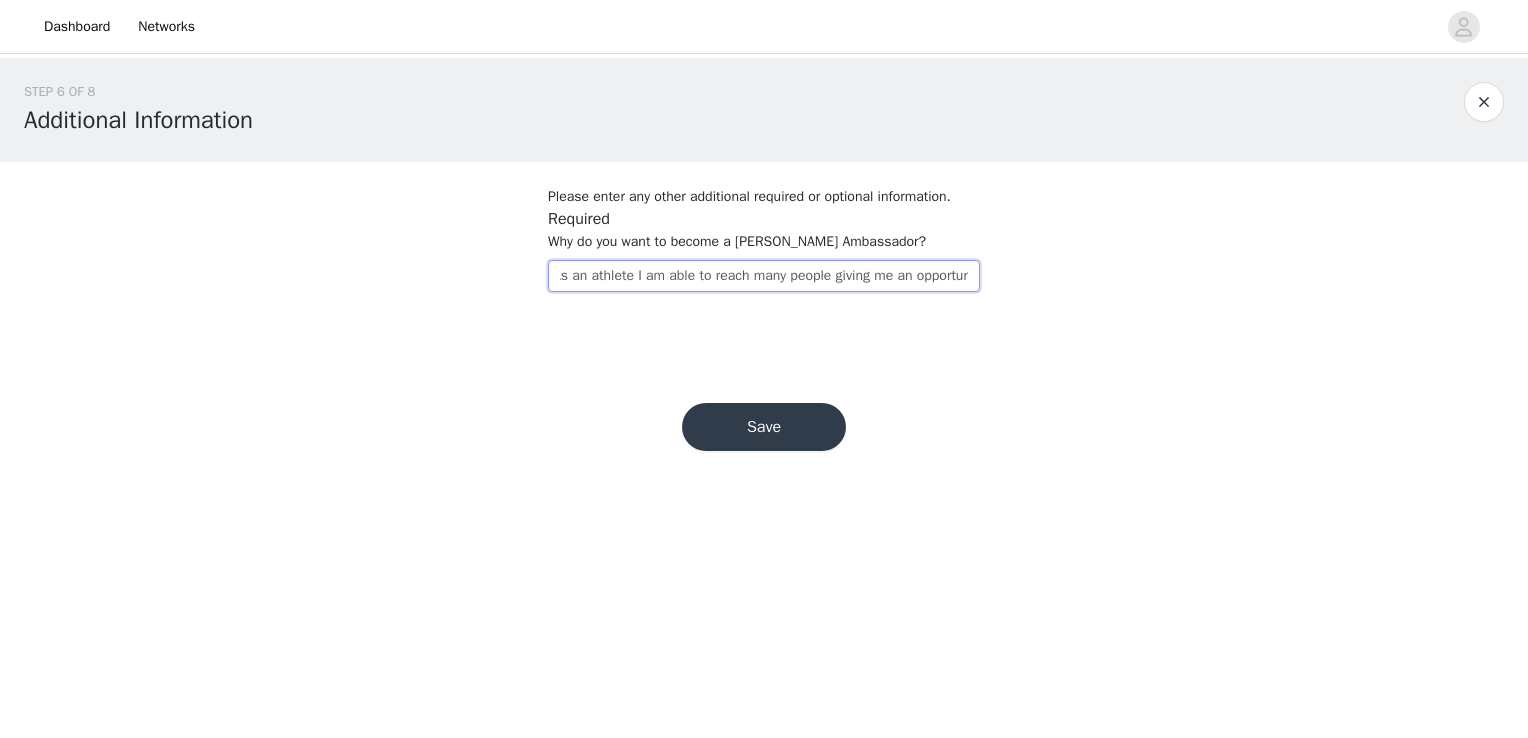 click on "I truly believe in thornes products and mission. I have been using Throne products for a few years now and have been absolutely impressed with quality. I would like to connect with more people and help them achieve their goals by telling them about [PERSON_NAME] products. As an athlete I am able to reach many people giving me an opportunity to" at bounding box center [764, 276] 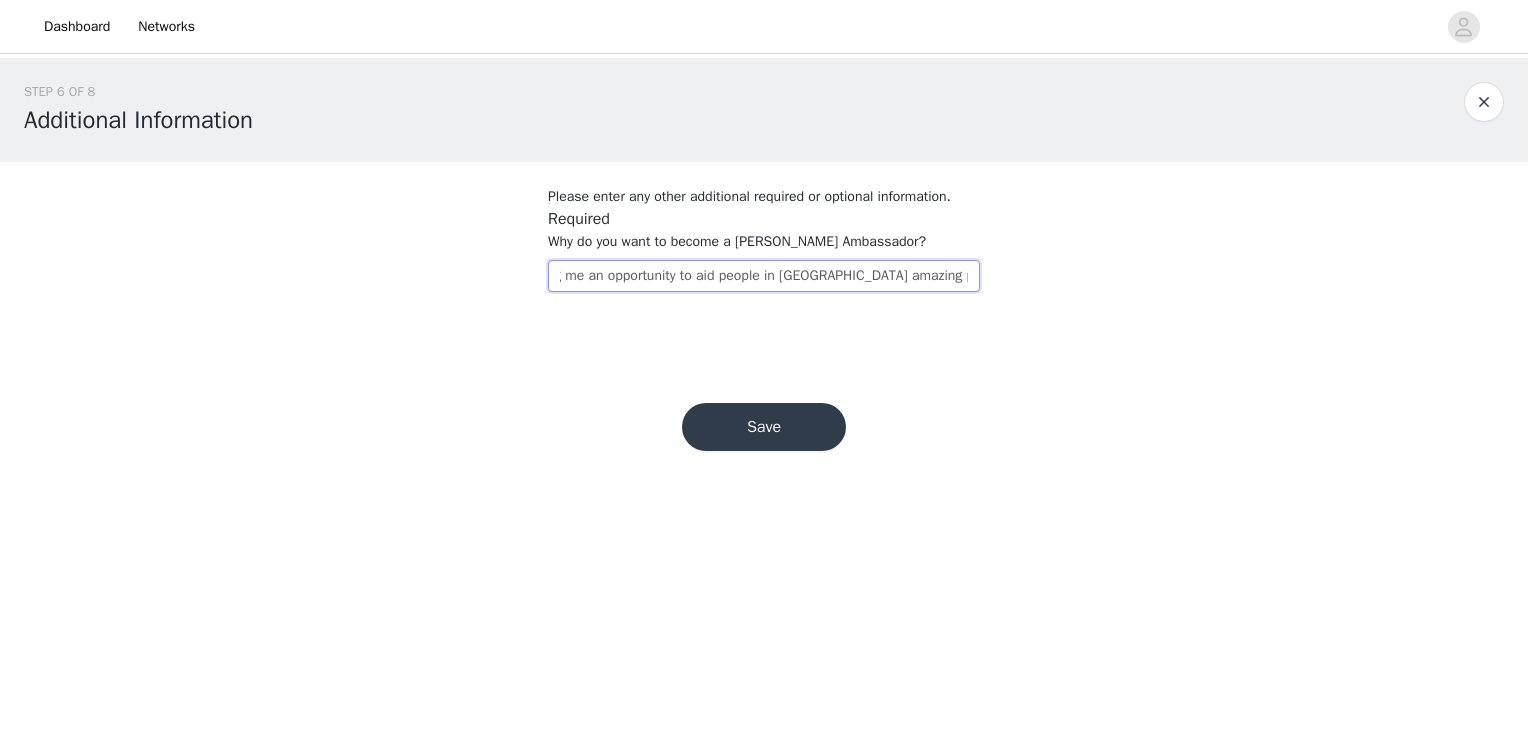 scroll, scrollTop: 0, scrollLeft: 2022, axis: horizontal 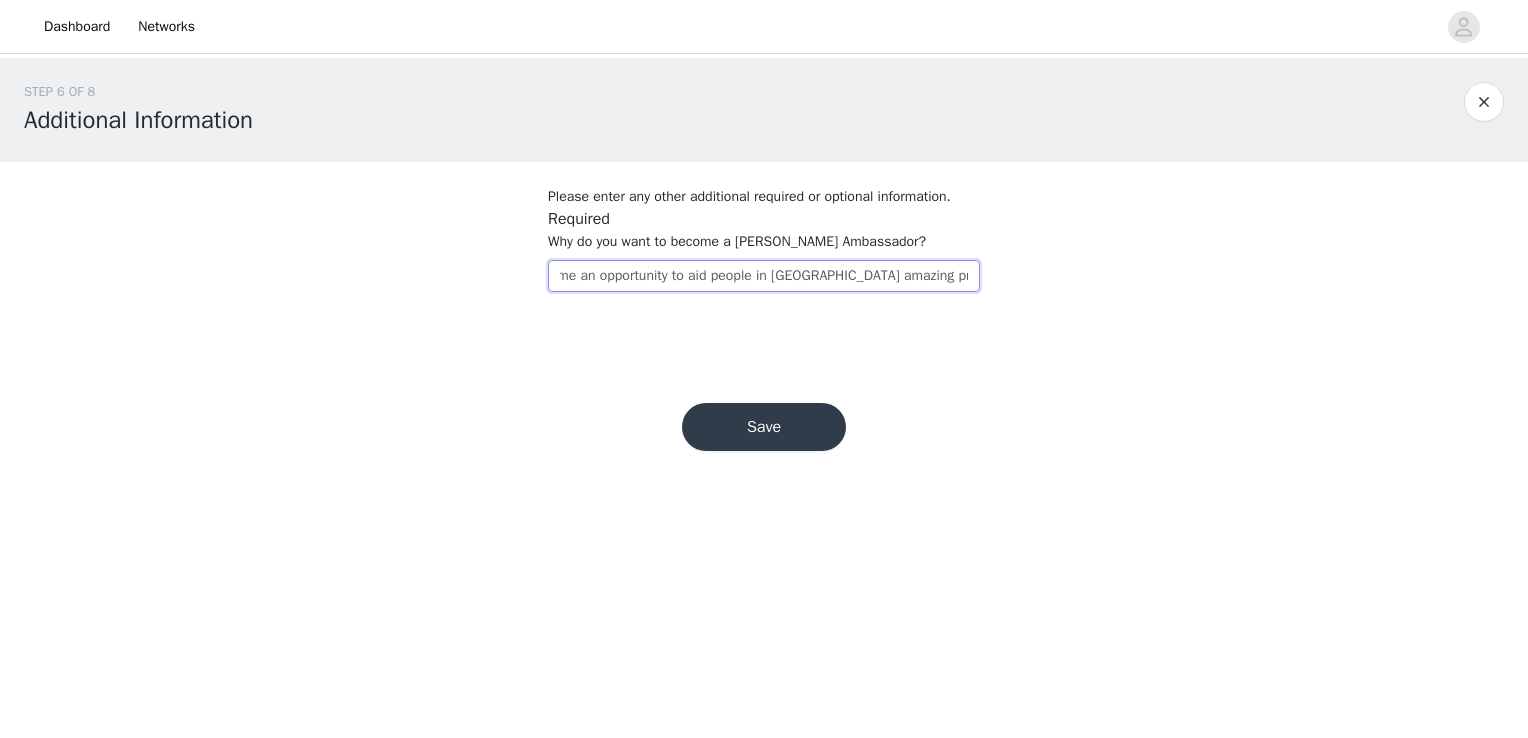 type on "I truly believe in thornes products and mission. I have been using Throne products for a few years now and have been absolutely impressed with quality. I would like to connect with more people and help them achieve their goals by telling them about [PERSON_NAME] products. As an athlete I am able to reach many people giving me an opportunity to aid people in [GEOGRAPHIC_DATA] amazing products. Thank you" 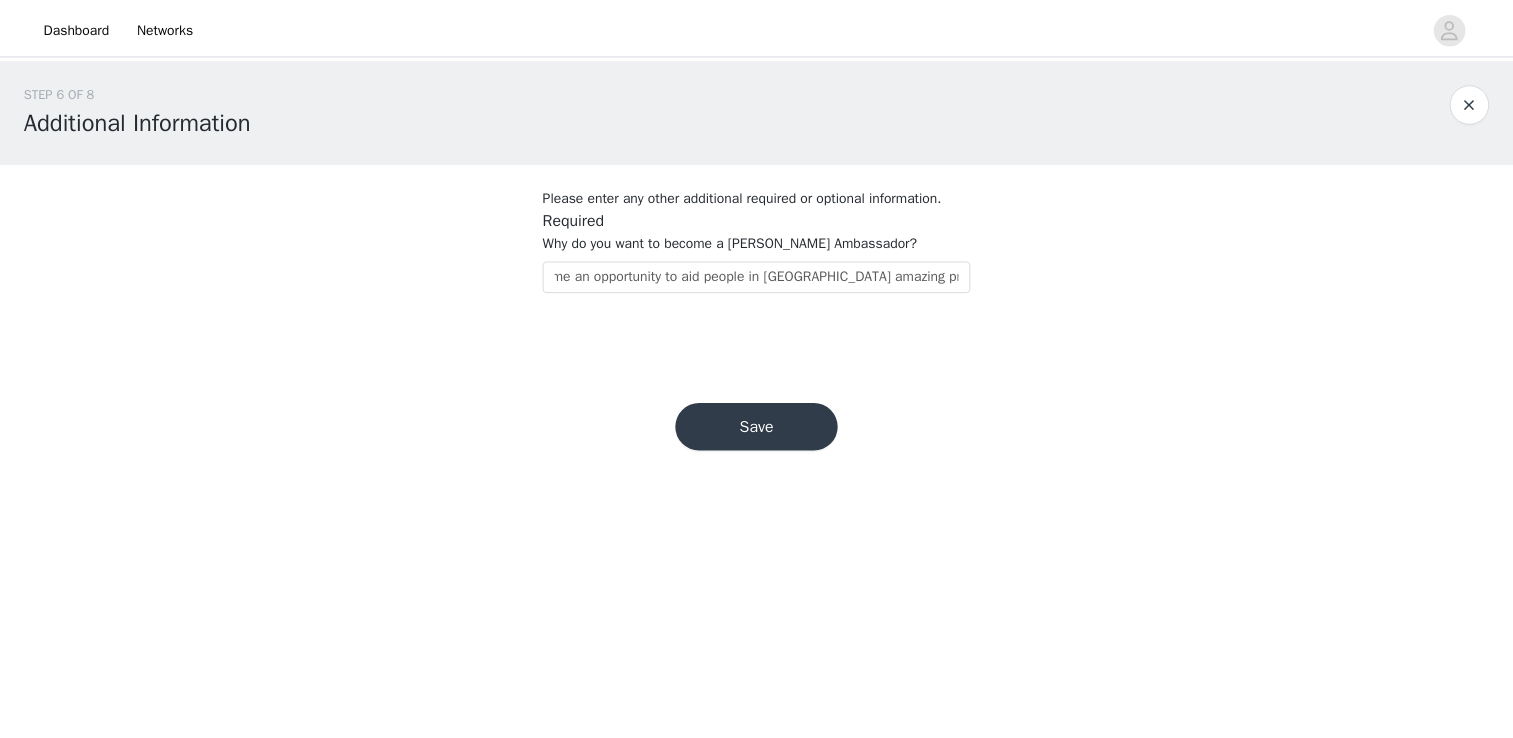 scroll, scrollTop: 0, scrollLeft: 0, axis: both 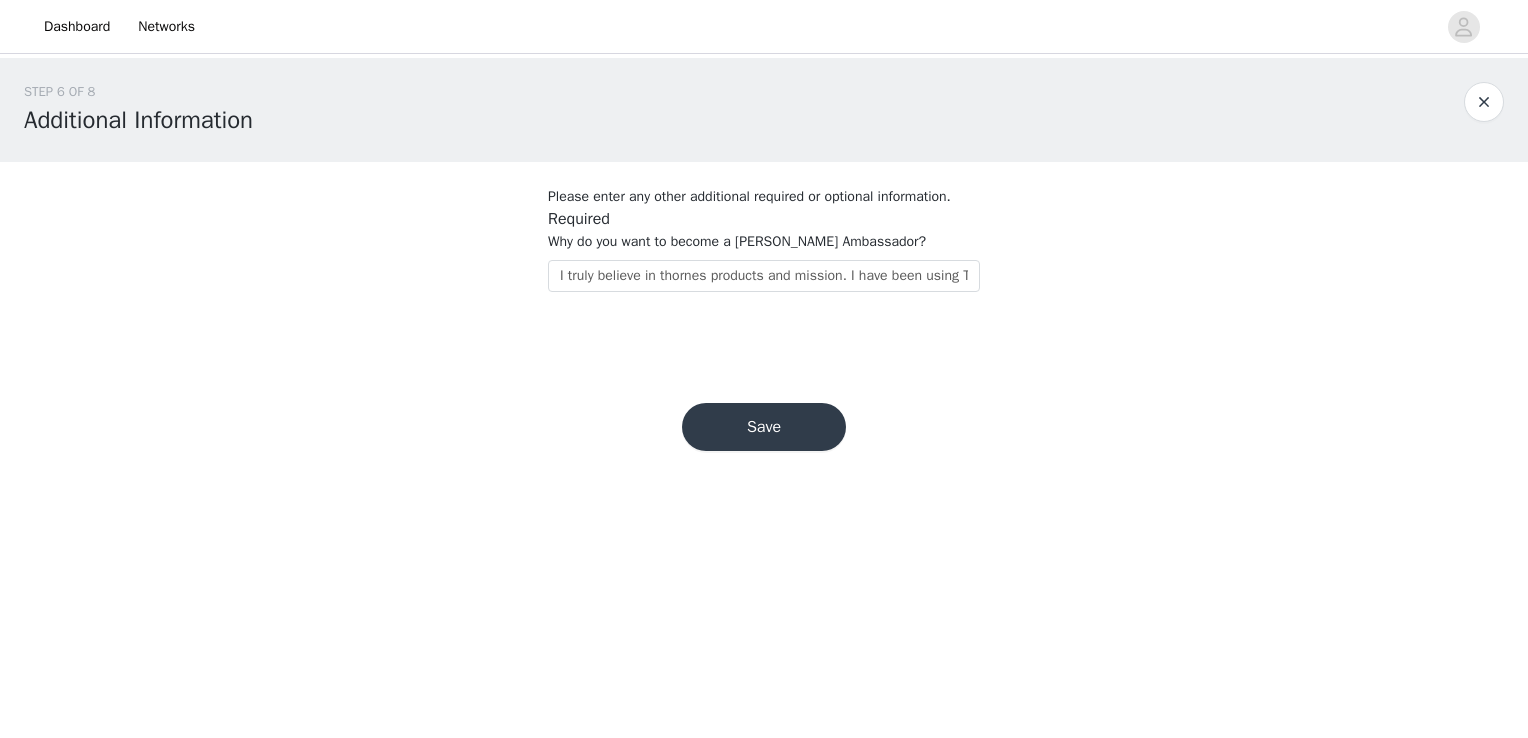 click on "Save" at bounding box center [764, 427] 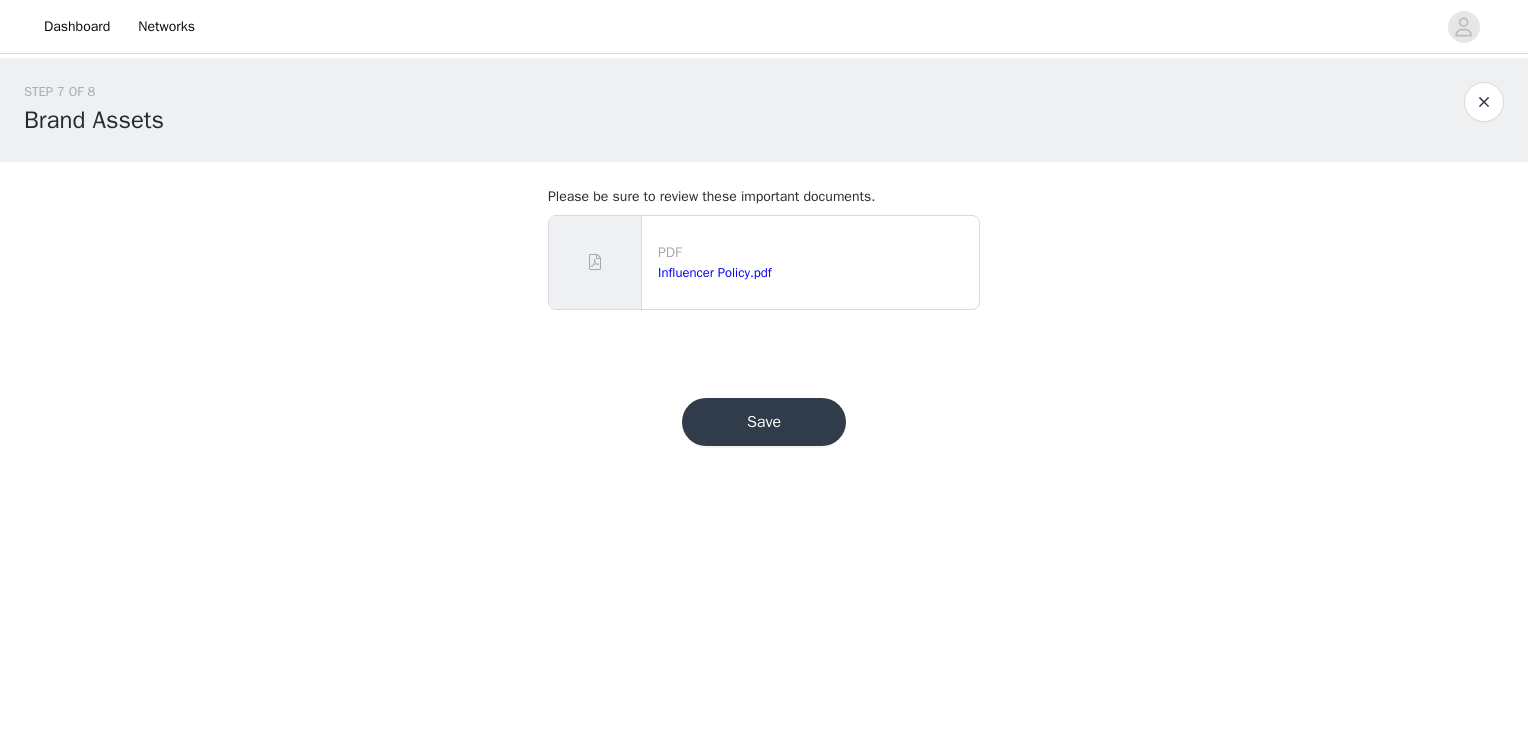 click on "Save" at bounding box center (764, 422) 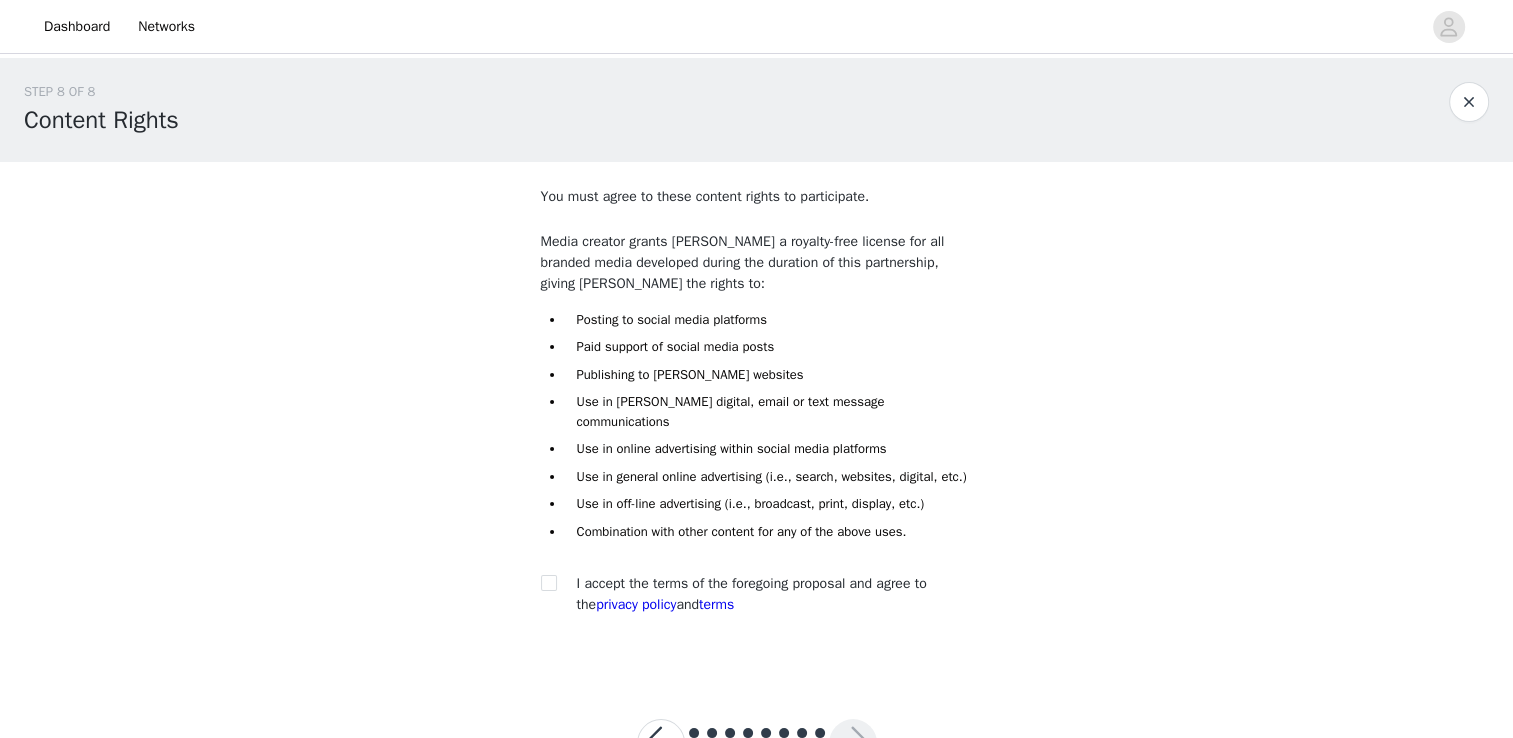click on "You must agree to these content rights to participate.       Media creator grants [PERSON_NAME] a royalty-free license for all branded media developed during the duration of this partnership, giving [PERSON_NAME] the rights to:   Posting to social media platforms Paid support of social media posts Publishing to [PERSON_NAME] websites Use in [PERSON_NAME] digital, email or text message communications Use in online advertising within social media platforms Use in general online advertising (i.e., search, websites, digital, etc.) Use in off-line advertising (i.e., broadcast, print, display, etc.) Combination with other content for any of the above uses.
I accept the terms of the foregoing proposal and agree to the
privacy policy
and
terms" at bounding box center [757, 417] 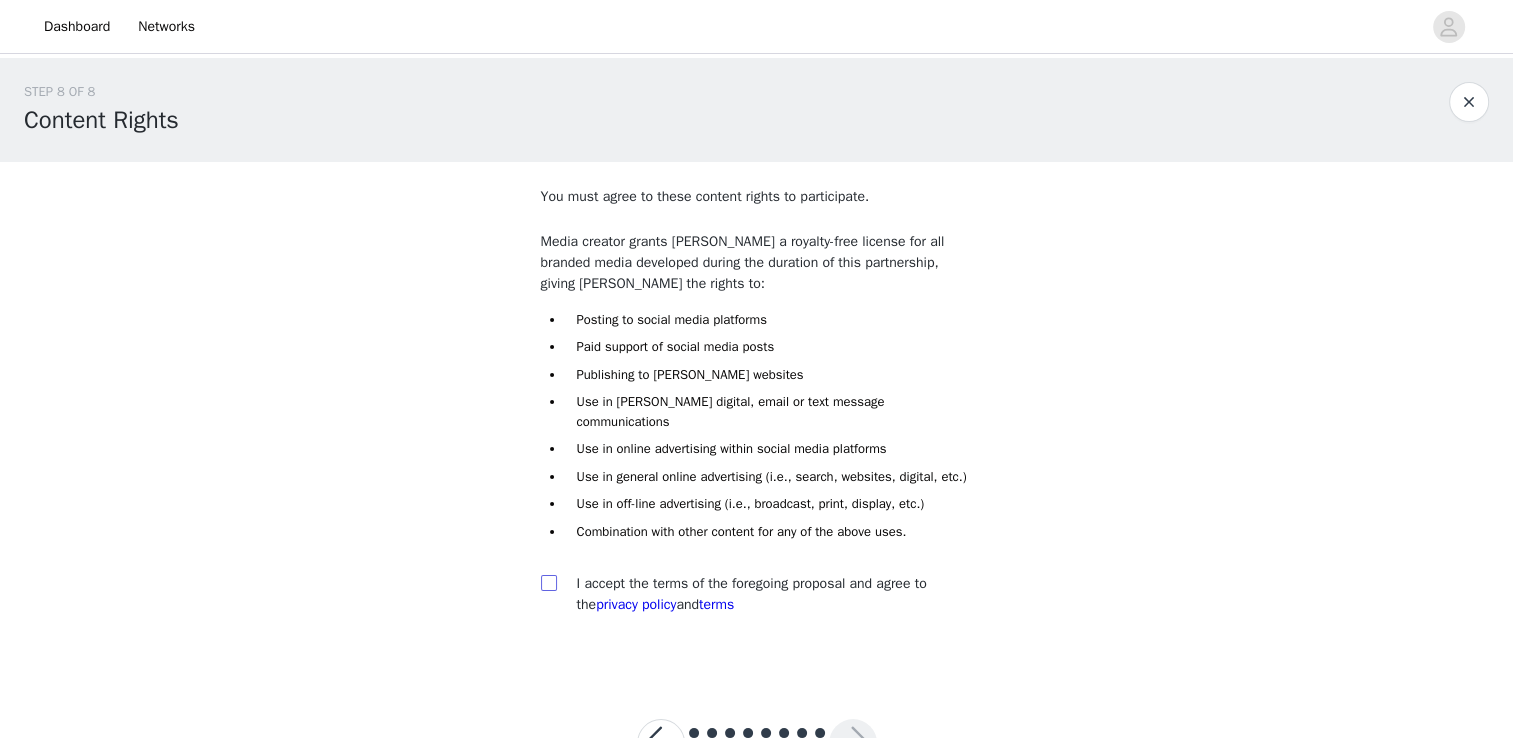 click at bounding box center (549, 583) 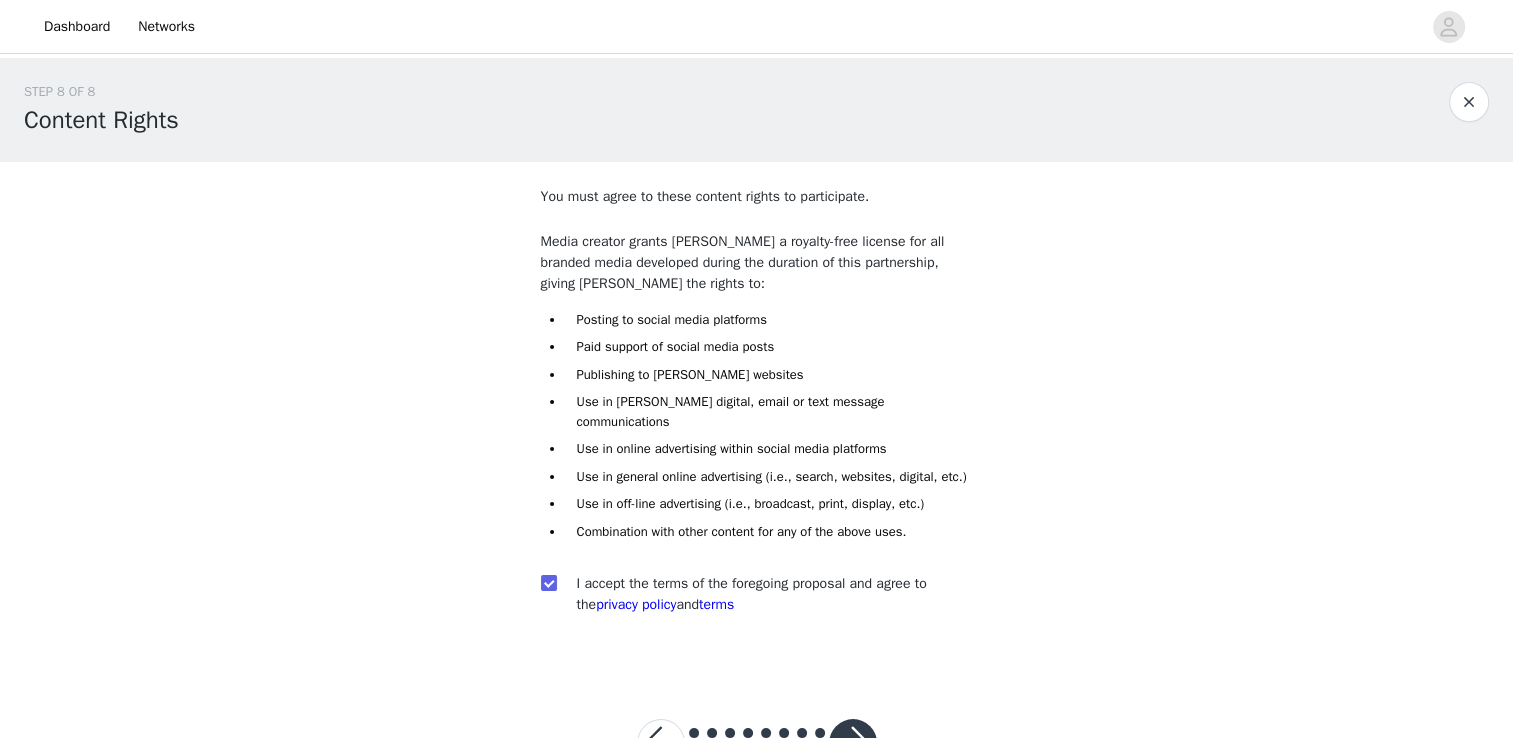 click at bounding box center [853, 743] 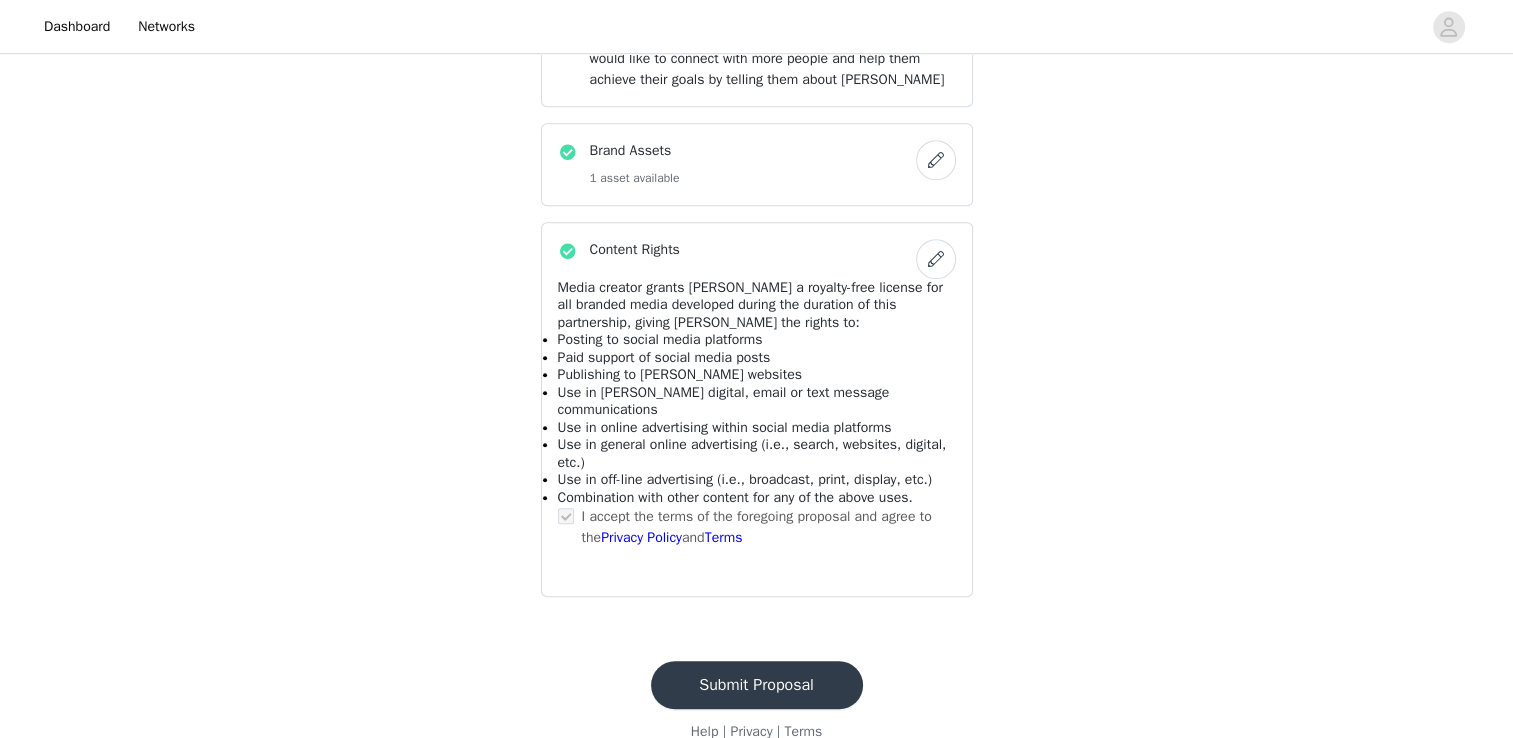 scroll, scrollTop: 1455, scrollLeft: 0, axis: vertical 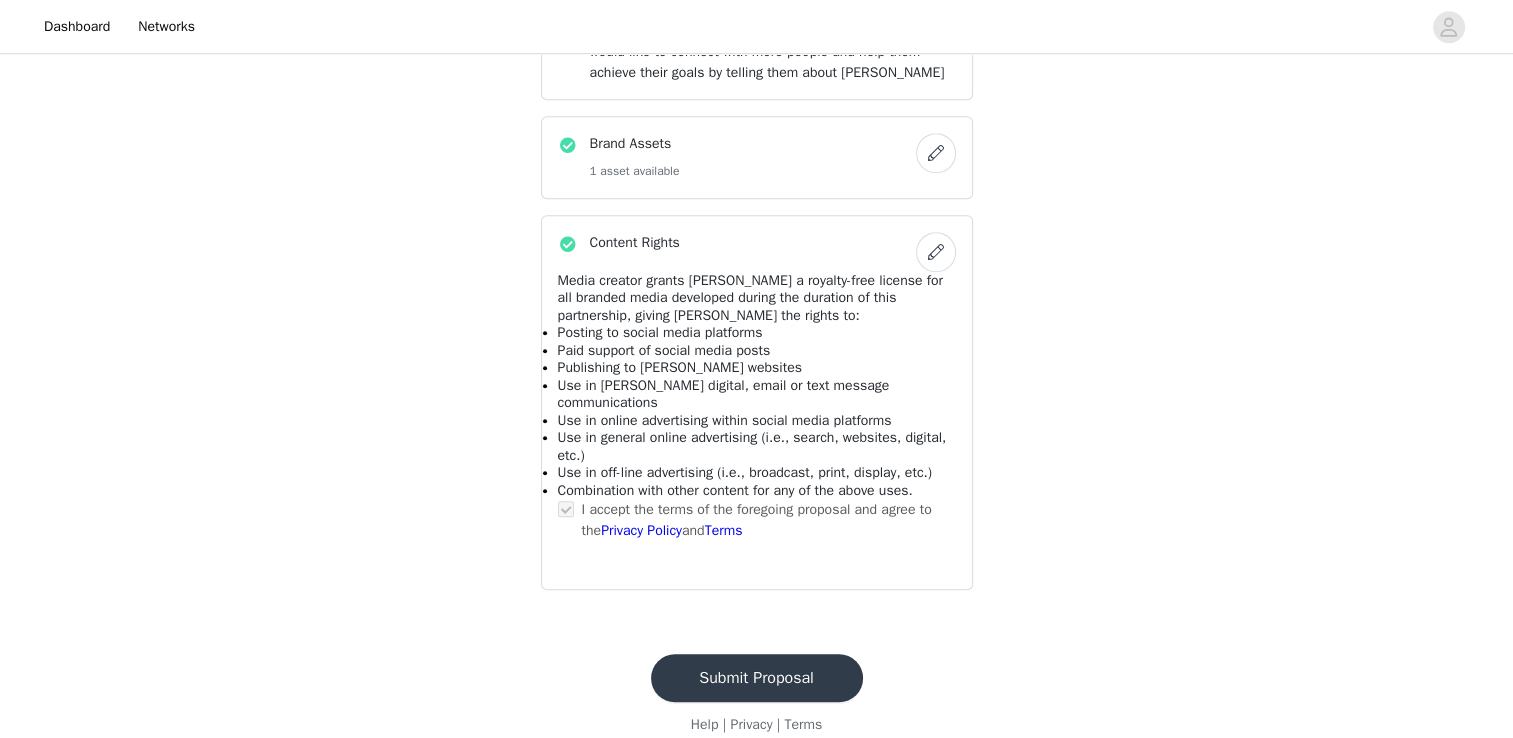 click on "Submit Proposal" at bounding box center (757, 678) 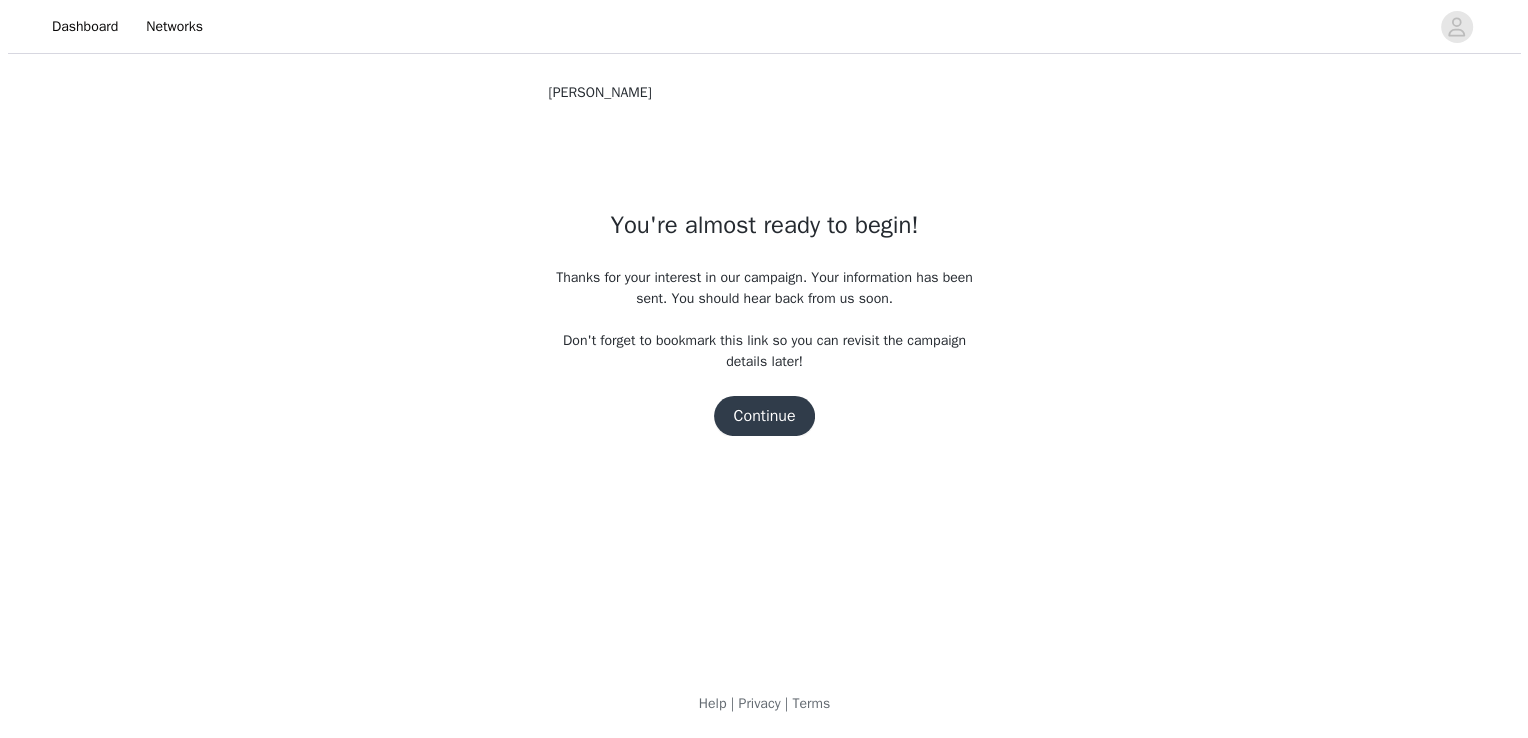 scroll, scrollTop: 0, scrollLeft: 0, axis: both 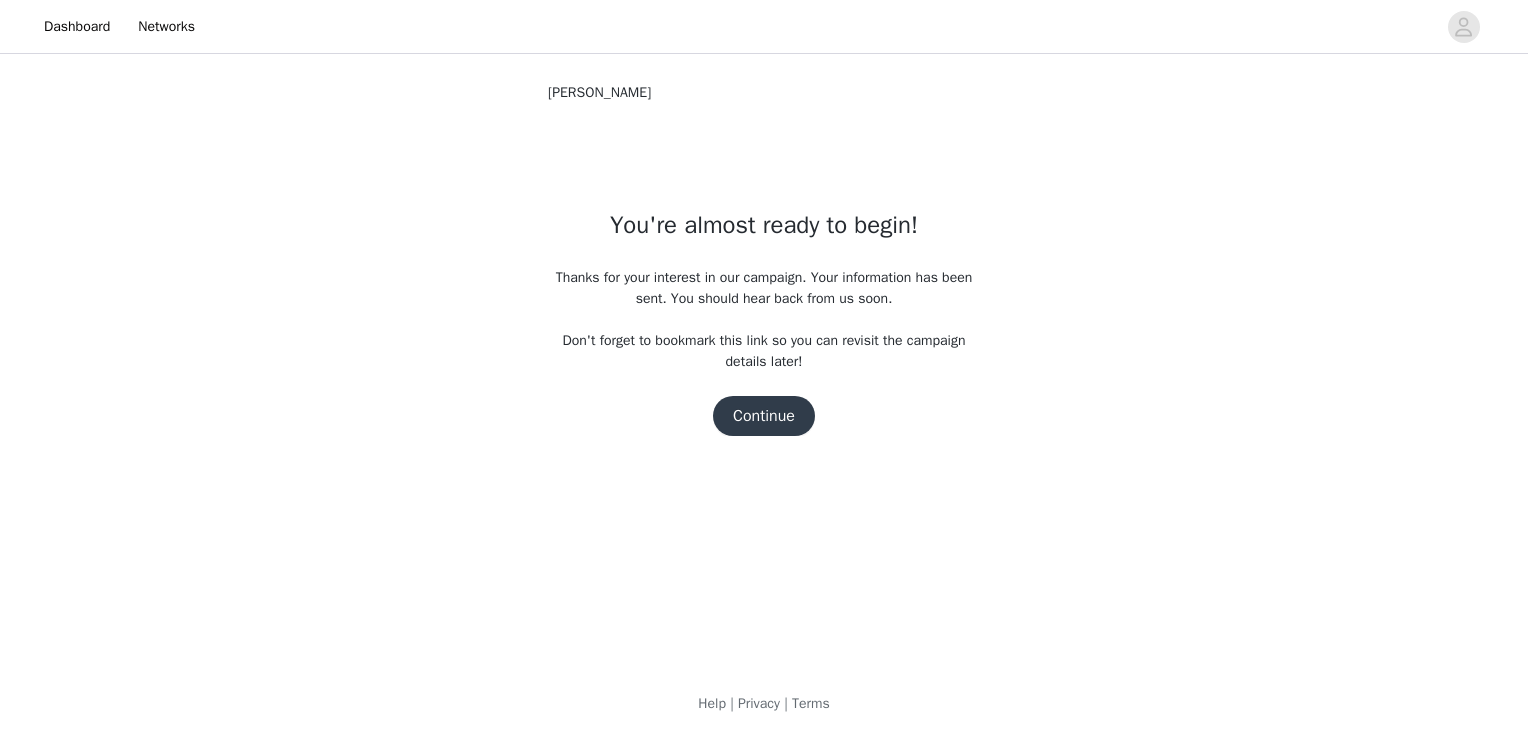 click on "Continue" at bounding box center [764, 416] 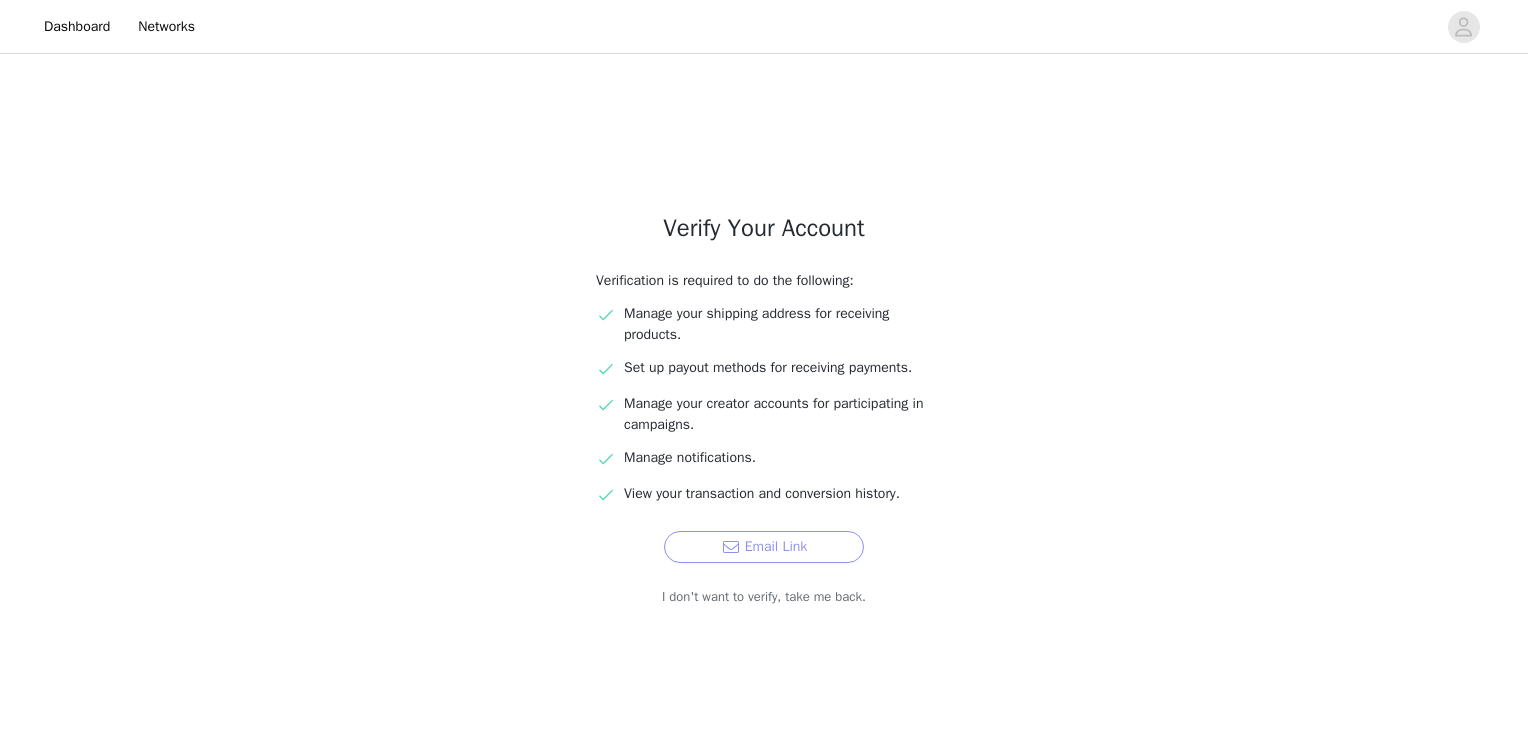 click on "Email Link" at bounding box center [764, 547] 